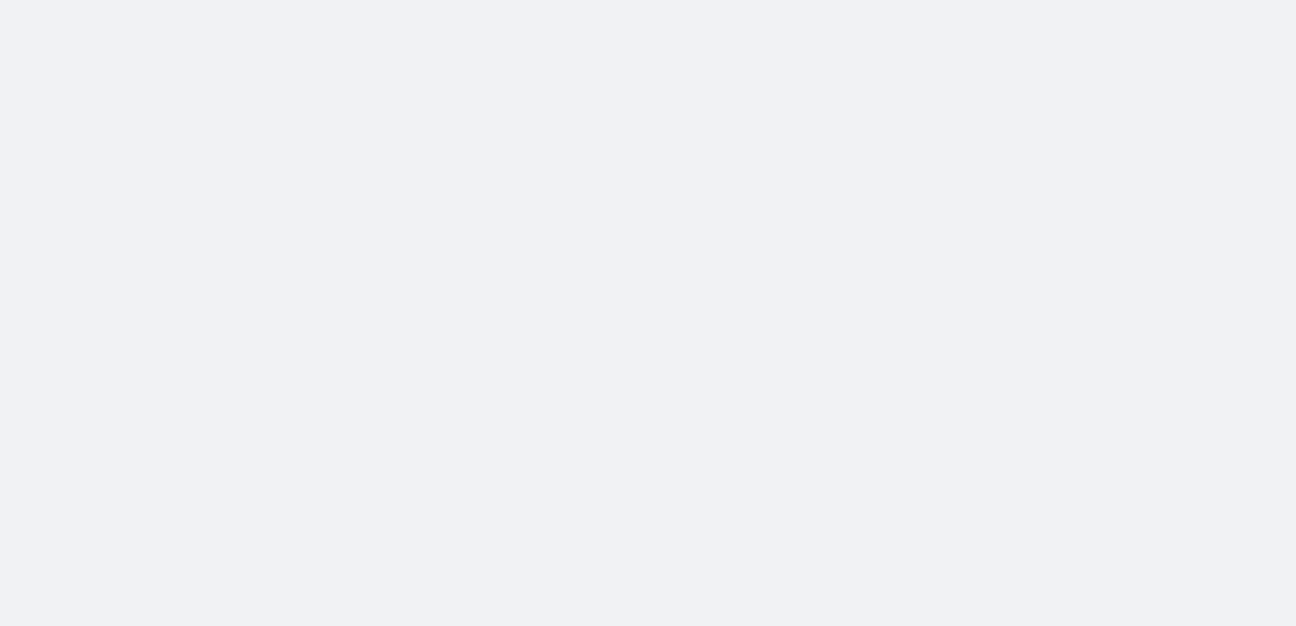 scroll, scrollTop: 0, scrollLeft: 0, axis: both 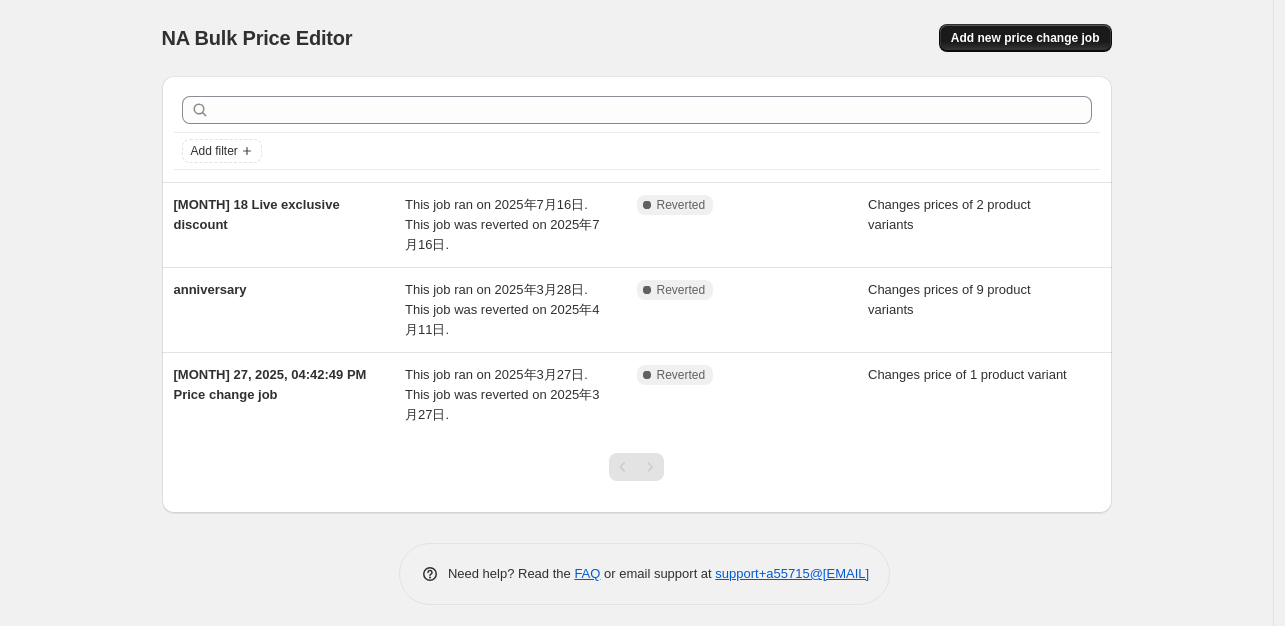 click on "Add new price change job" at bounding box center [1025, 38] 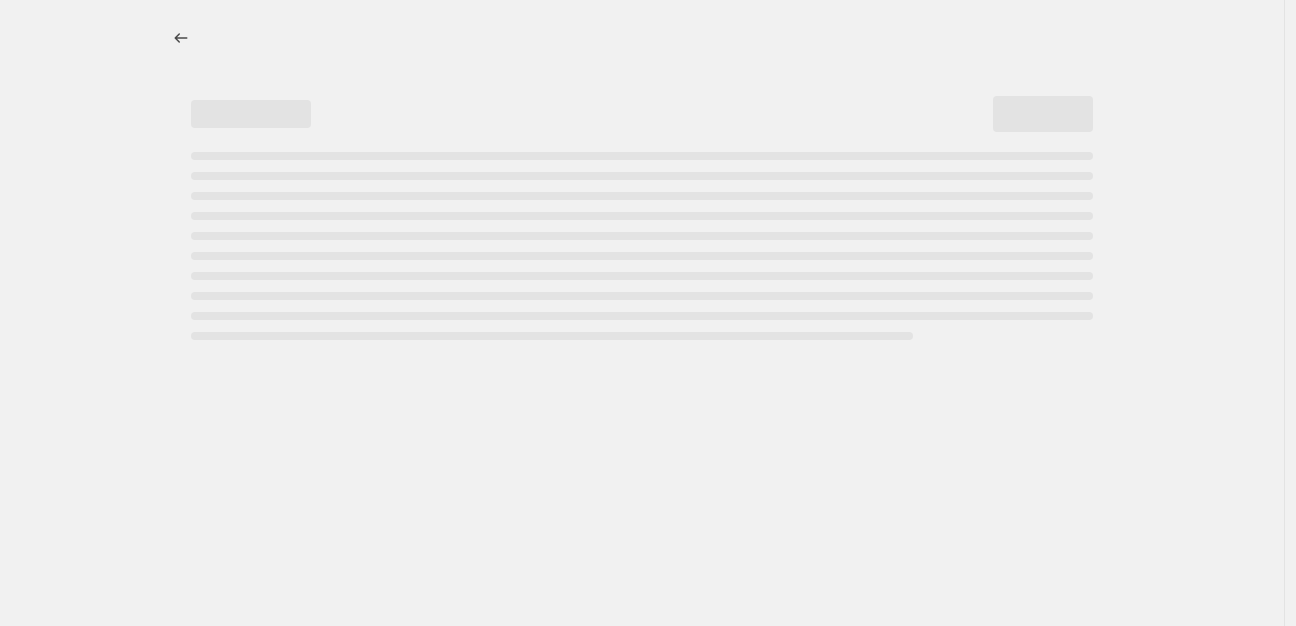 select on "percentage" 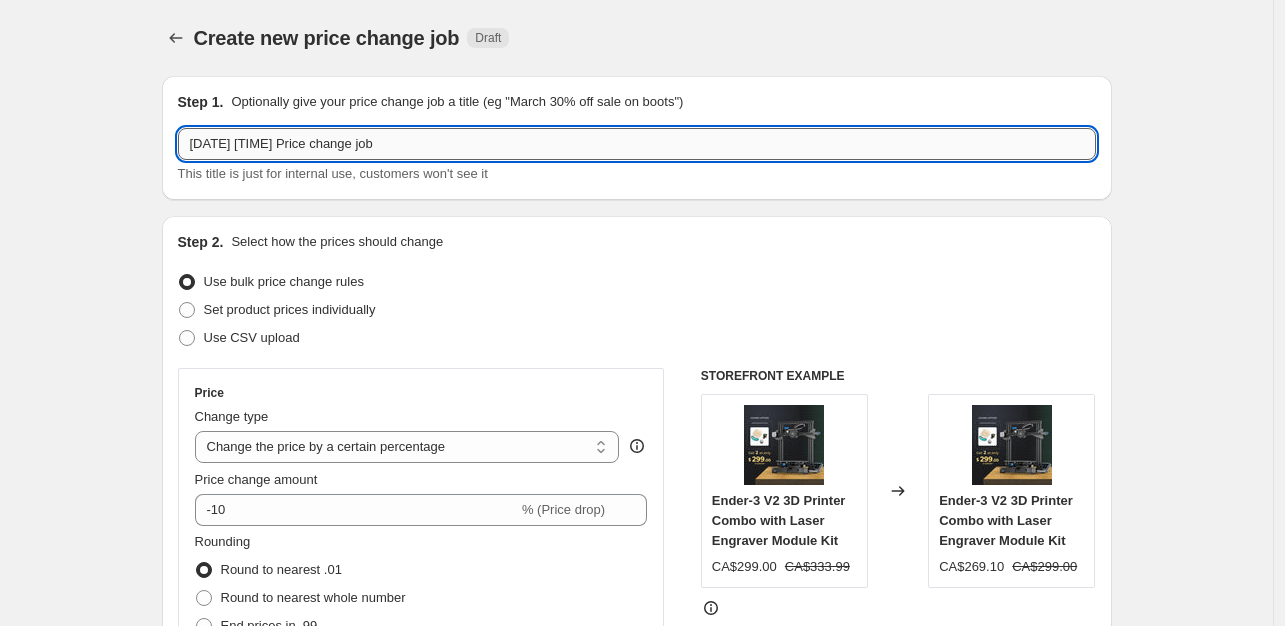 drag, startPoint x: 184, startPoint y: 149, endPoint x: 507, endPoint y: 157, distance: 323.09906 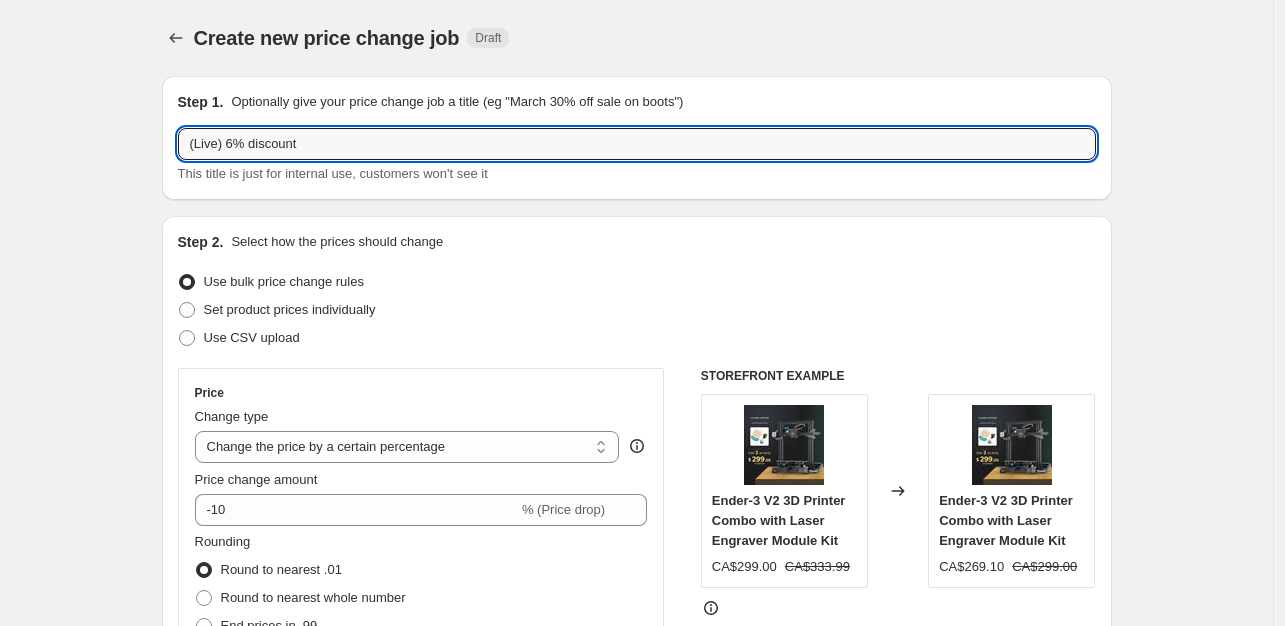 type on "(Live) 6% discount" 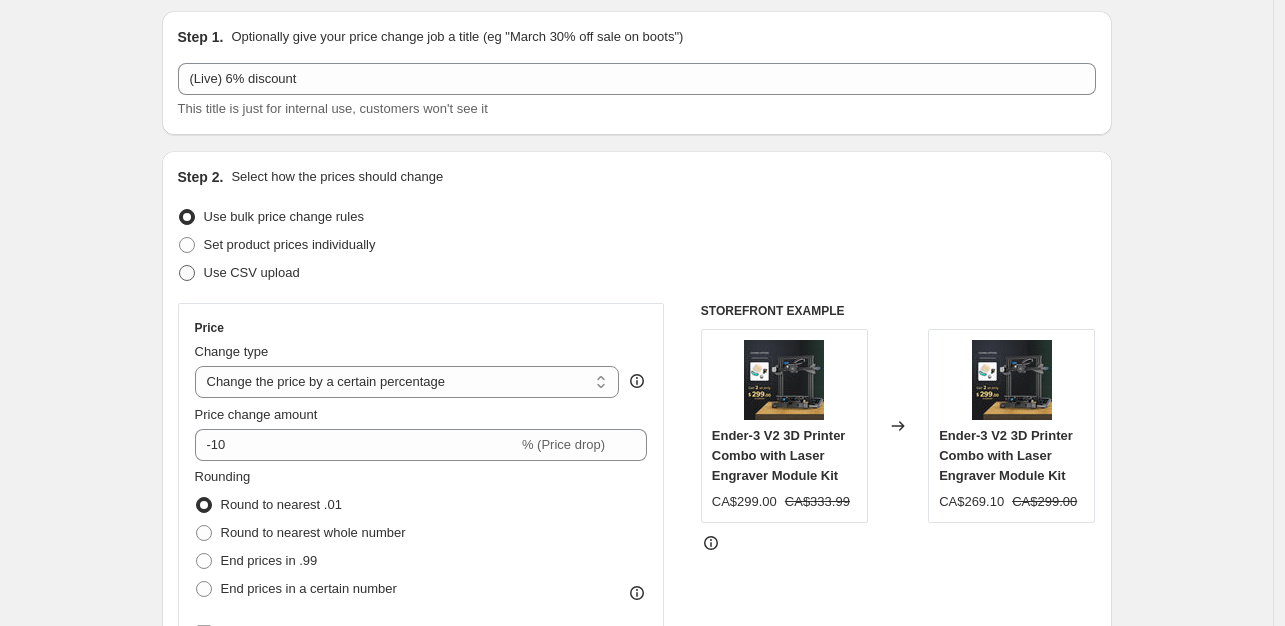 scroll, scrollTop: 100, scrollLeft: 0, axis: vertical 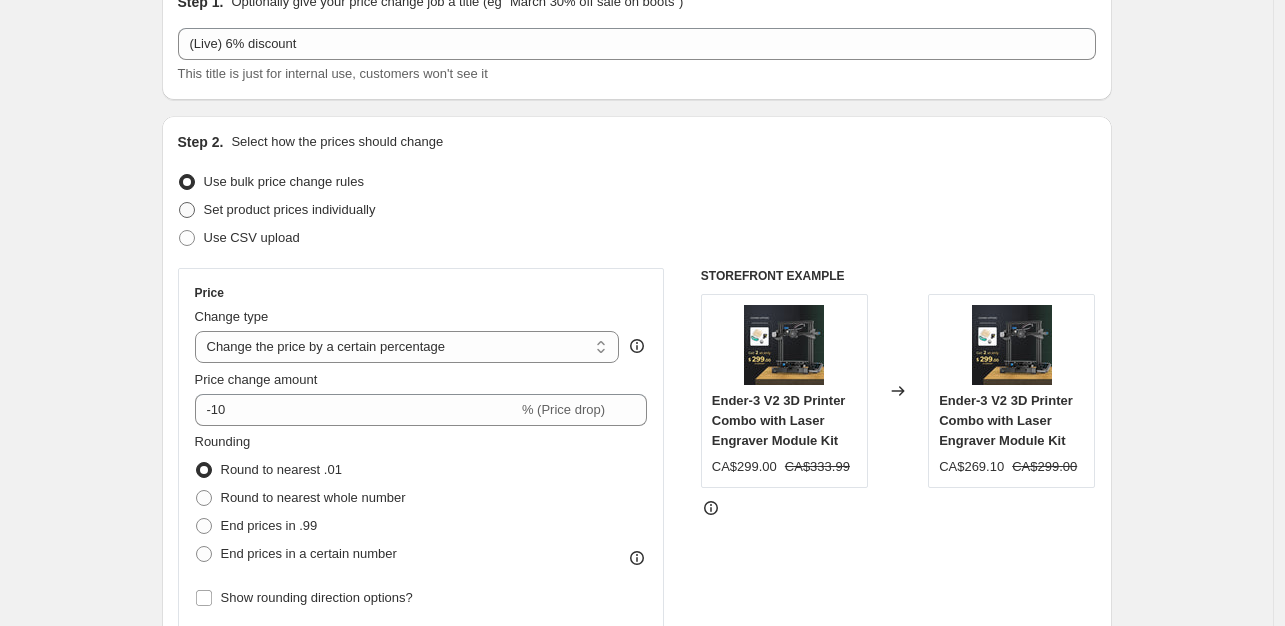 click on "Set product prices individually" at bounding box center [277, 210] 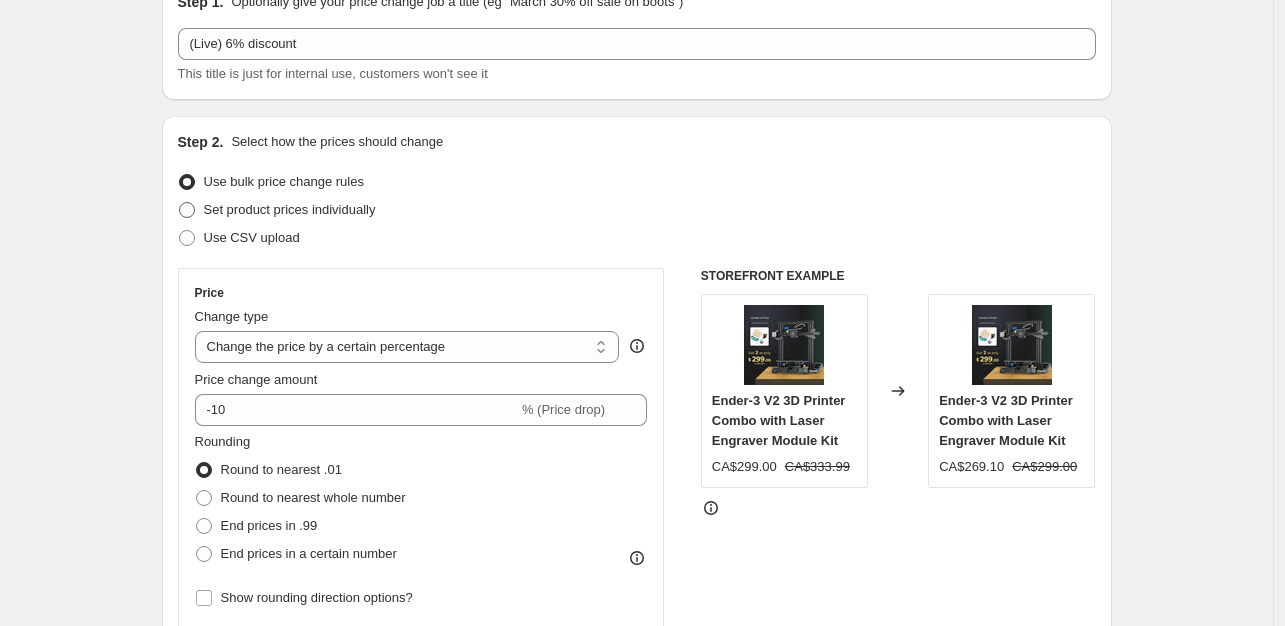 radio on "true" 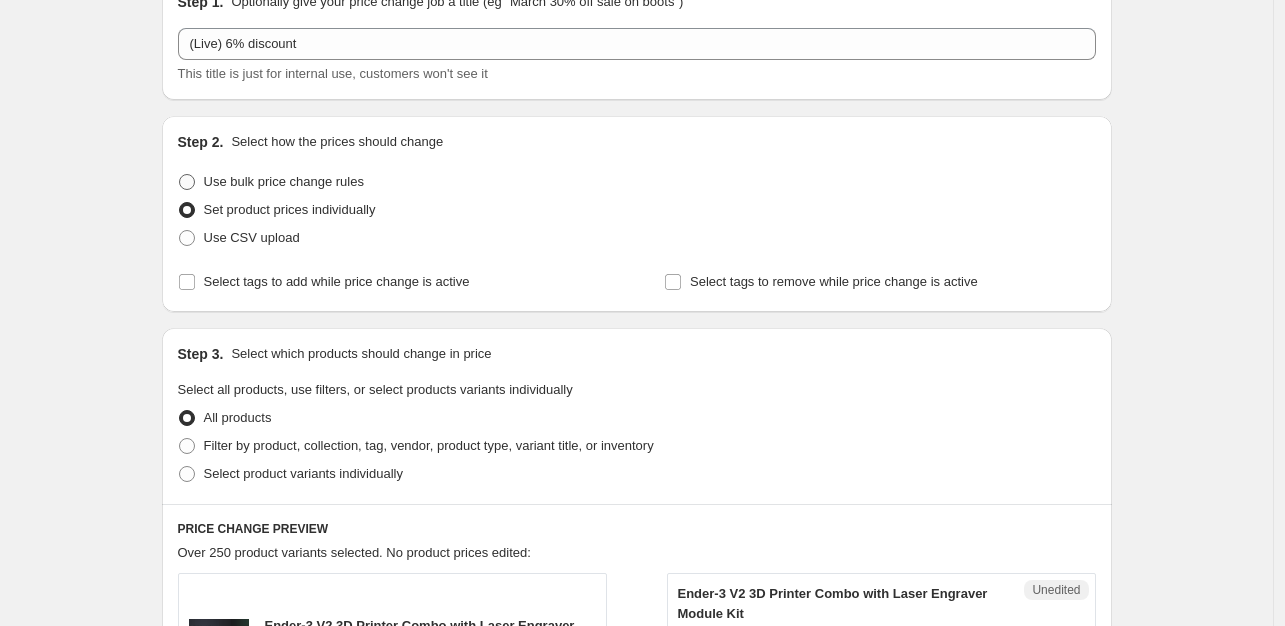 click on "Use bulk price change rules" at bounding box center (284, 181) 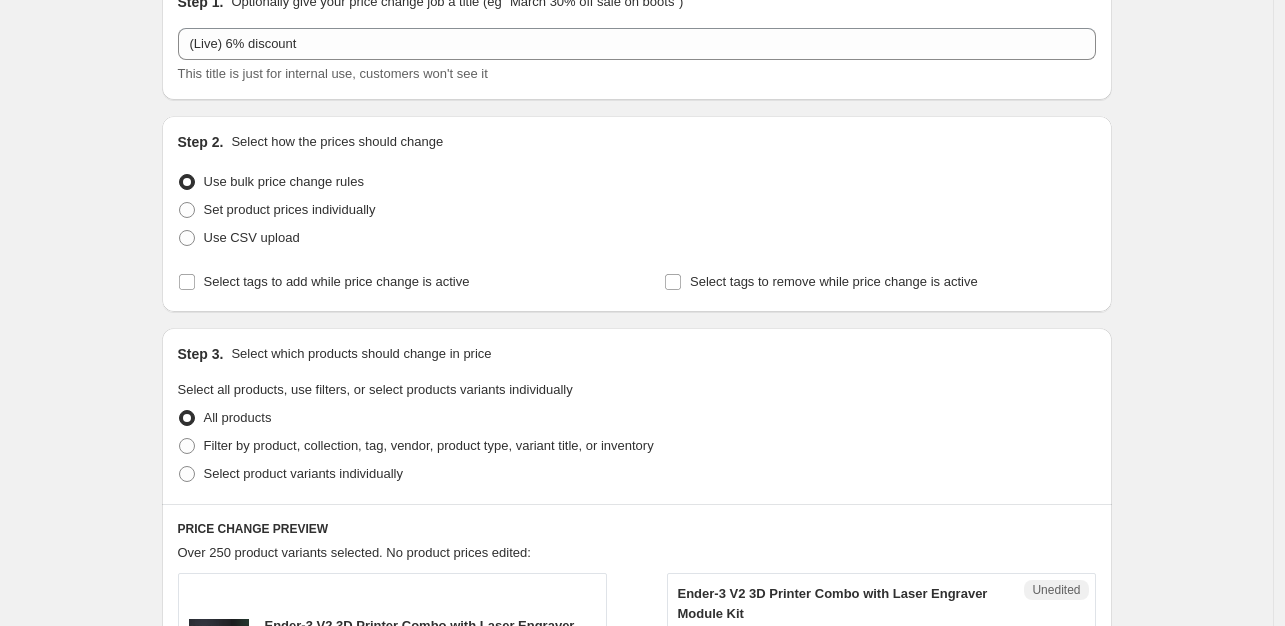 select on "percentage" 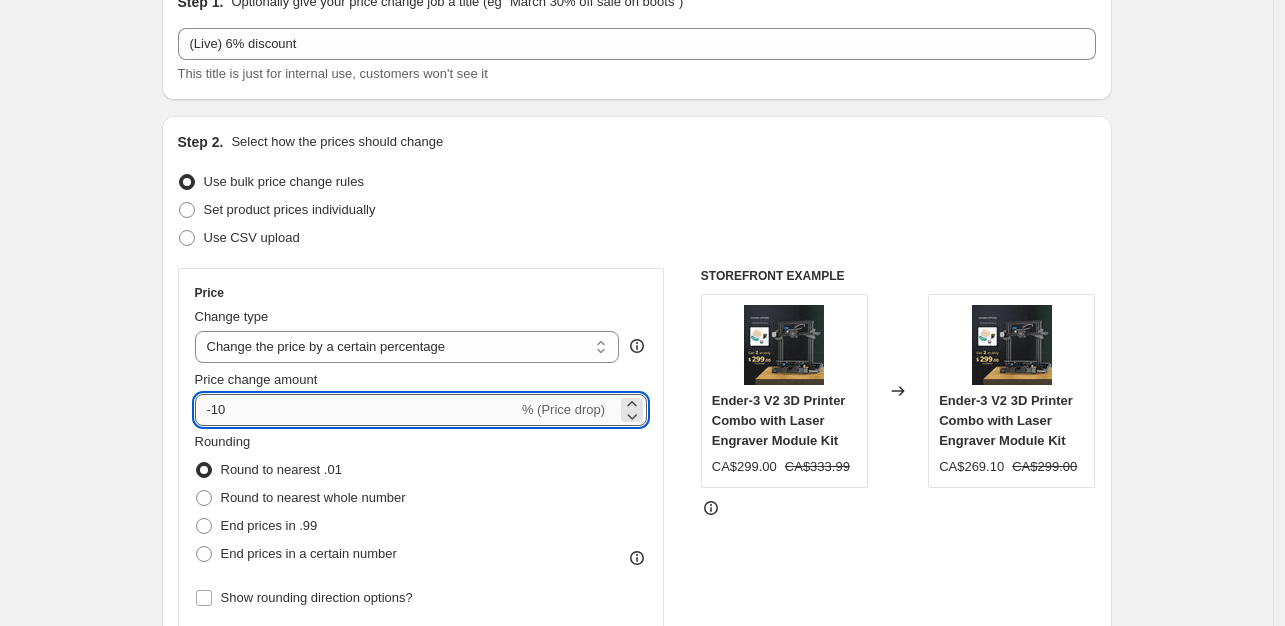 drag, startPoint x: 256, startPoint y: 415, endPoint x: 219, endPoint y: 421, distance: 37.48333 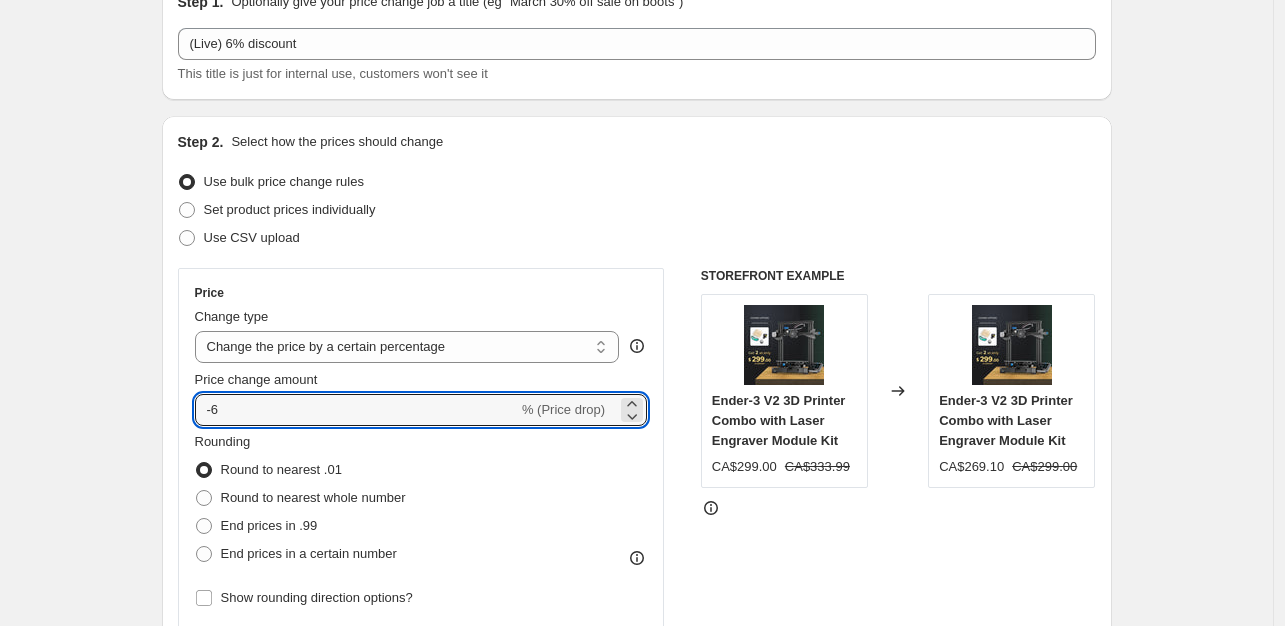 type on "-6" 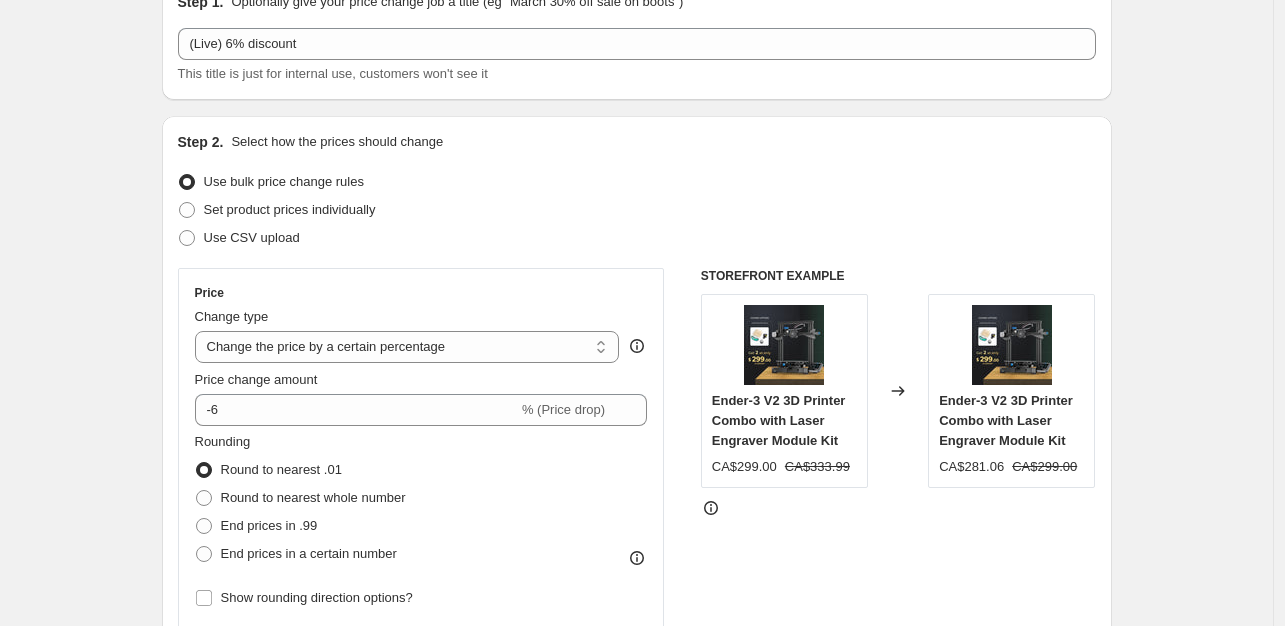 click on "Create new price change job. This page is ready Create new price change job Draft Step 1. Optionally give your price change job a title (eg "March 30% off sale on boots") (Live) 6% discount This title is just for internal use, customers won't see it Step 2. Select how the prices should change Use bulk price change rules Set product prices individually Use CSV upload Price Change type Change the price to a certain amount Change the price by a certain amount Change the price by a certain percentage Change the price to the current compare at price (price before sale) Change the price by a certain amount relative to the compare at price Change the price by a certain percentage relative to the compare at price Don't change the price Change the price by a certain percentage relative to the cost per item Change price to certain cost margin Change the price by a certain percentage Price change amount -6 % (Price drop) Rounding Round to nearest .01 Round to nearest whole number End prices in .99 Compare at price   FAQ" at bounding box center (636, 906) 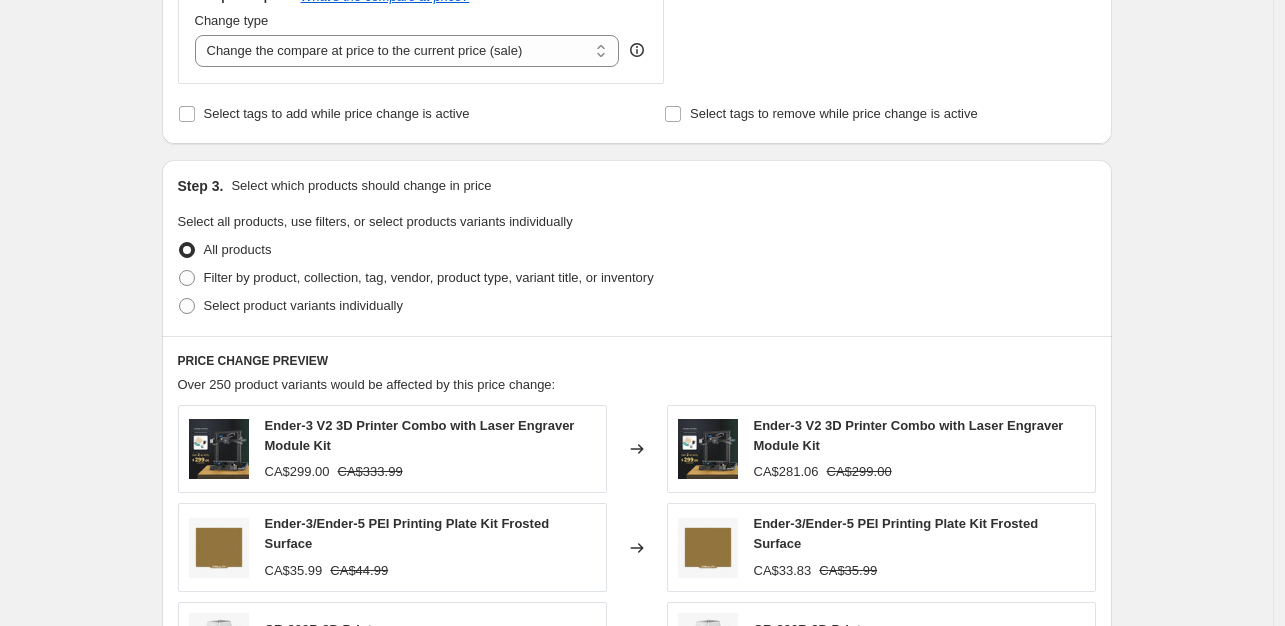 scroll, scrollTop: 900, scrollLeft: 0, axis: vertical 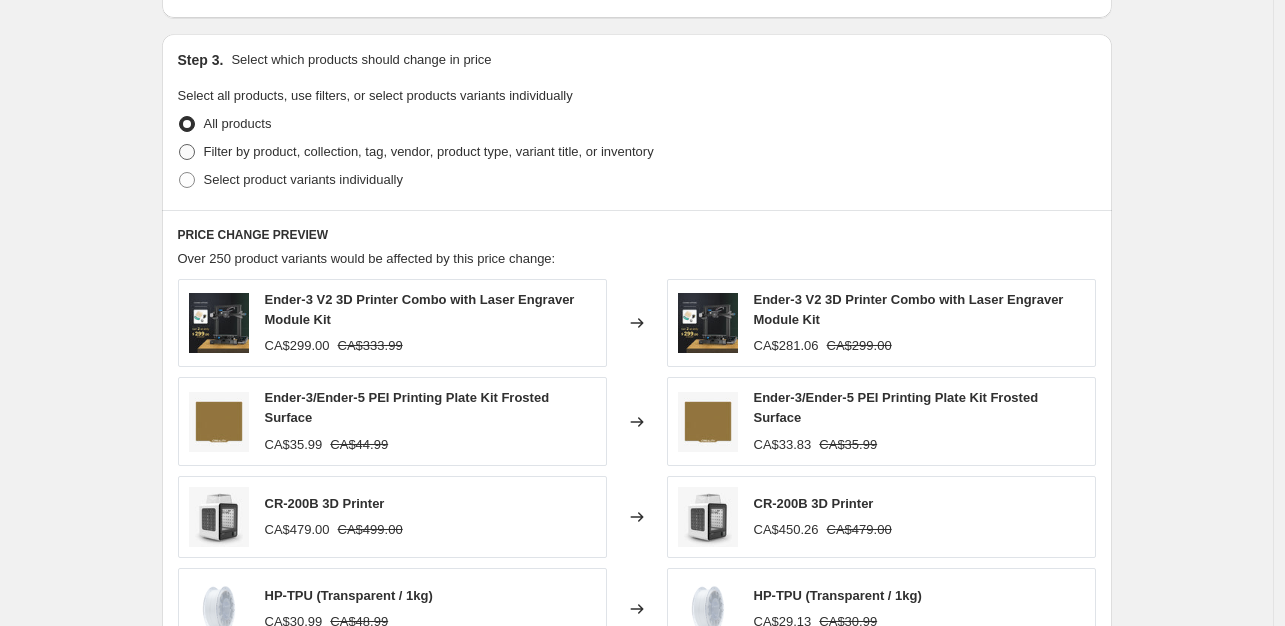 click on "Filter by product, collection, tag, vendor, product type, variant title, or inventory" at bounding box center (429, 151) 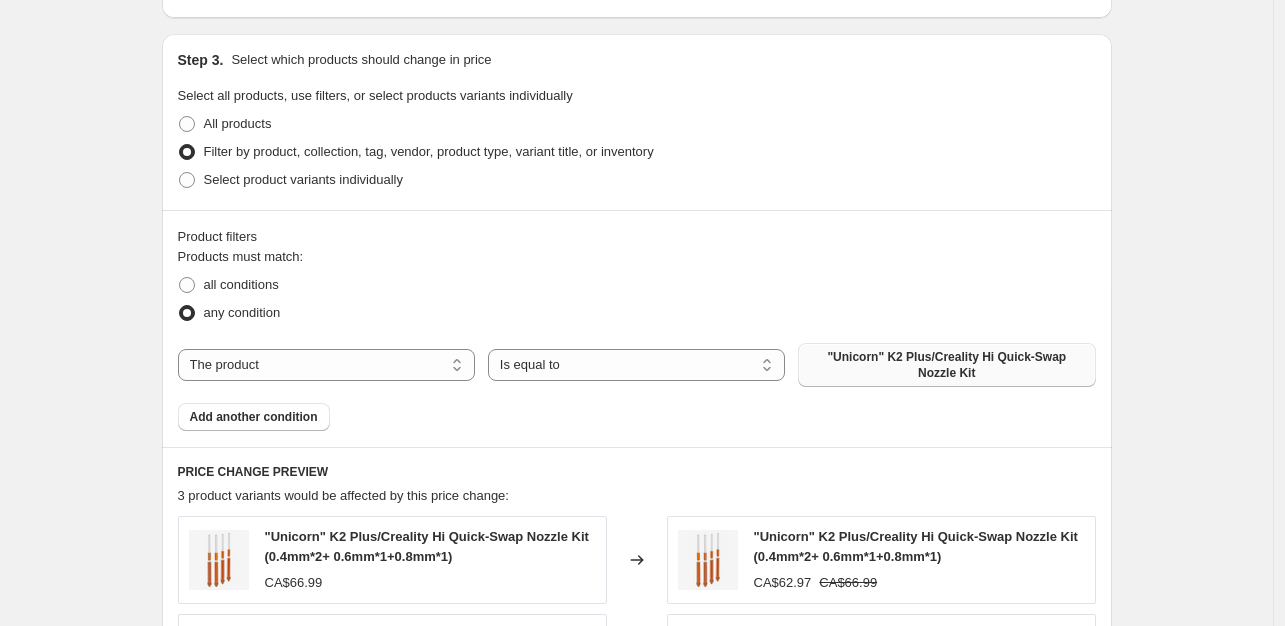 click on ""Unicorn" K2 Plus/Creality Hi Quick-Swap Nozzle Kit" at bounding box center (946, 365) 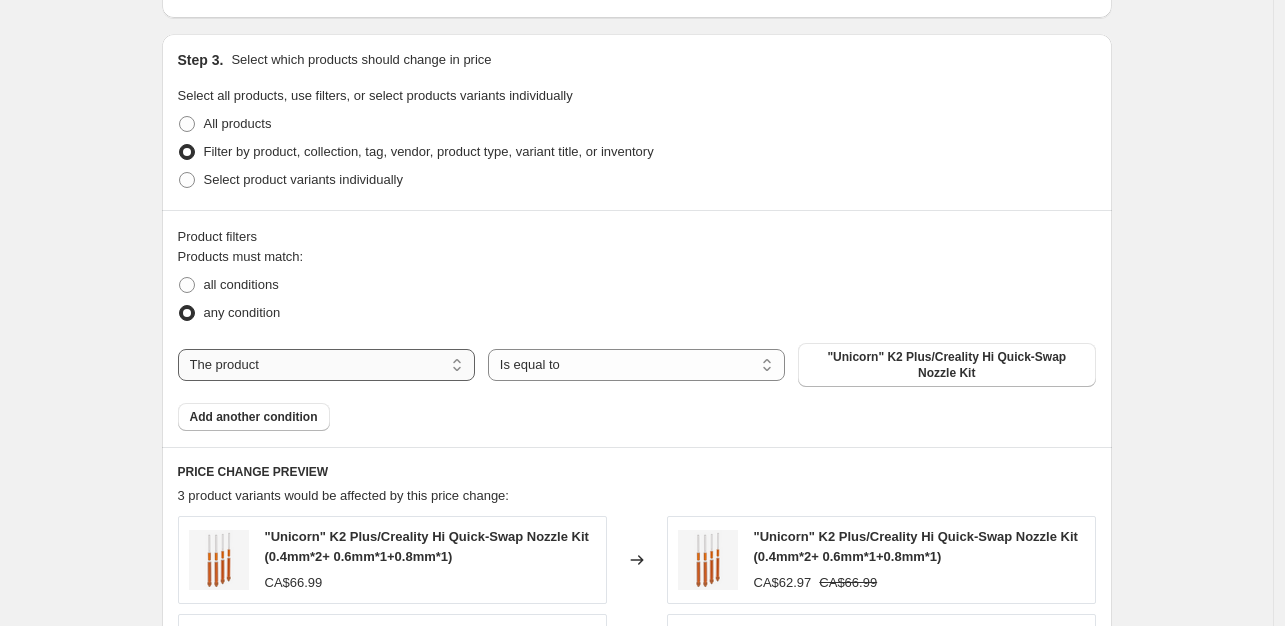 click on "The product The product's collection The product's tag The product's vendor The product's type The product's status The variant's title Inventory quantity" at bounding box center [326, 365] 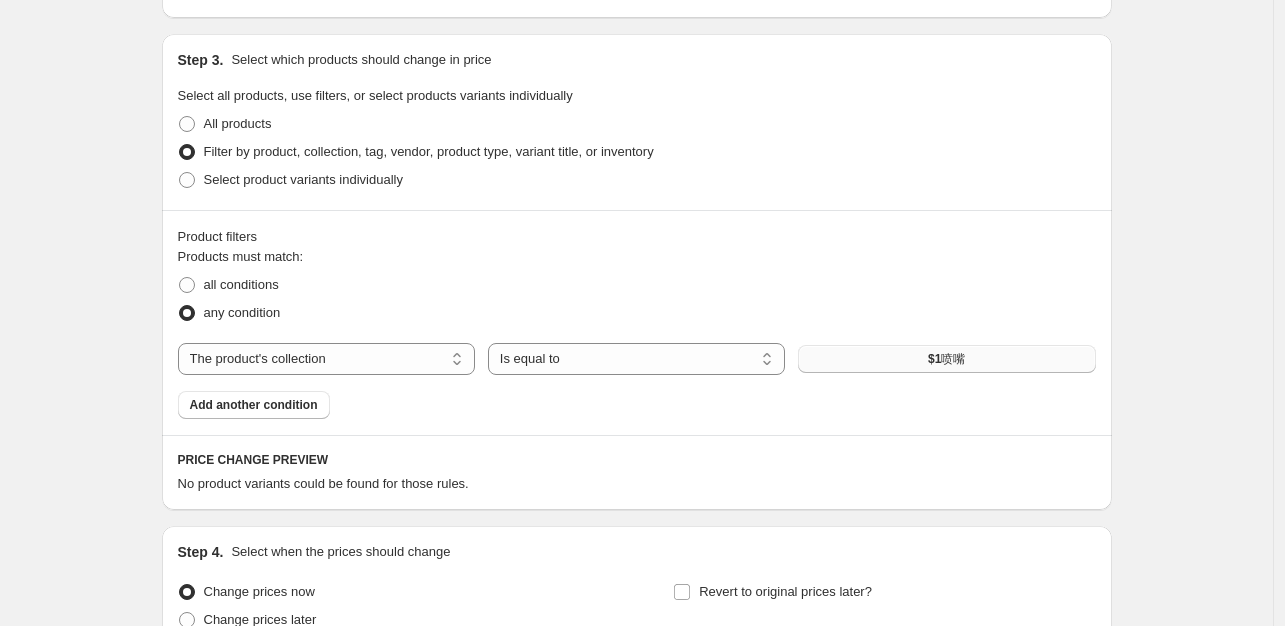 click on "$1喷嘴" at bounding box center (946, 359) 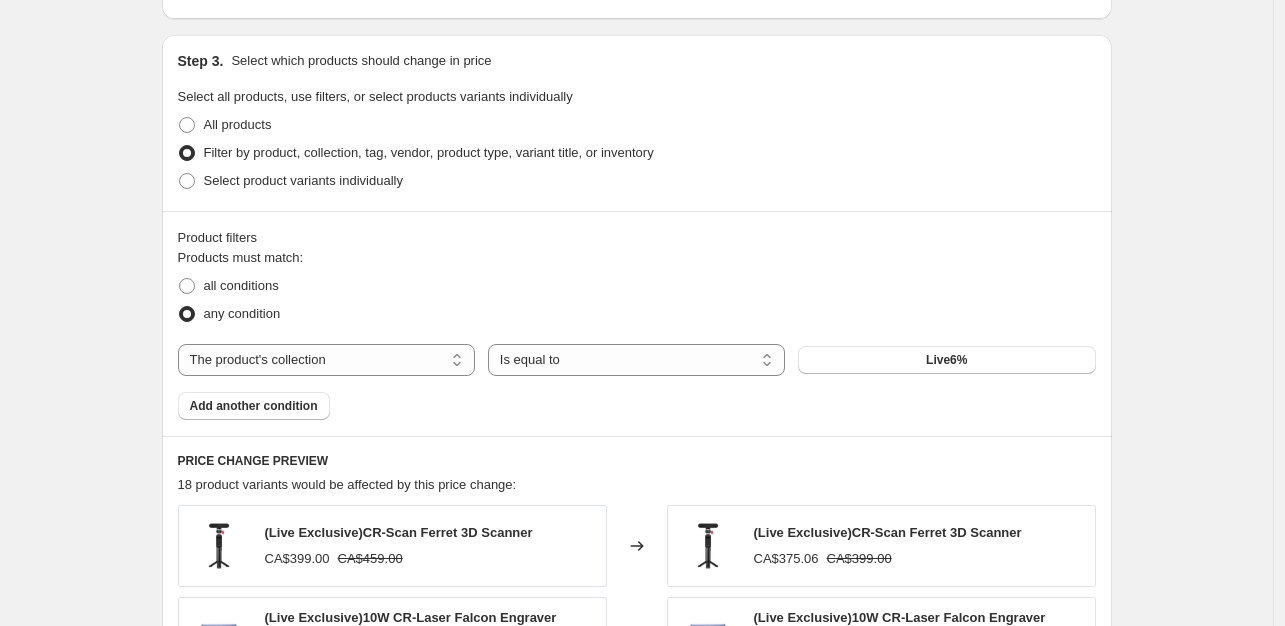 scroll, scrollTop: 900, scrollLeft: 0, axis: vertical 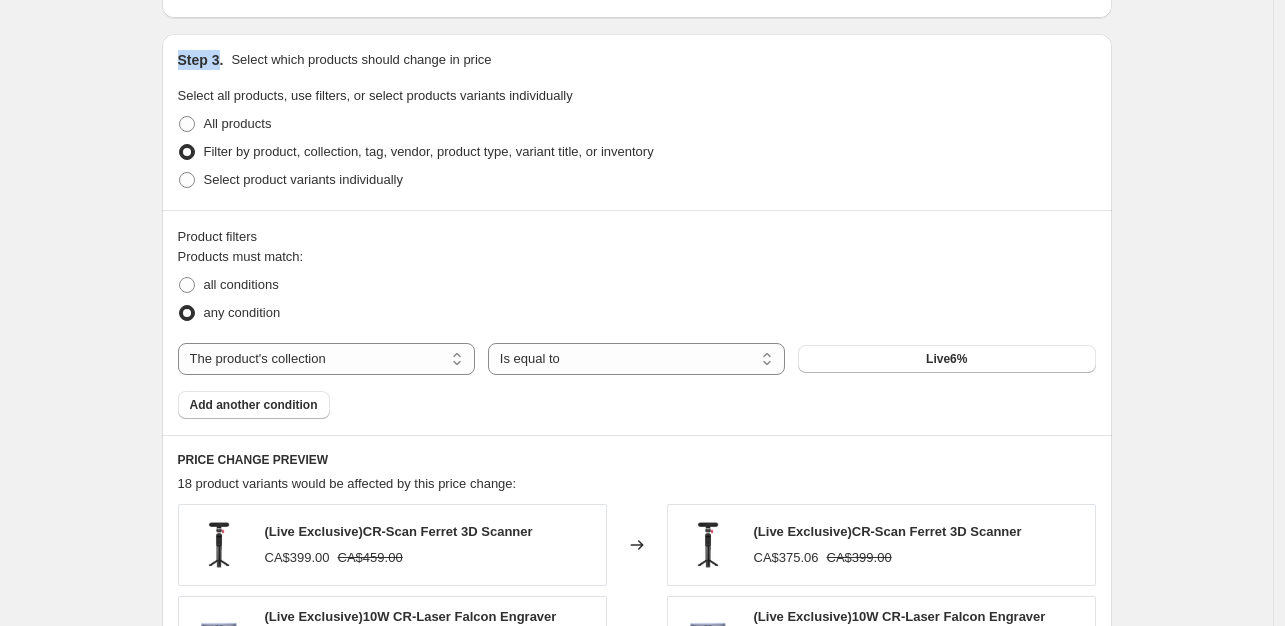 drag, startPoint x: 177, startPoint y: 65, endPoint x: 221, endPoint y: 53, distance: 45.607018 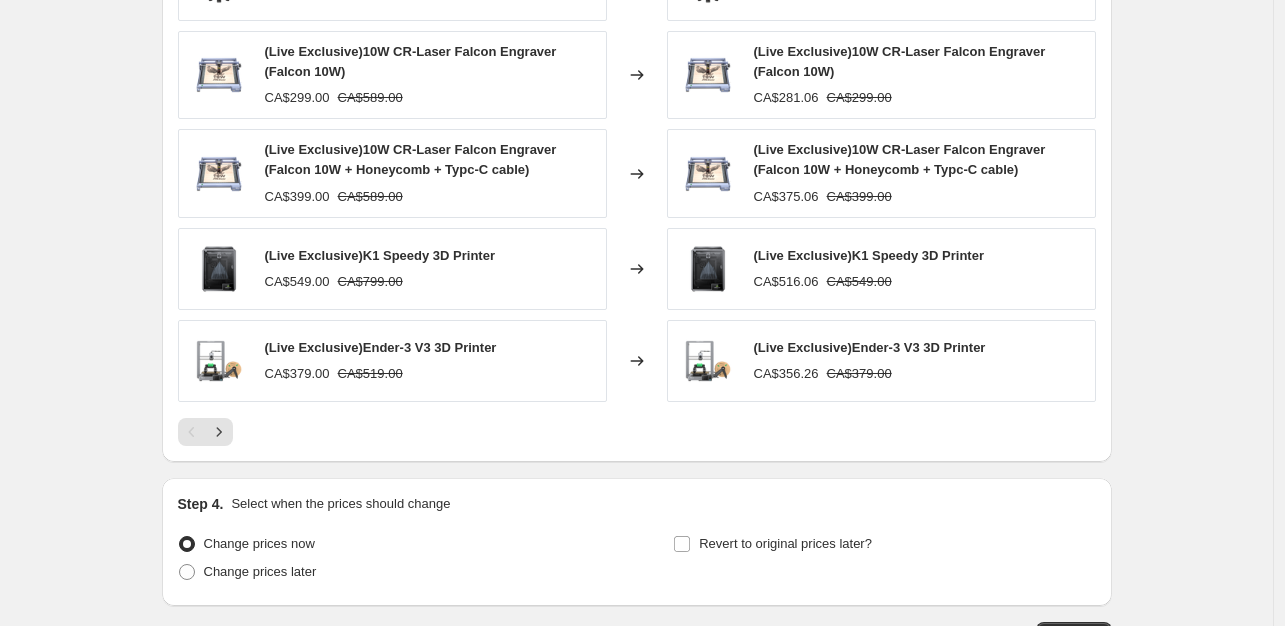 scroll, scrollTop: 1500, scrollLeft: 0, axis: vertical 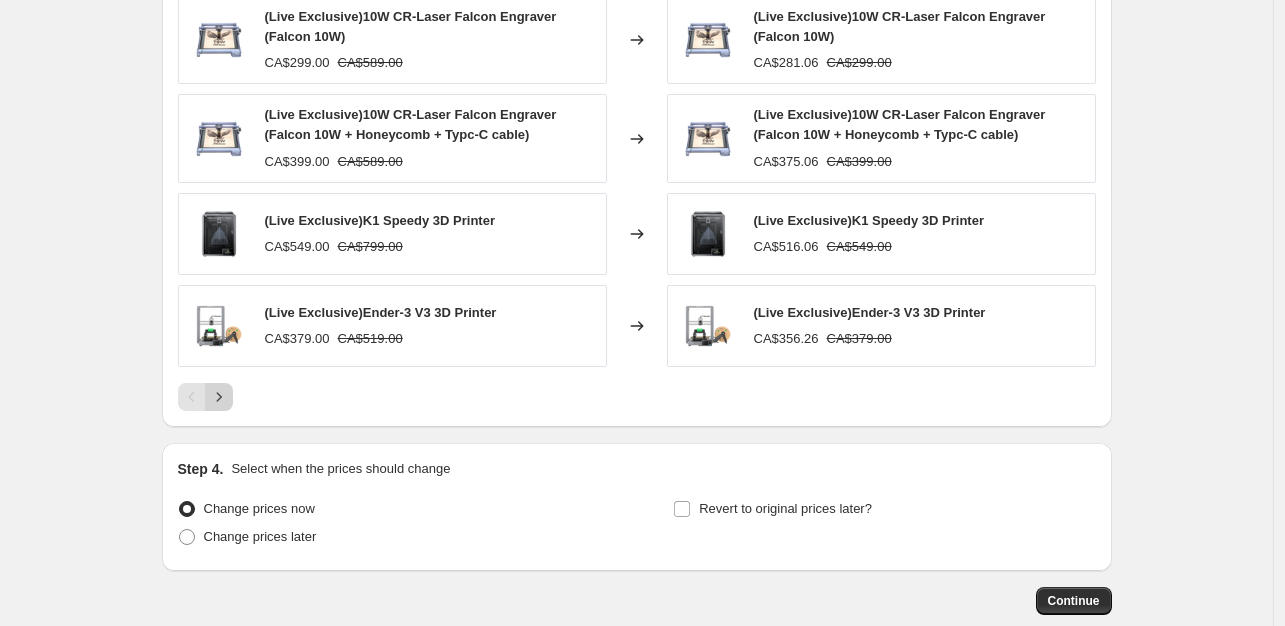 click at bounding box center (219, 397) 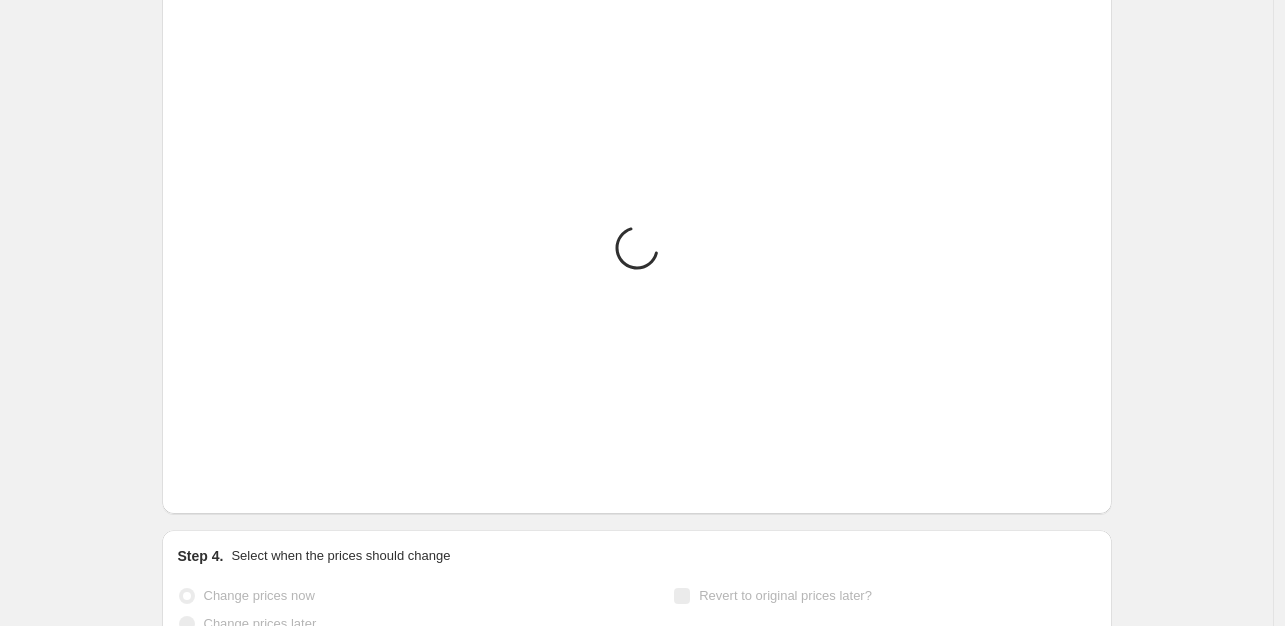 scroll, scrollTop: 1400, scrollLeft: 0, axis: vertical 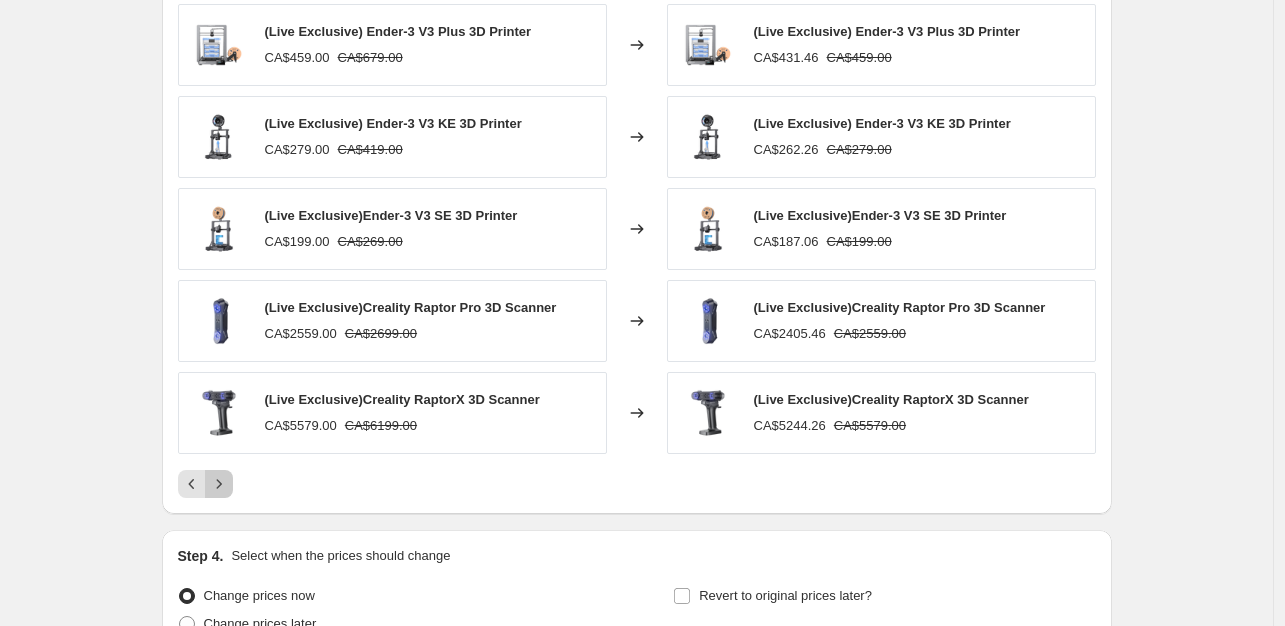 click 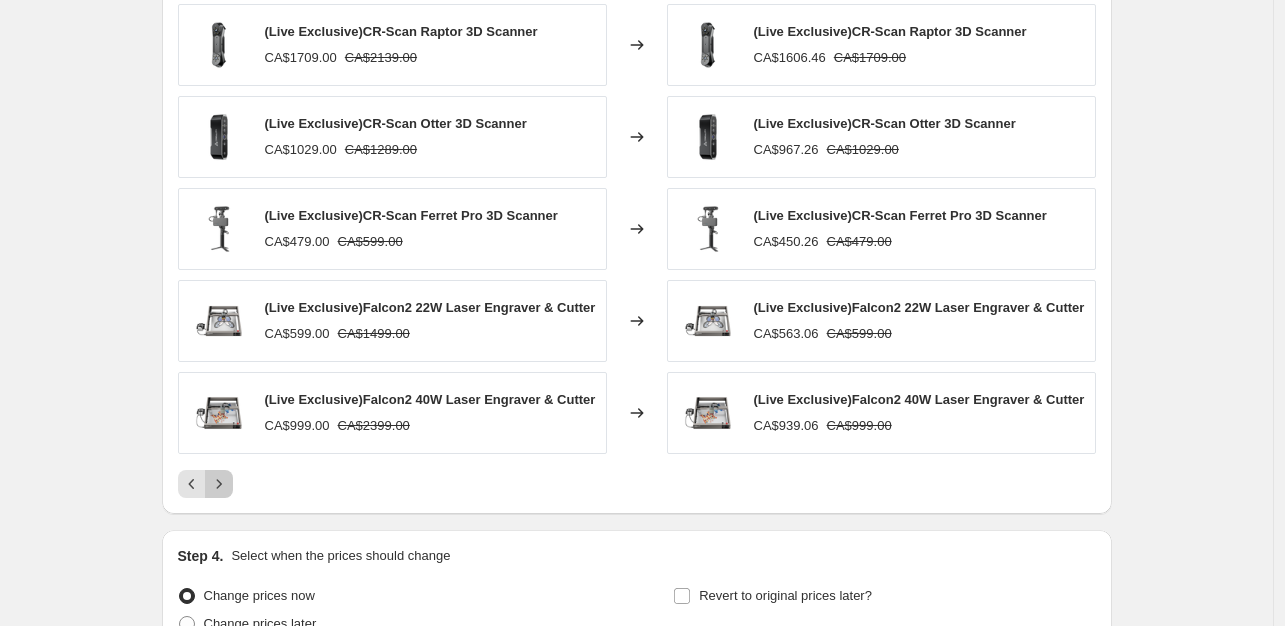 click 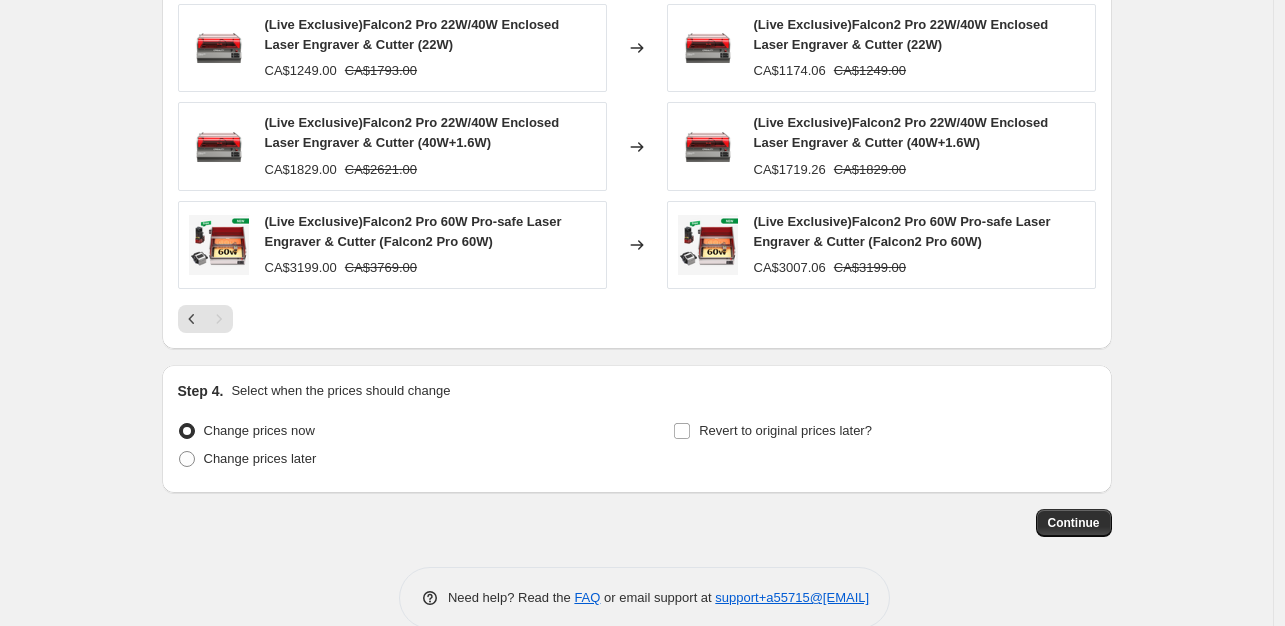 scroll, scrollTop: 1432, scrollLeft: 0, axis: vertical 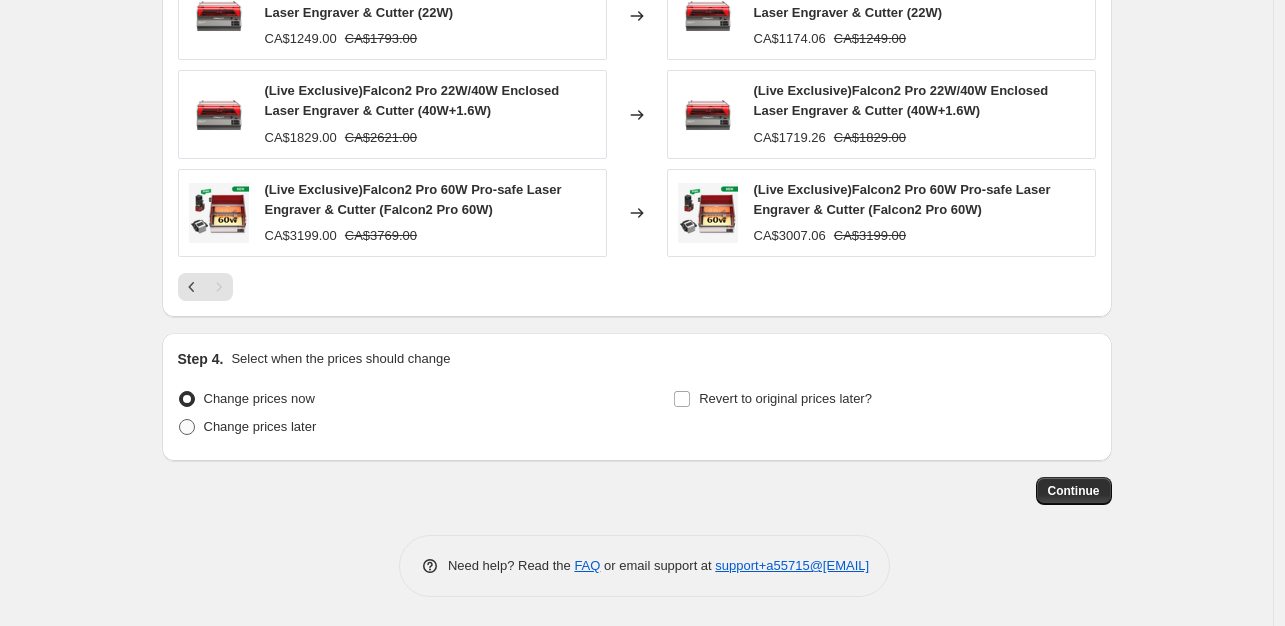 click on "Change prices later" at bounding box center [260, 426] 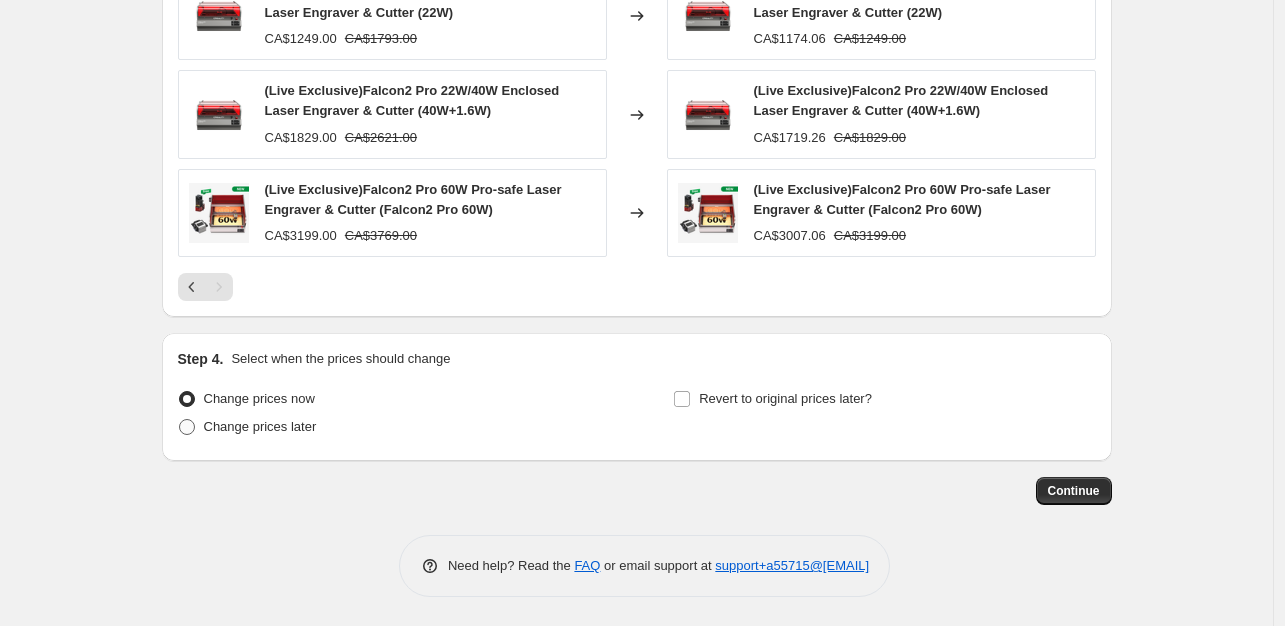 radio on "true" 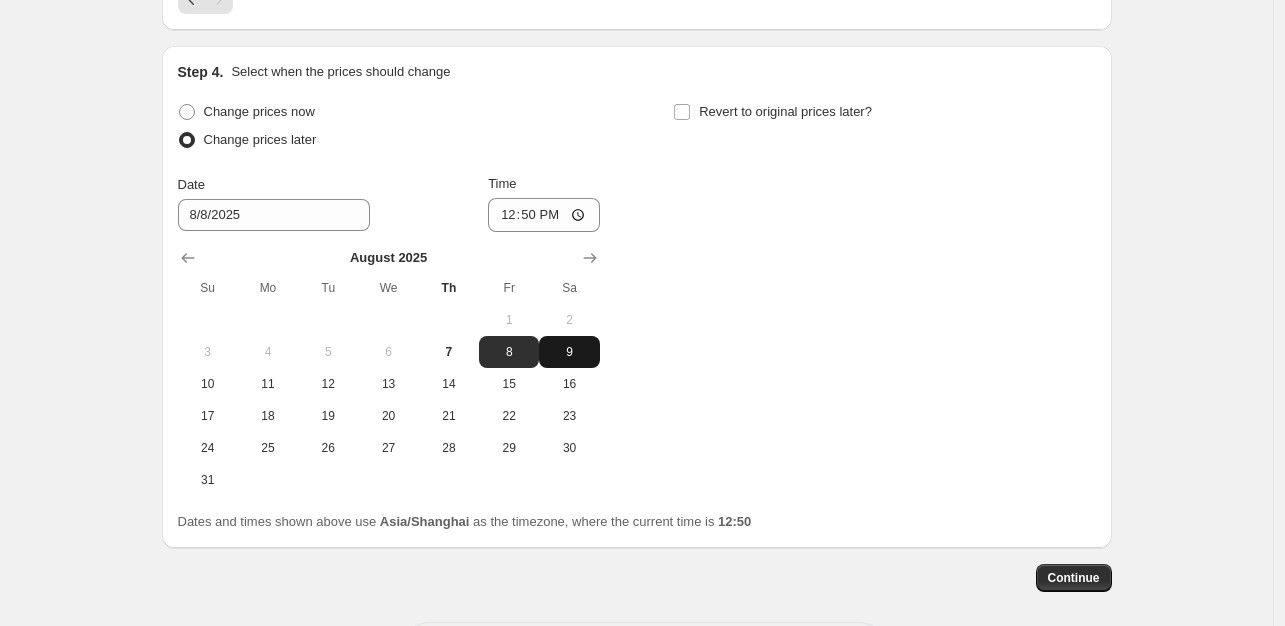 scroll, scrollTop: 1732, scrollLeft: 0, axis: vertical 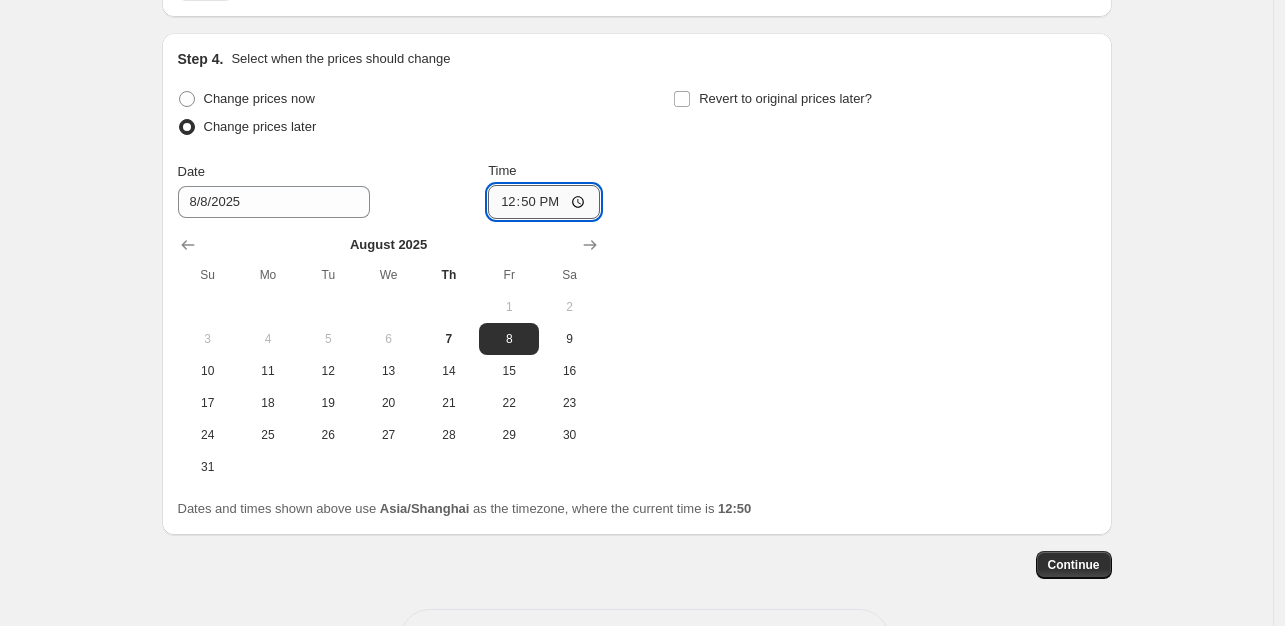 click on "12:50" at bounding box center [544, 202] 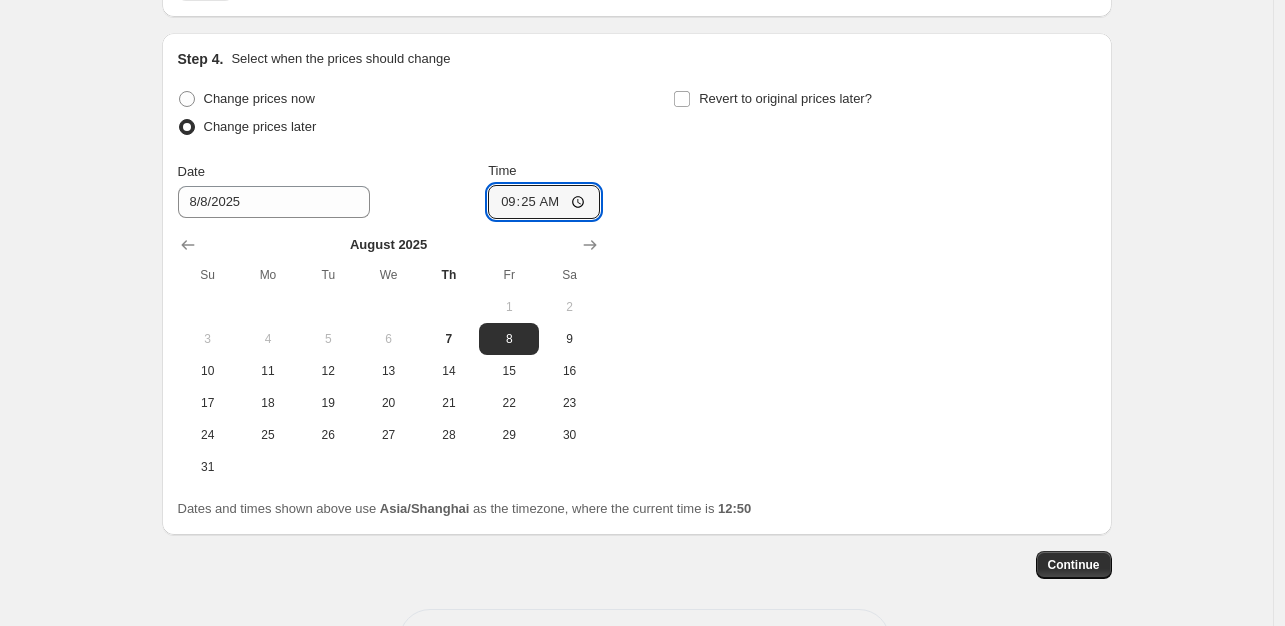 type on "09:25" 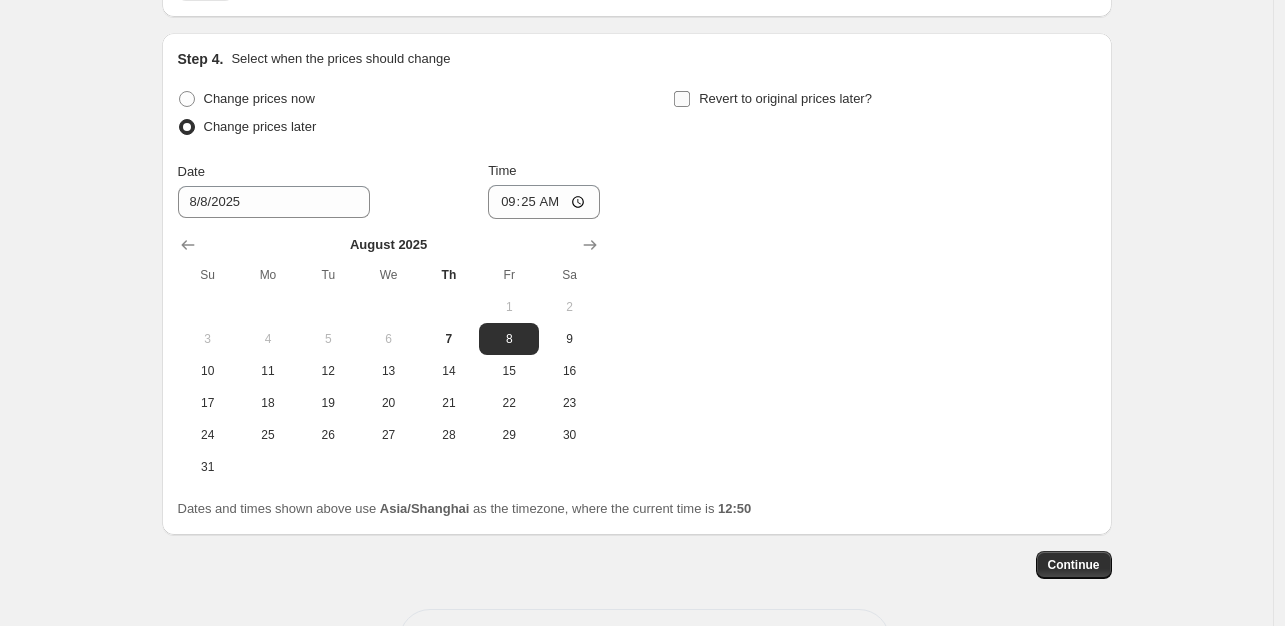 click on "Revert to original prices later?" at bounding box center (785, 98) 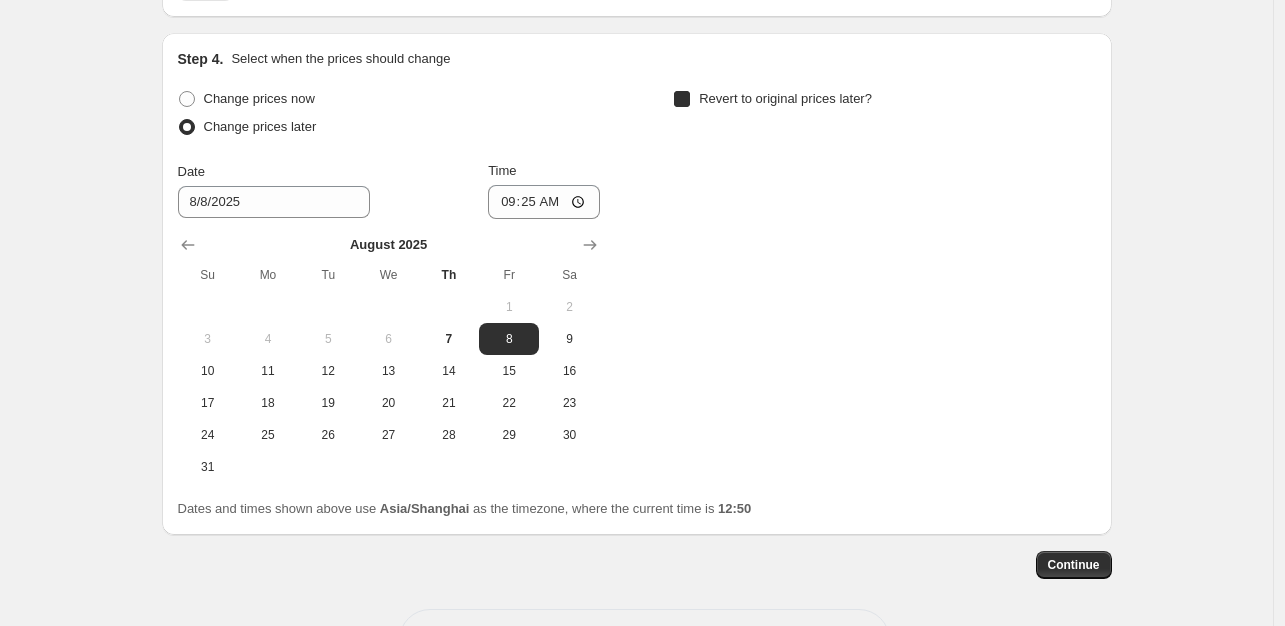 checkbox on "true" 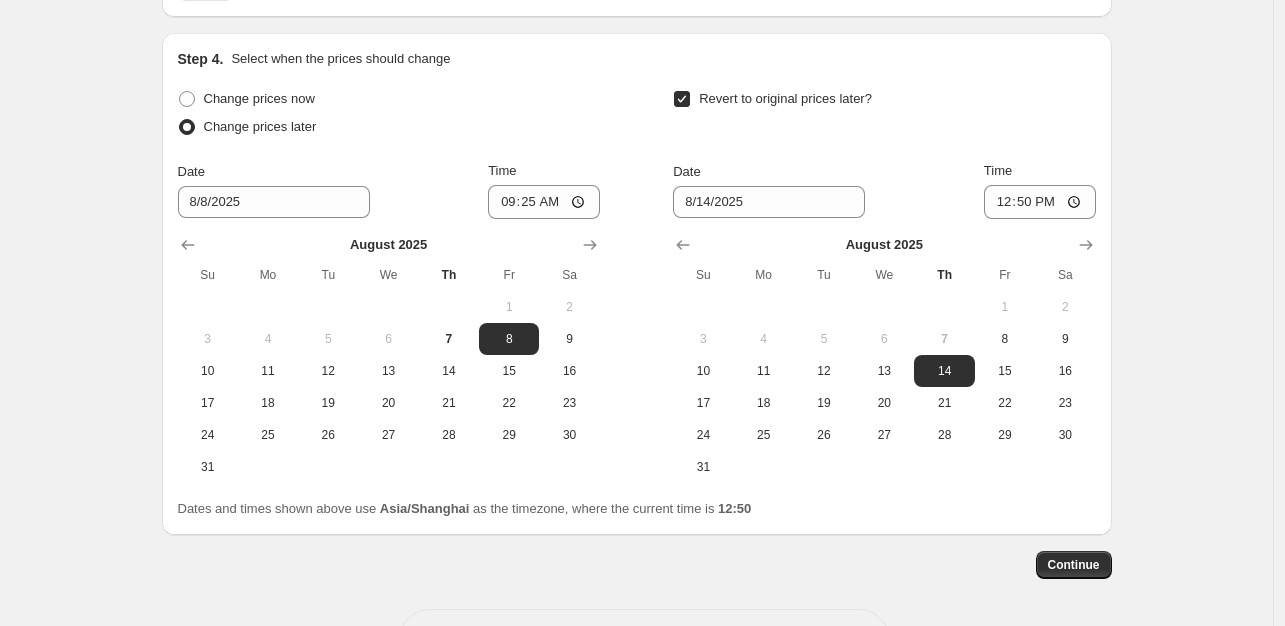 click on "Create new price change job. This page is ready Create new price change job Draft Step 1. Optionally give your price change job a title (eg "March 30% off sale on boots") (Live) 6% discount This title is just for internal use, customers won't see it Step 2. Select how the prices should change Use bulk price change rules Set product prices individually Use CSV upload Price Change type Change the price to a certain amount Change the price by a certain amount Change the price by a certain percentage Change the price to the current compare at price (price before sale) Change the price by a certain amount relative to the compare at price Change the price by a certain percentage relative to the compare at price Don't change the price Change the price by a certain percentage relative to the cost per item Change price to certain cost margin Change the price by a certain percentage Price change amount -6 % (Price drop) Rounding Round to nearest .01 Round to nearest whole number End prices in .99 Compare at price Date" at bounding box center [636, -516] 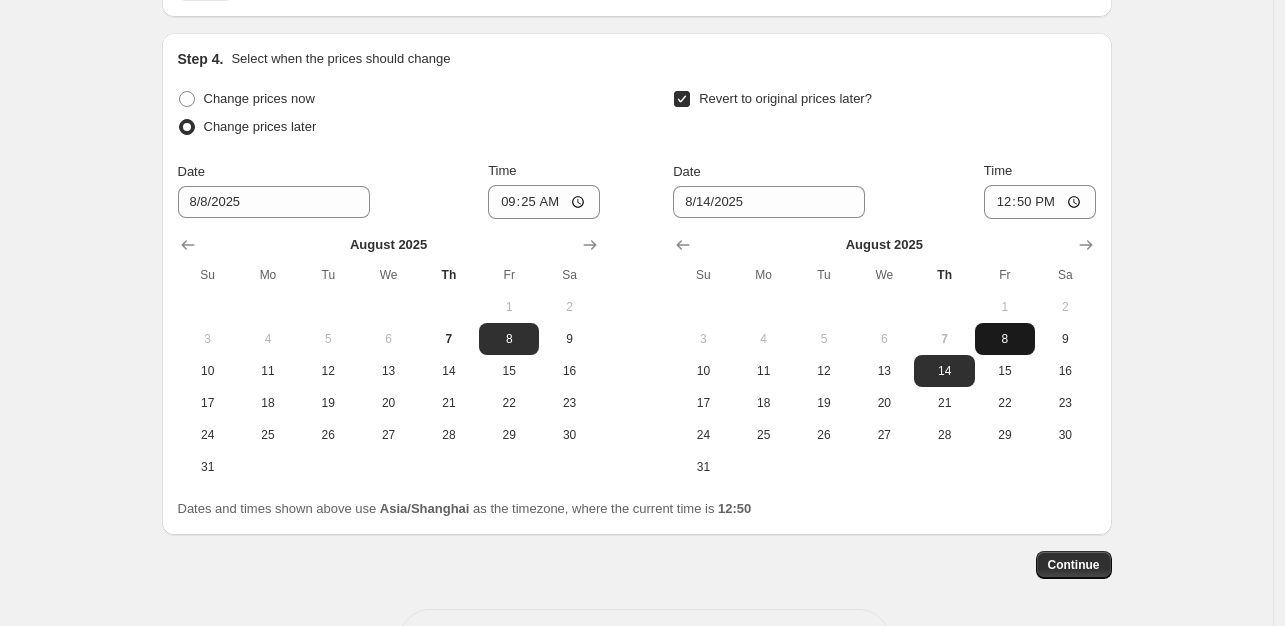 click on "8" at bounding box center [1005, 339] 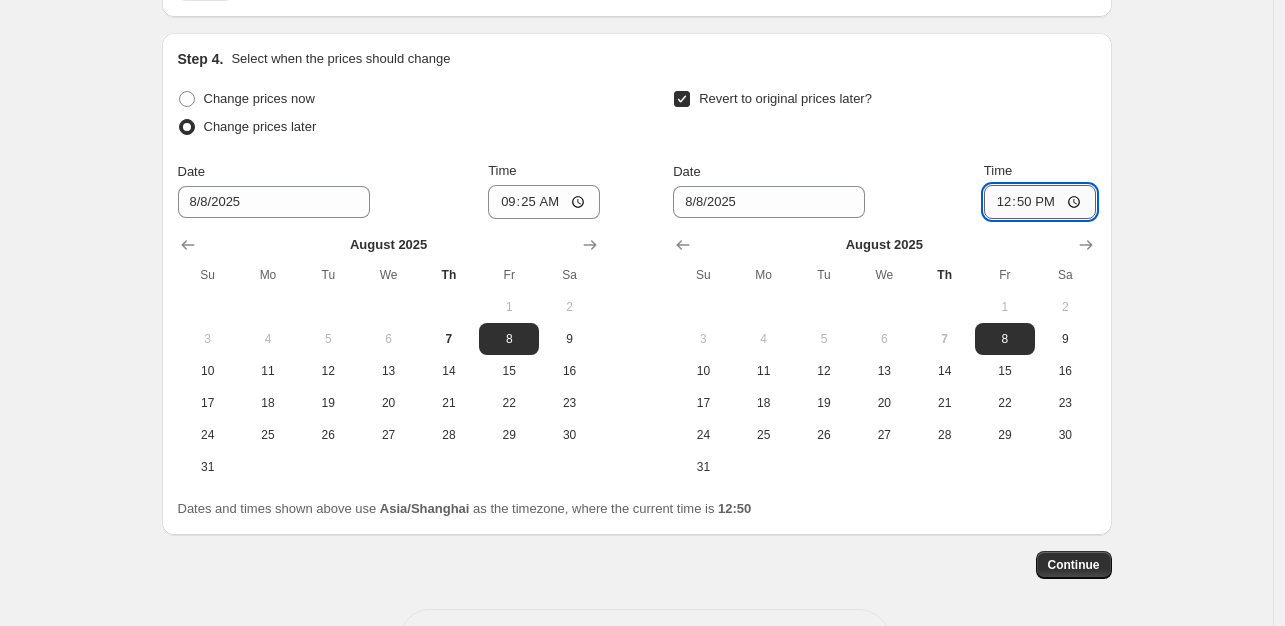 click on "12:50" at bounding box center [1040, 202] 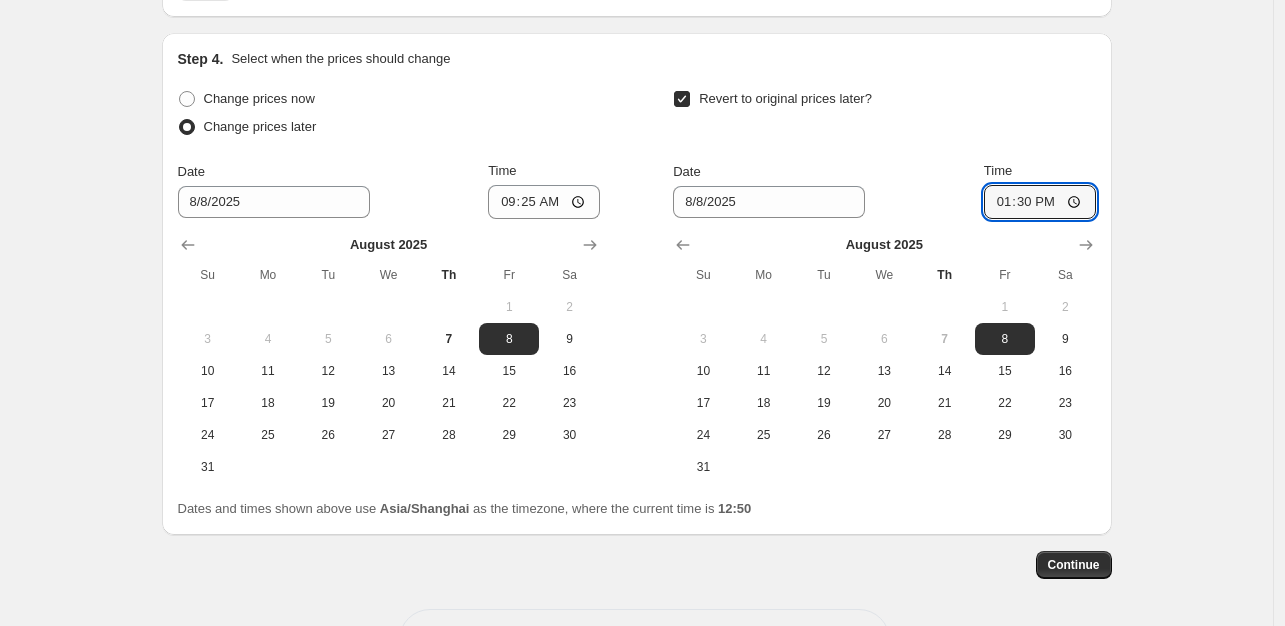 type on "13:30" 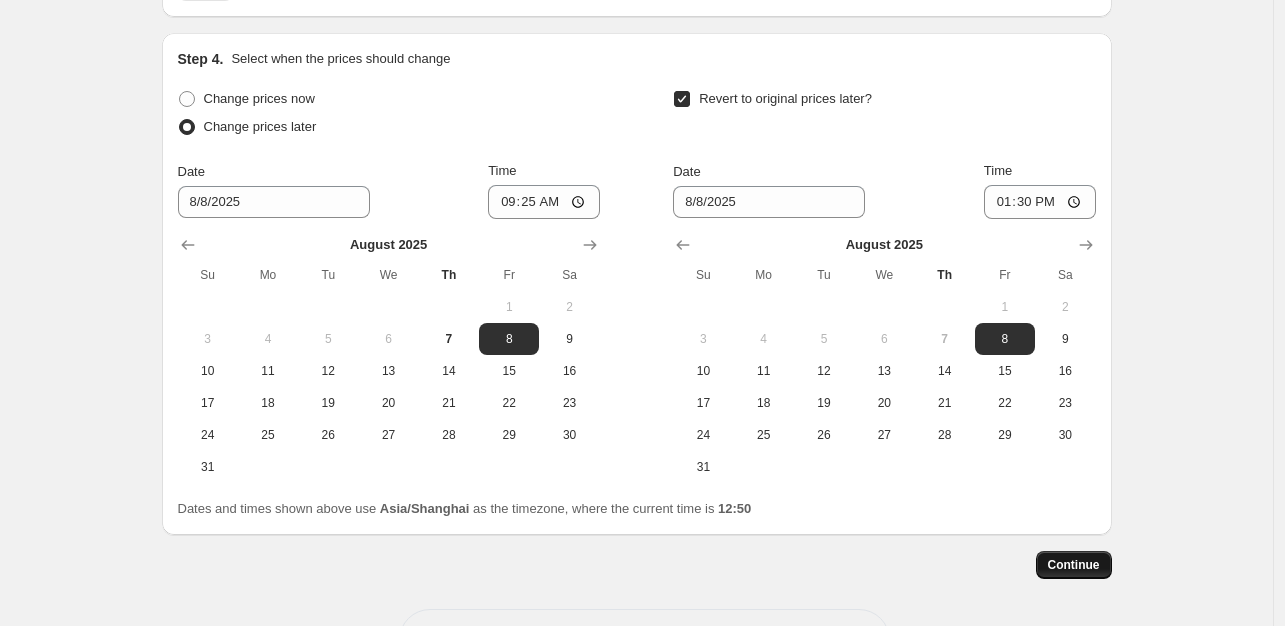 click on "Continue" at bounding box center (1074, 565) 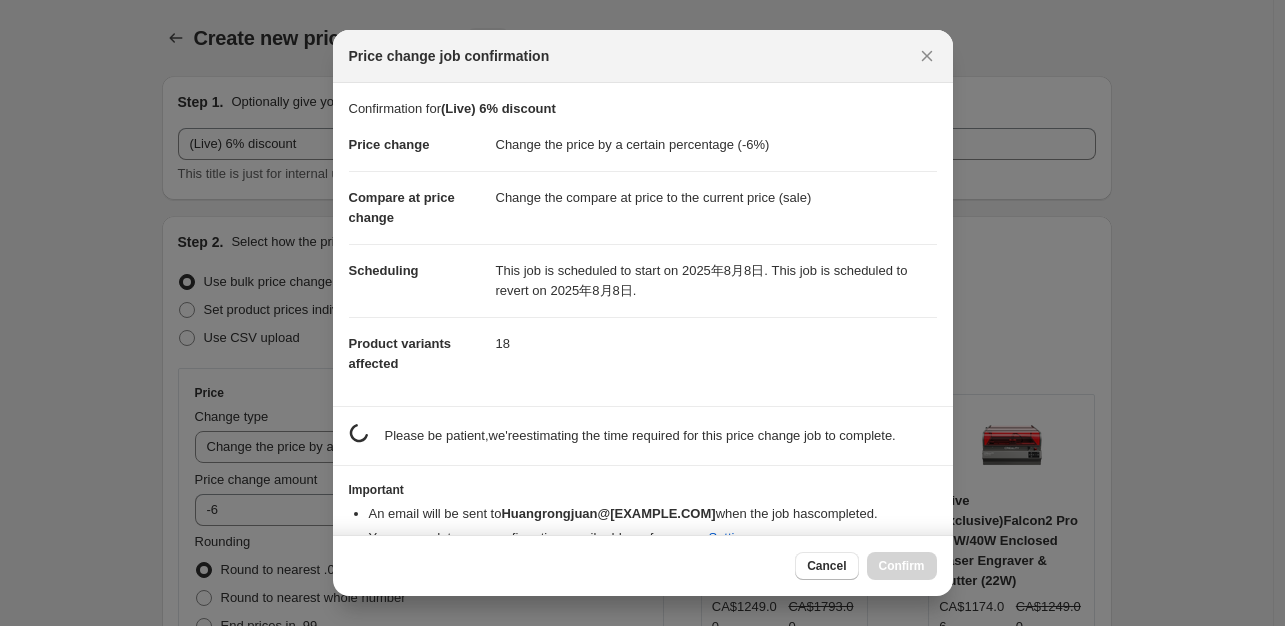 scroll, scrollTop: 0, scrollLeft: 0, axis: both 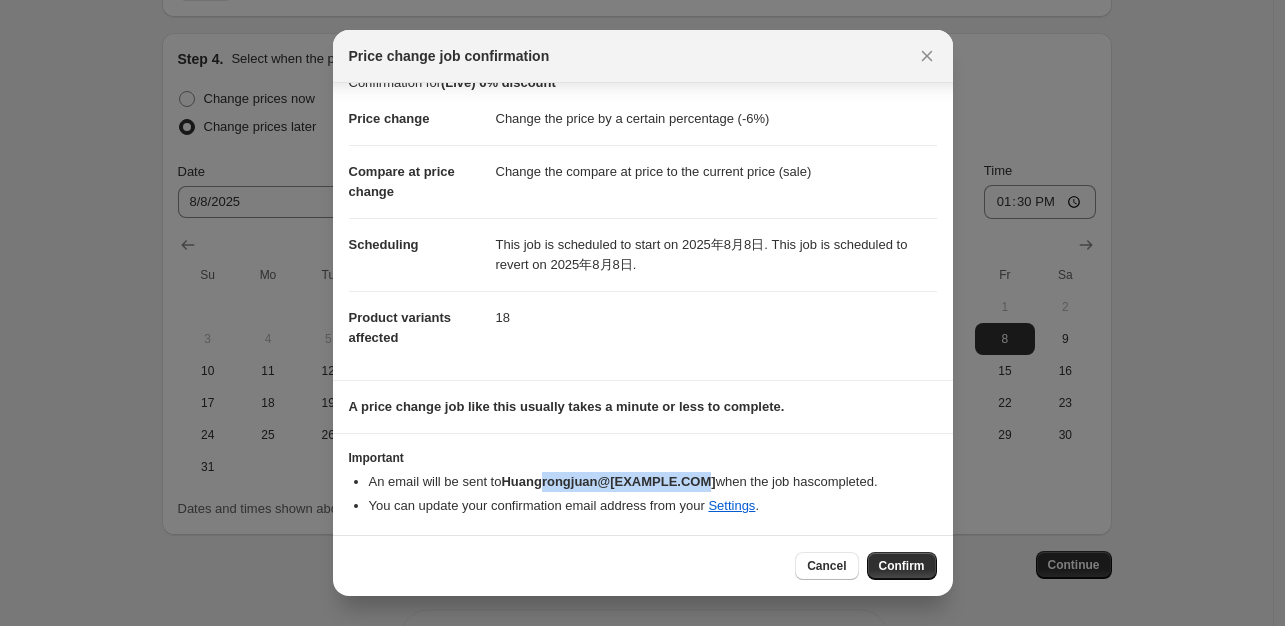 drag, startPoint x: 545, startPoint y: 484, endPoint x: 688, endPoint y: 469, distance: 143.78456 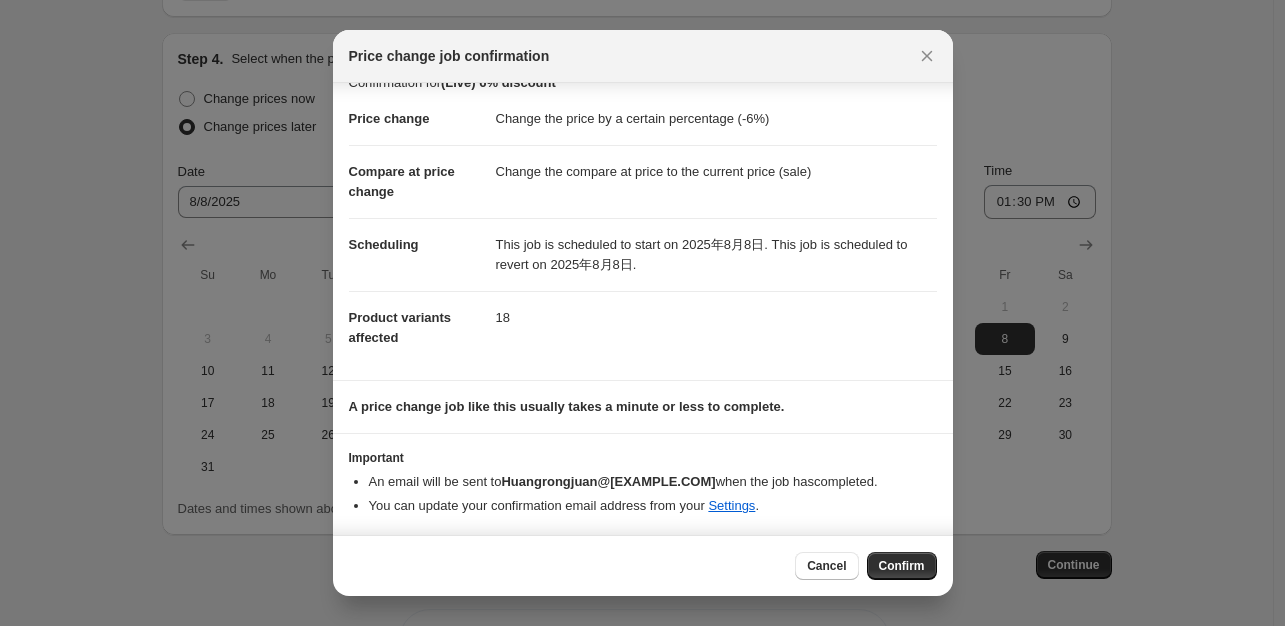 scroll, scrollTop: 0, scrollLeft: 0, axis: both 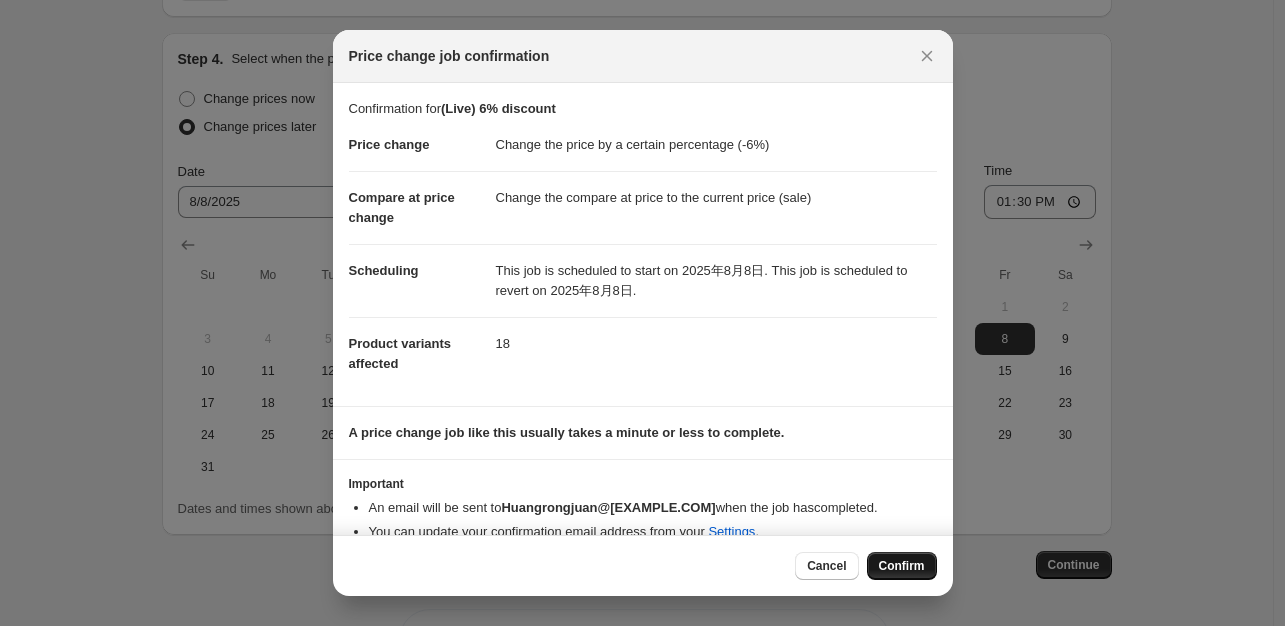 click on "Confirm" at bounding box center (902, 566) 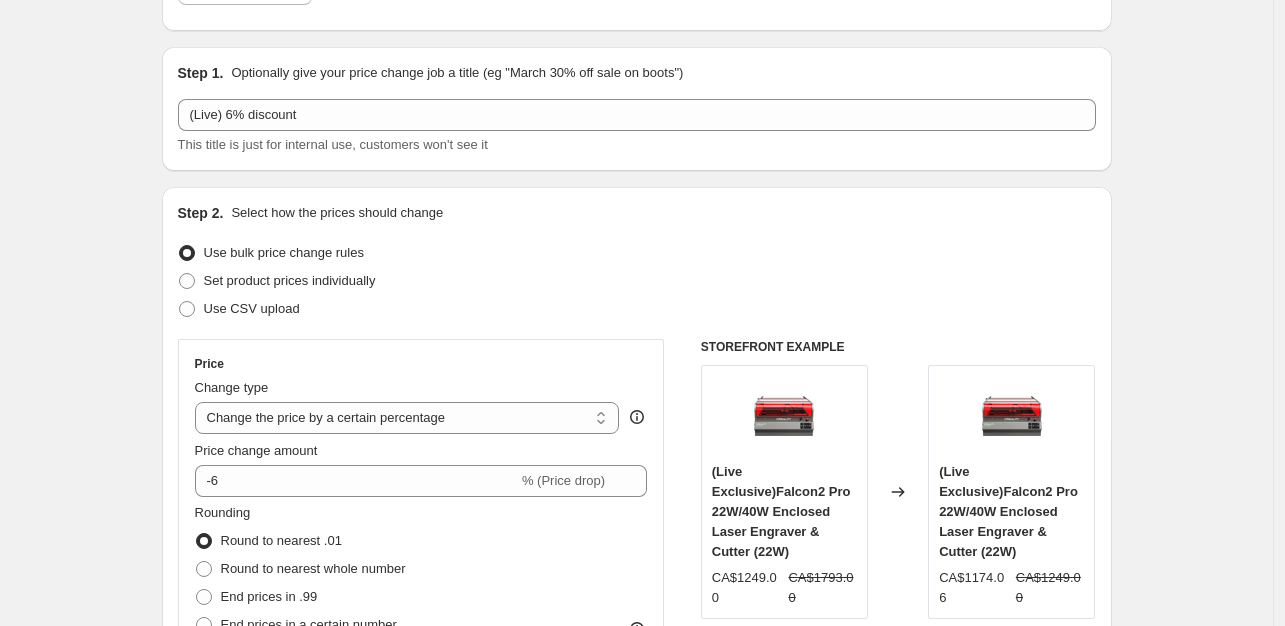 scroll, scrollTop: 0, scrollLeft: 0, axis: both 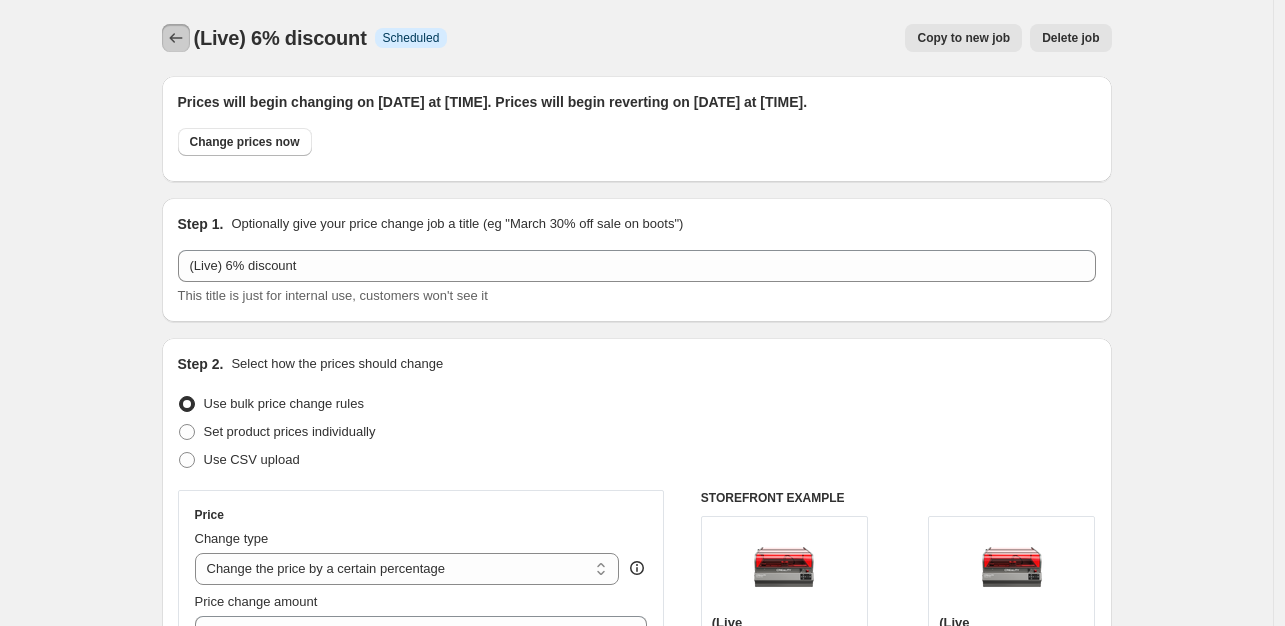 click at bounding box center (176, 38) 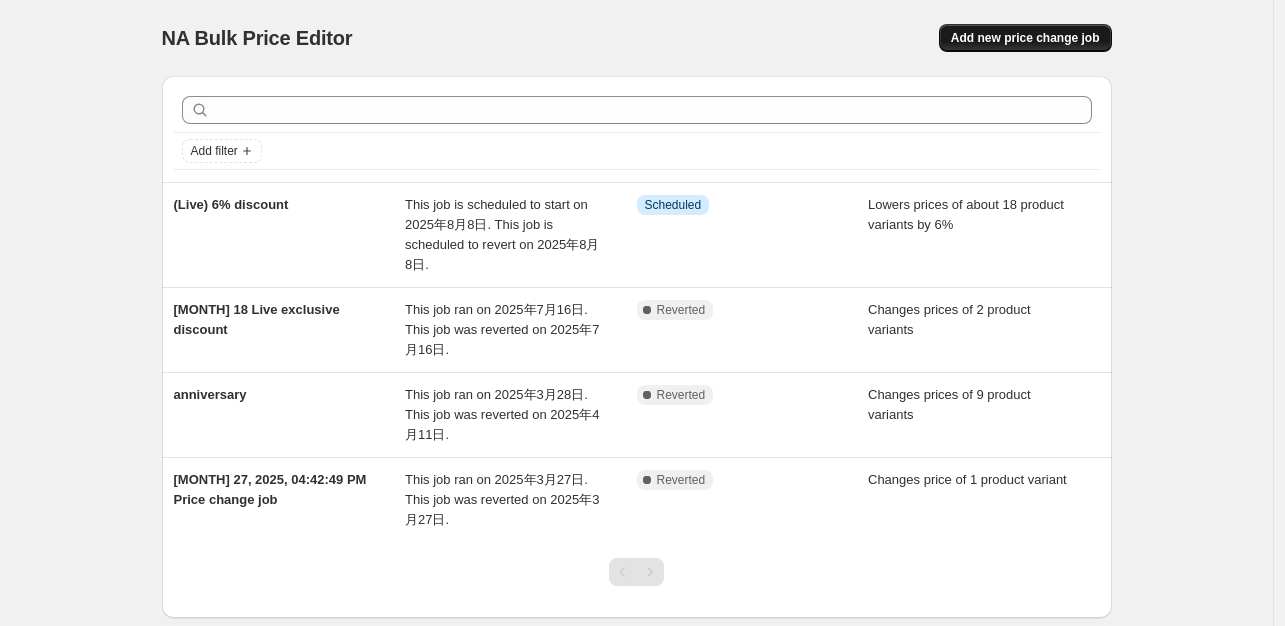 click on "Add new price change job" at bounding box center (1025, 38) 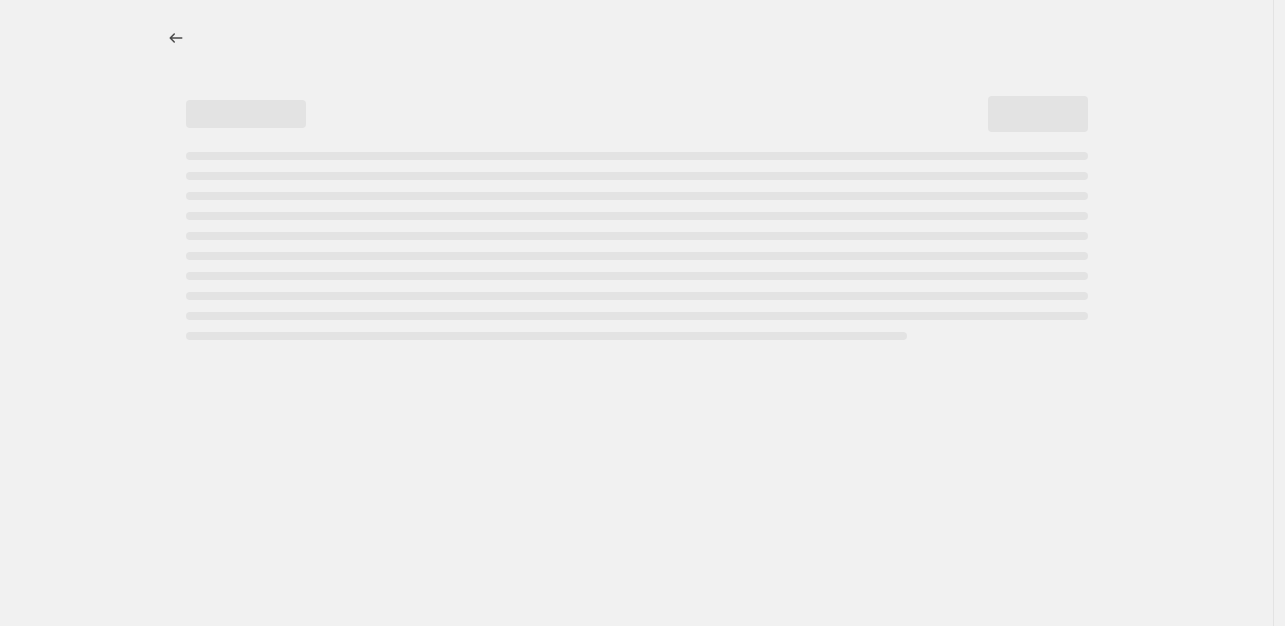 select on "percentage" 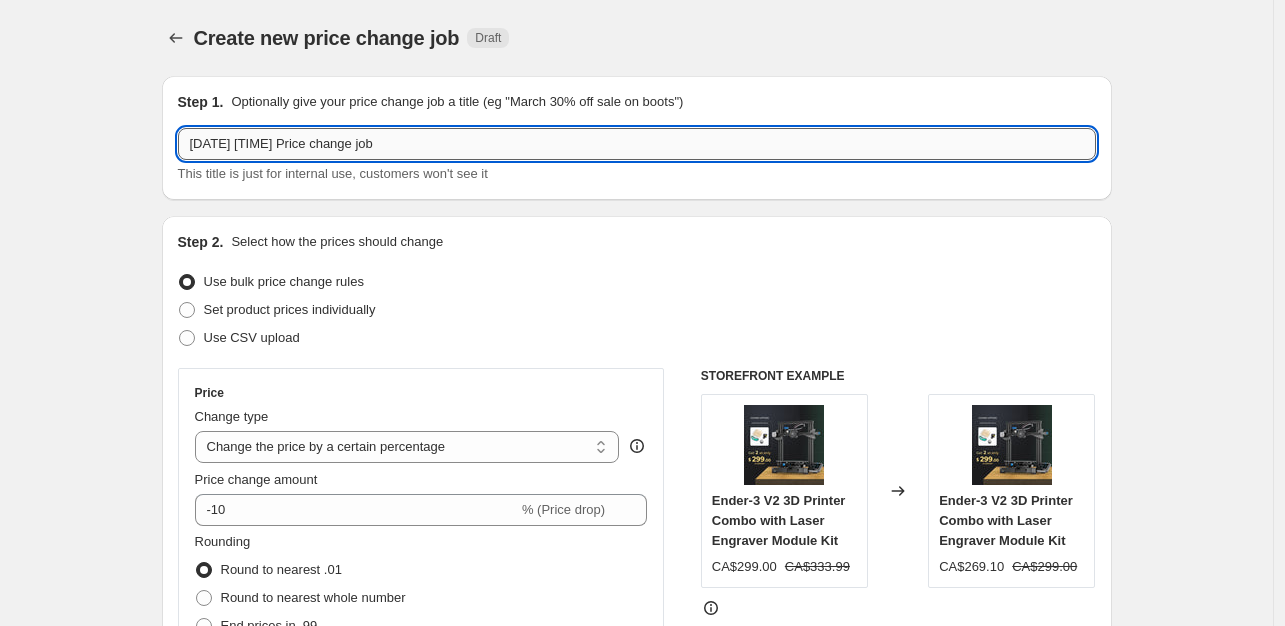 click on "[DATE] [TIME] Price change job" at bounding box center (637, 144) 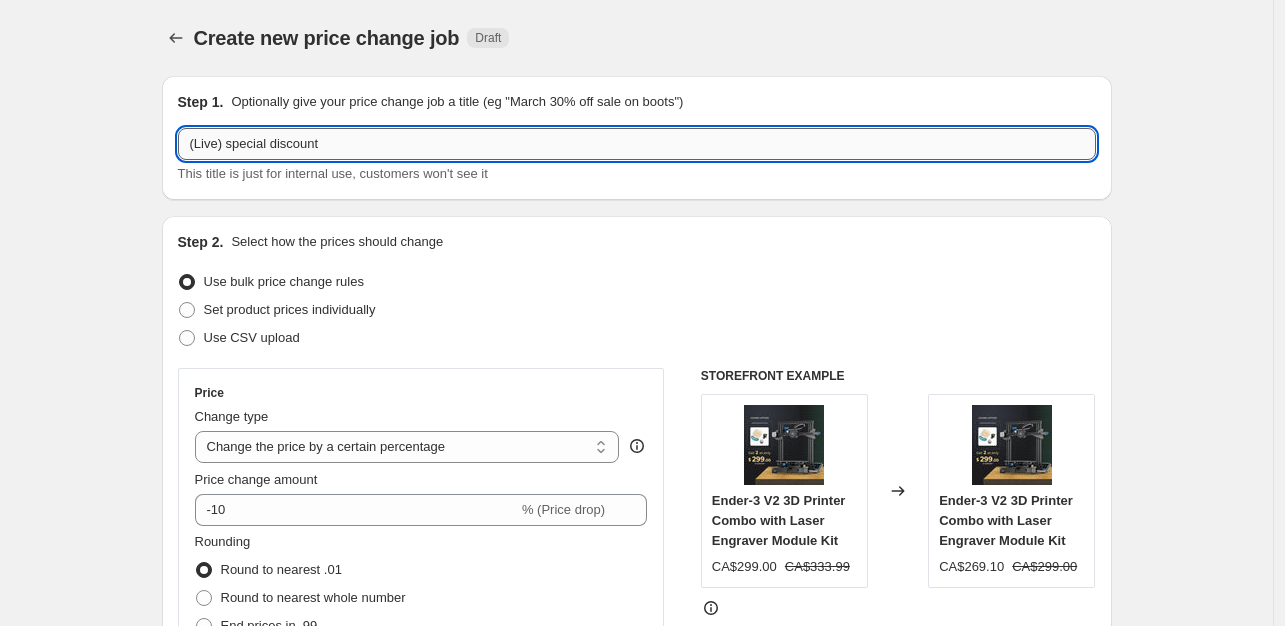 click on "(Live) special discount" at bounding box center (637, 144) 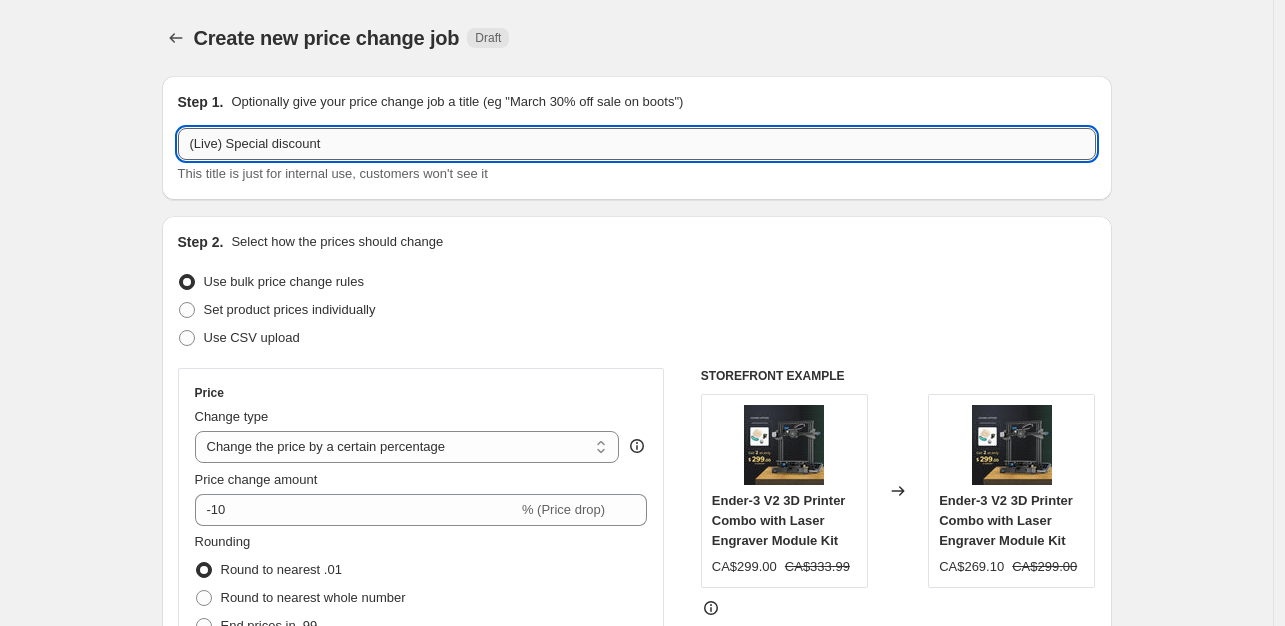 click on "(Live) Special discount" at bounding box center [637, 144] 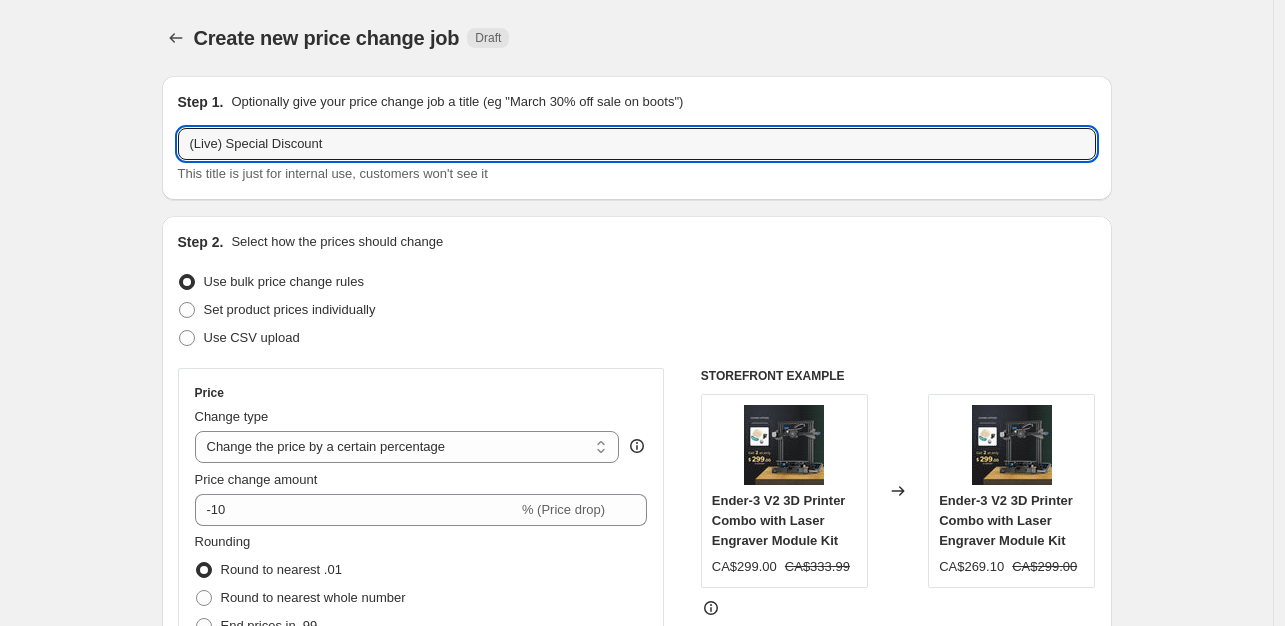 click on "Create new price change job. This page is ready Create new price change job Draft Step 1. Optionally give your price change job a title (eg "March 30% off sale on boots") (Live) Special Discount This title is just for internal use, customers won't see it Step 2. Select how the prices should change Use bulk price change rules Set product prices individually Use CSV upload Price Change type Change the price to a certain amount Change the price by a certain amount Change the price by a certain percentage Change the price to the current compare at price (price before sale) Change the price by a certain amount relative to the compare at price Change the price by a certain percentage relative to the compare at price Don't change the price Change the price by a certain percentage relative to the cost per item Change price to certain cost margin Change the price by a certain percentage Price change amount -10 % (Price drop) Rounding Round to nearest .01 Round to nearest whole number End prices in .99 Compare at price" at bounding box center [636, 1006] 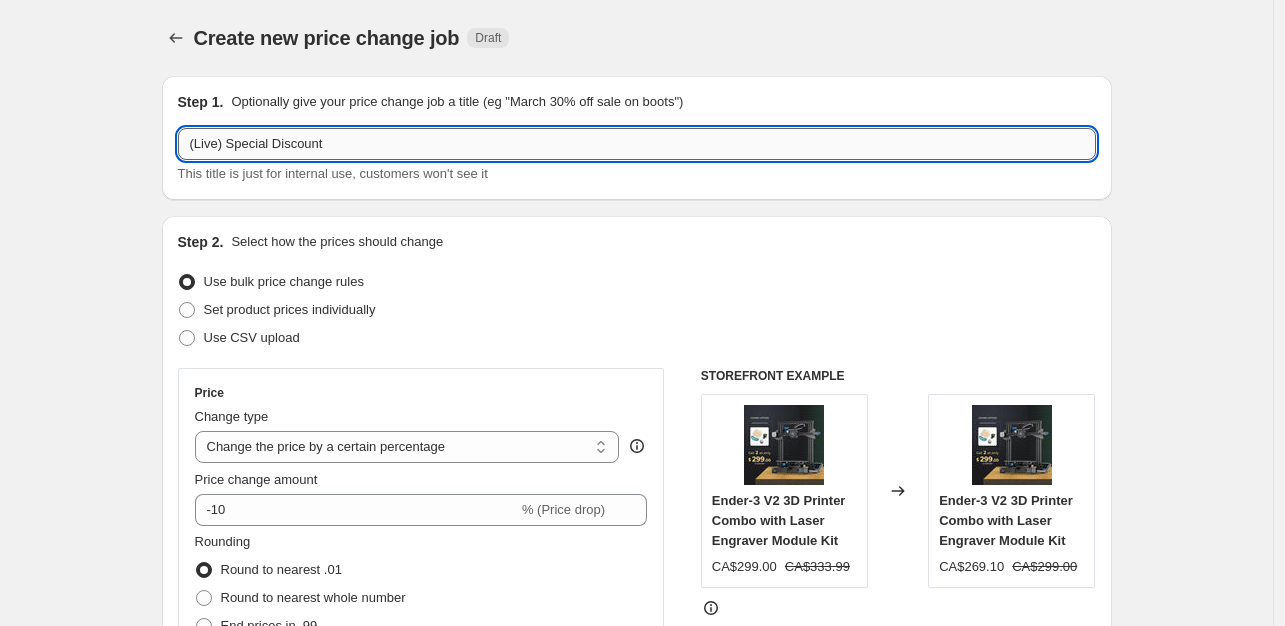 click on "(Live) Special Discount" at bounding box center [637, 144] 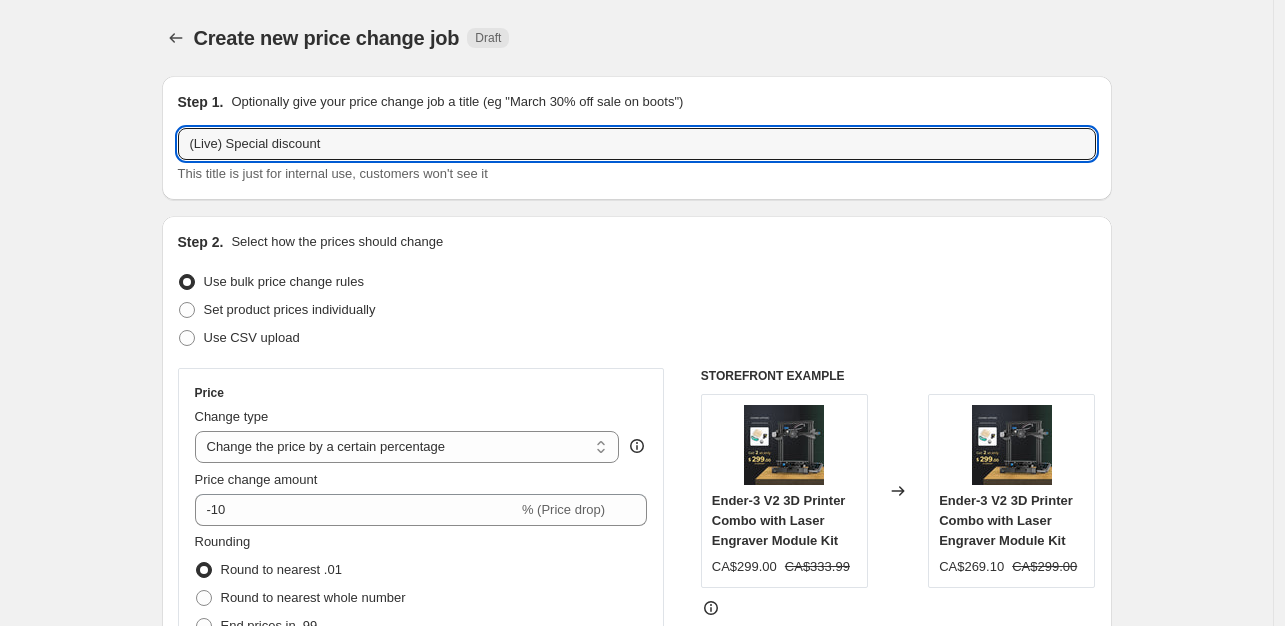 type on "(Live) Special discount" 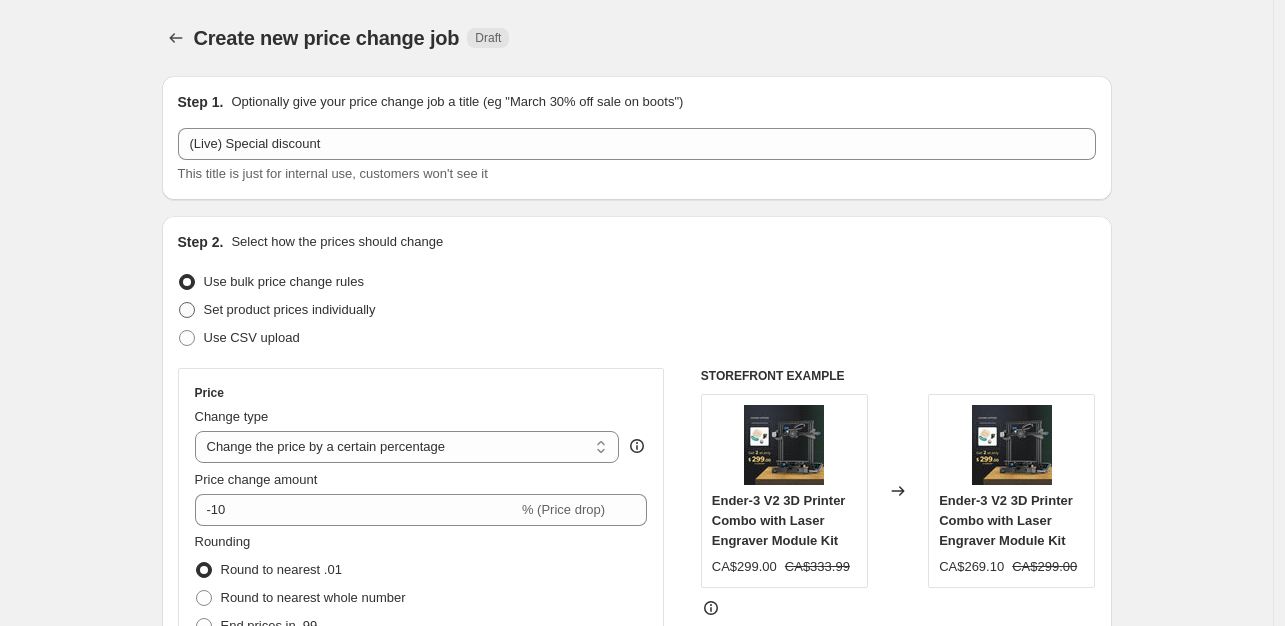 click on "Set product prices individually" at bounding box center [290, 309] 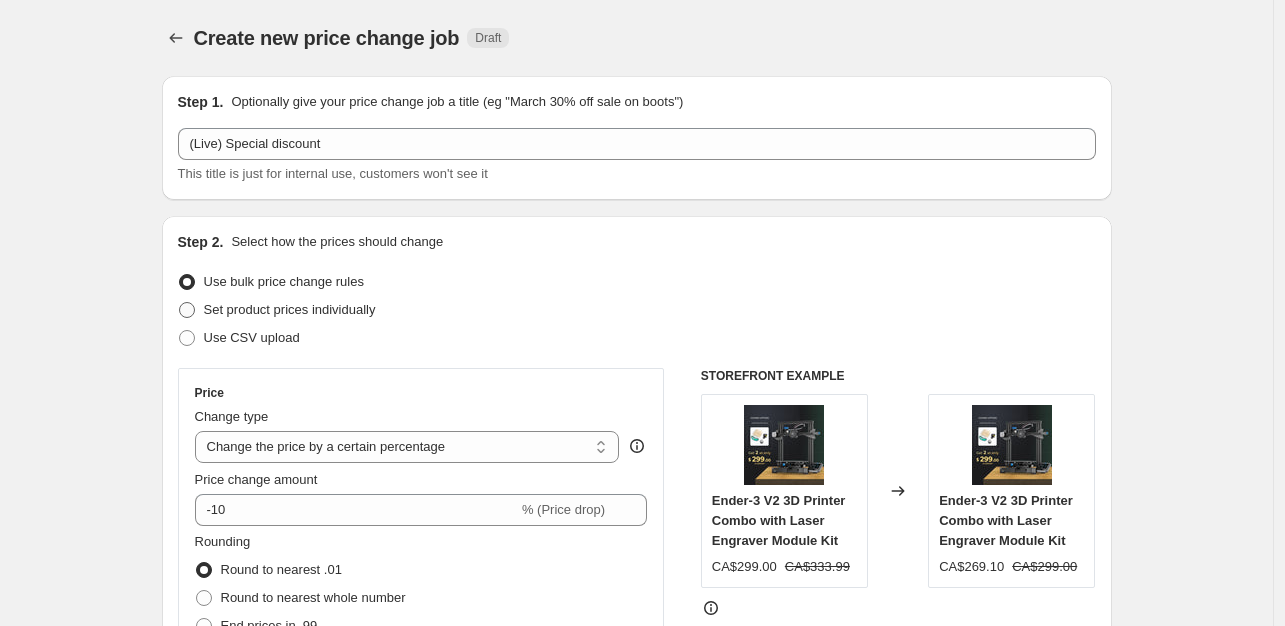 radio on "true" 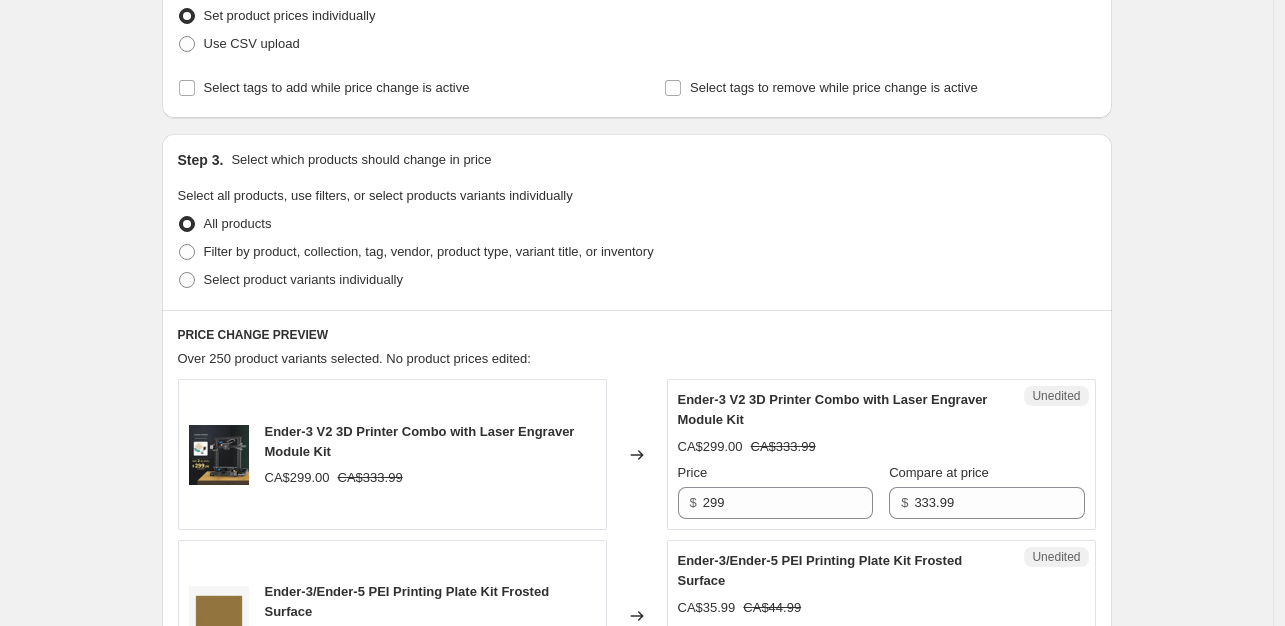 scroll, scrollTop: 300, scrollLeft: 0, axis: vertical 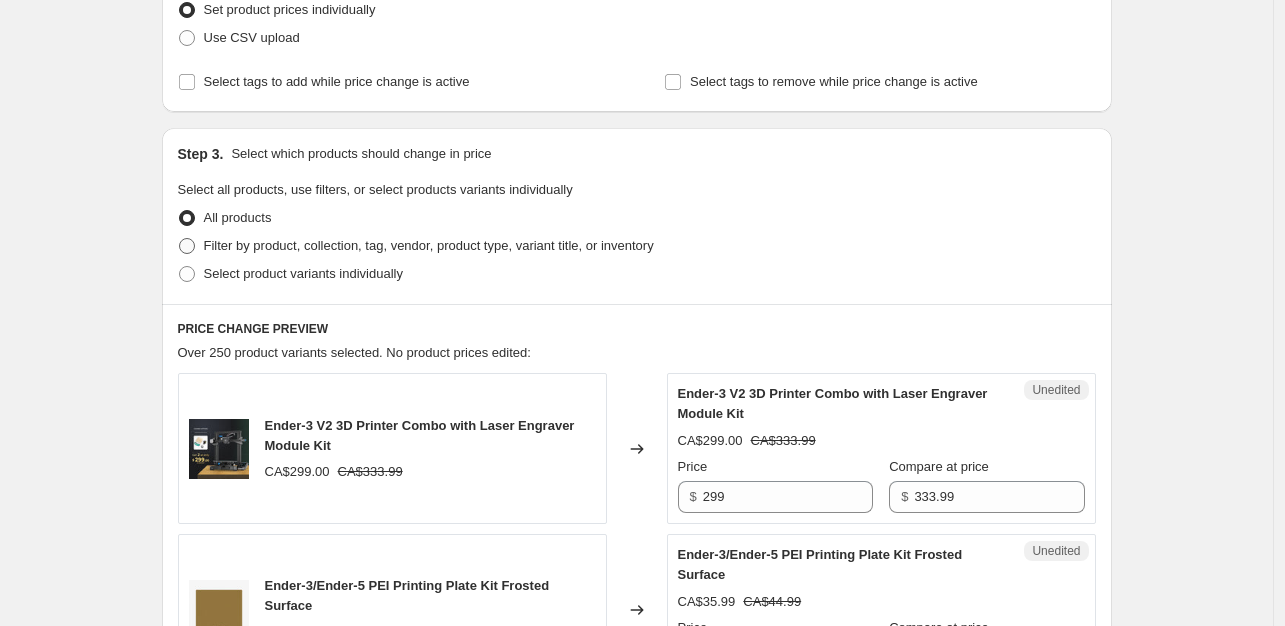 click on "Filter by product, collection, tag, vendor, product type, variant title, or inventory" at bounding box center (429, 245) 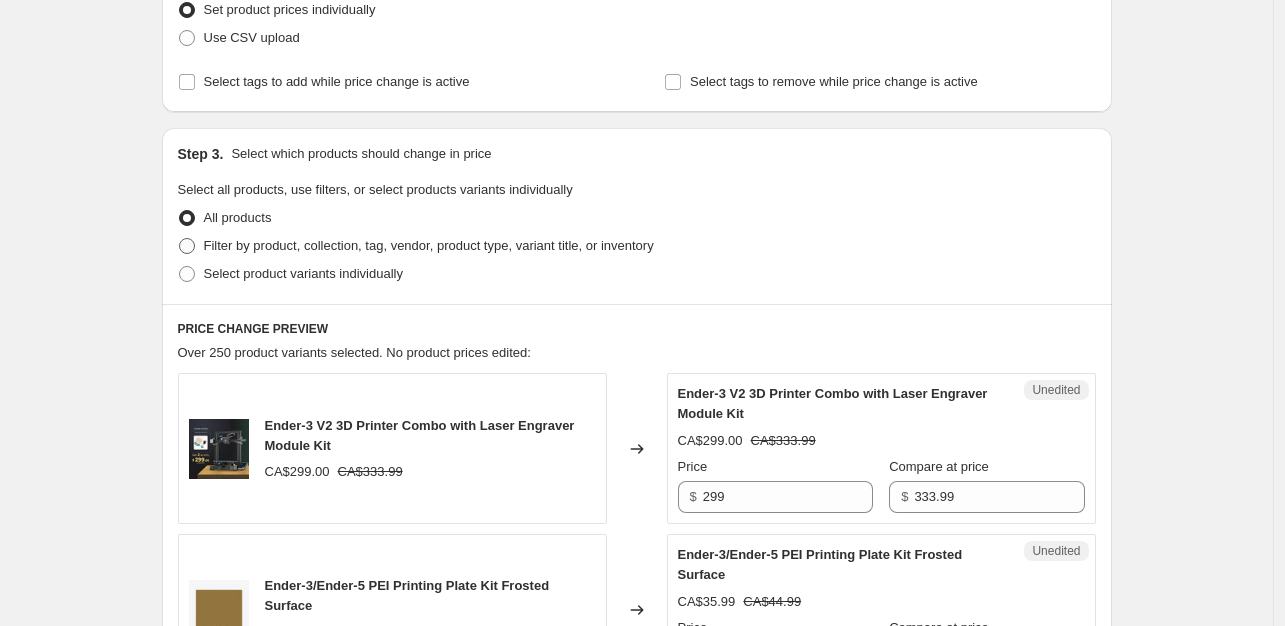 radio on "true" 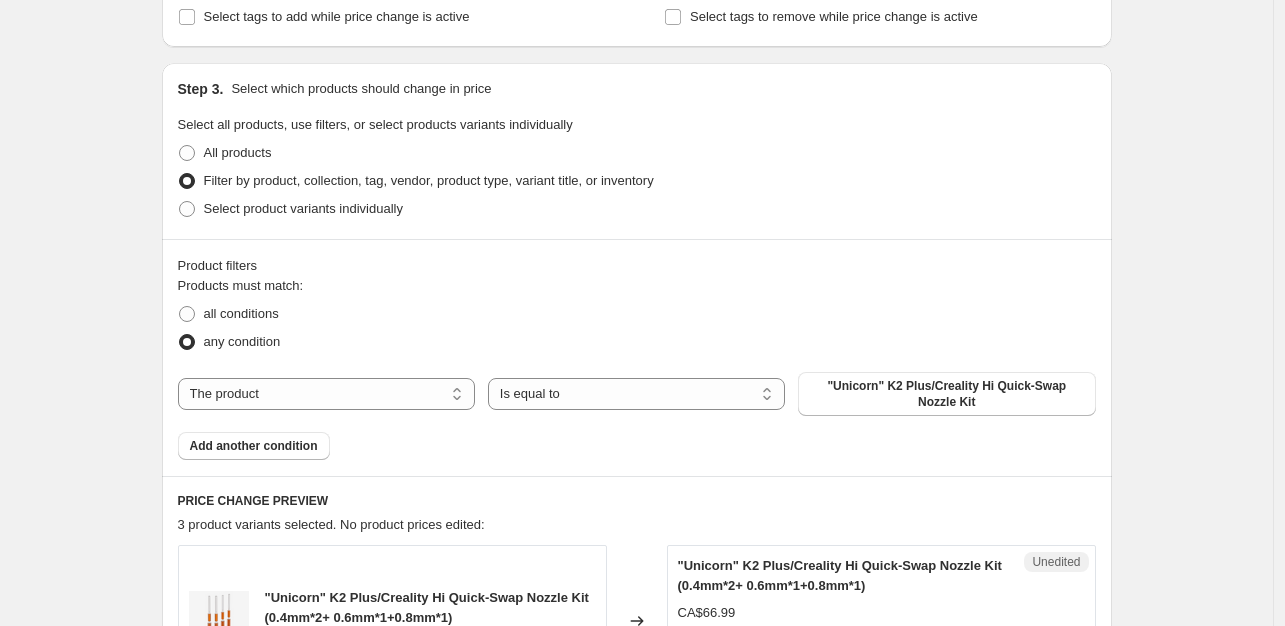 scroll, scrollTop: 400, scrollLeft: 0, axis: vertical 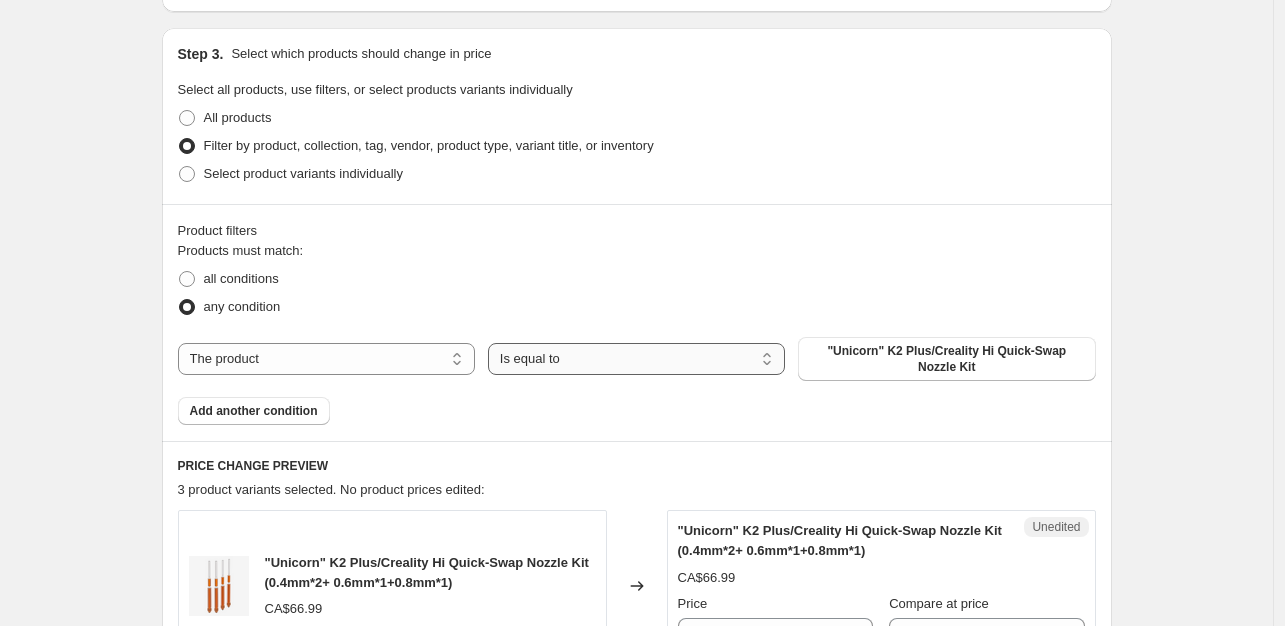 click on "Is equal to Is not equal to" at bounding box center (636, 359) 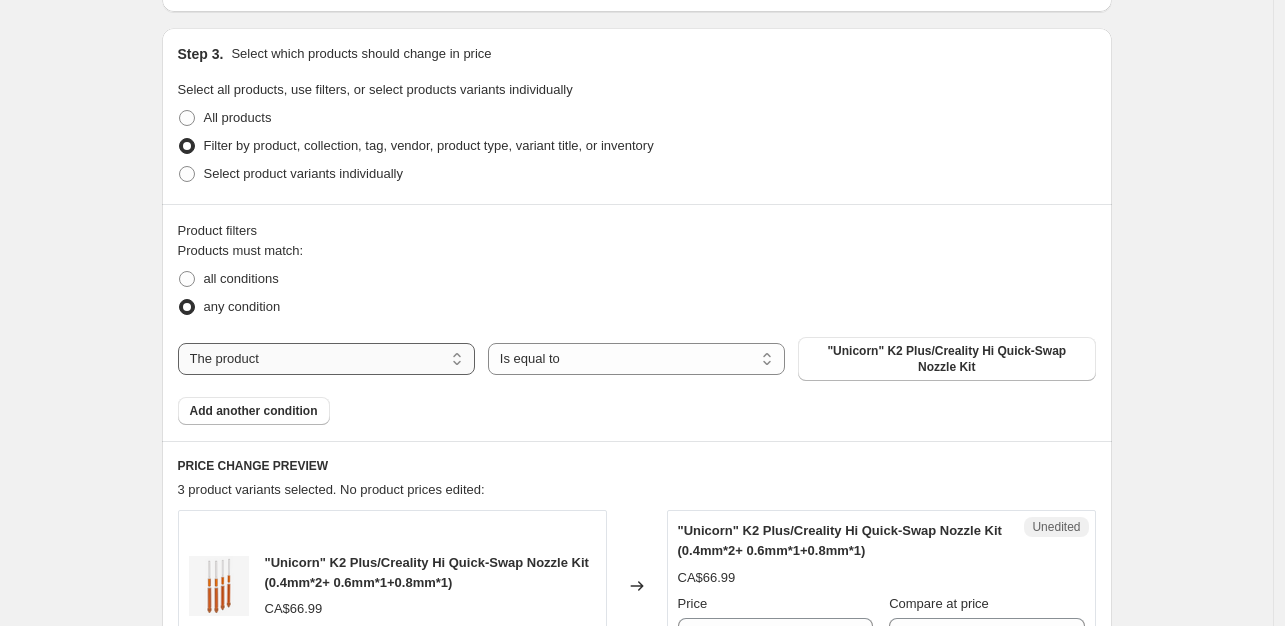 click on "The product The product's collection The product's tag The product's vendor The product's type The product's status The variant's title Inventory quantity" at bounding box center [326, 359] 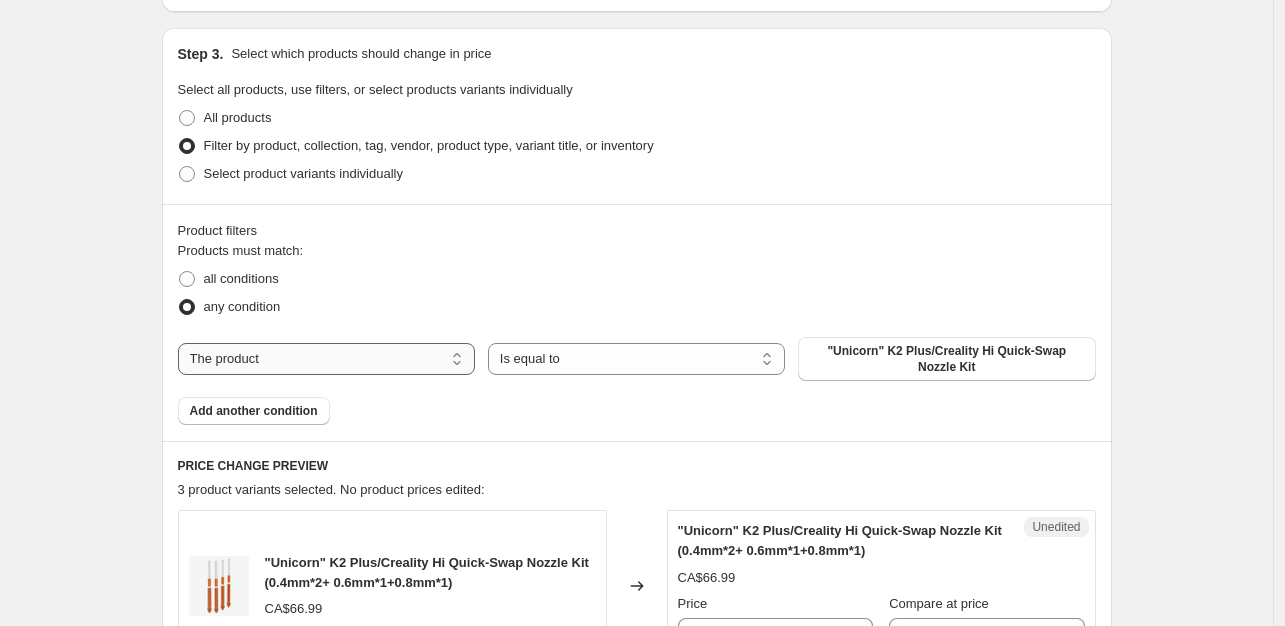 select on "collection" 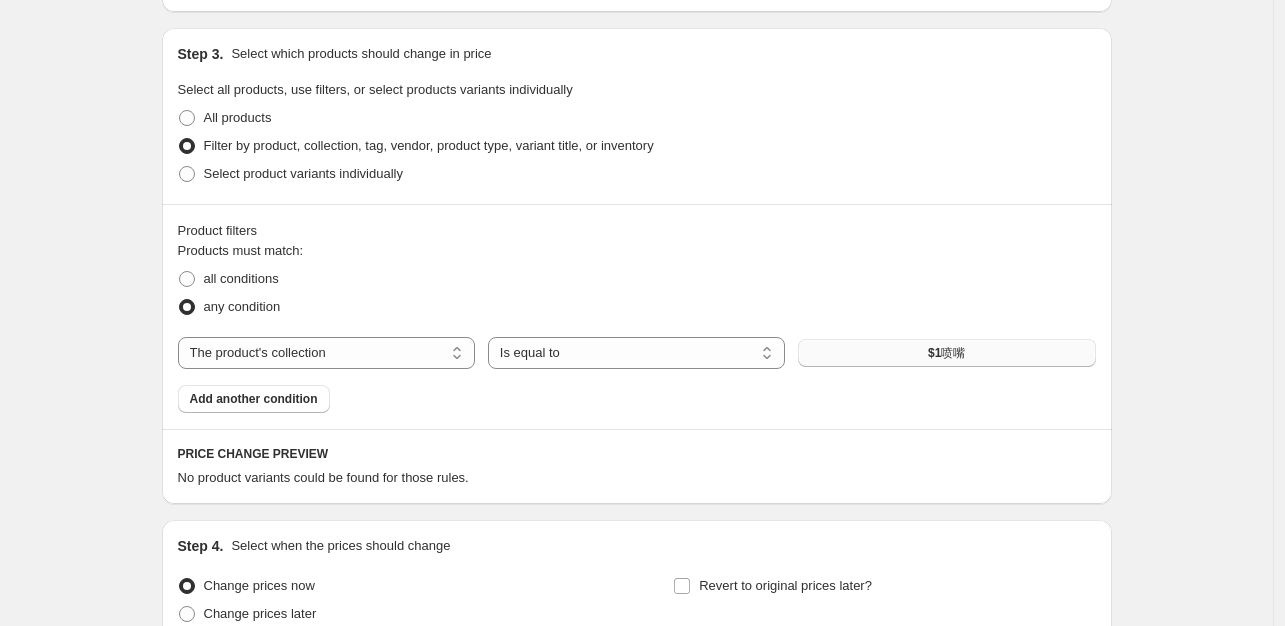 click on "$1喷嘴" at bounding box center [946, 353] 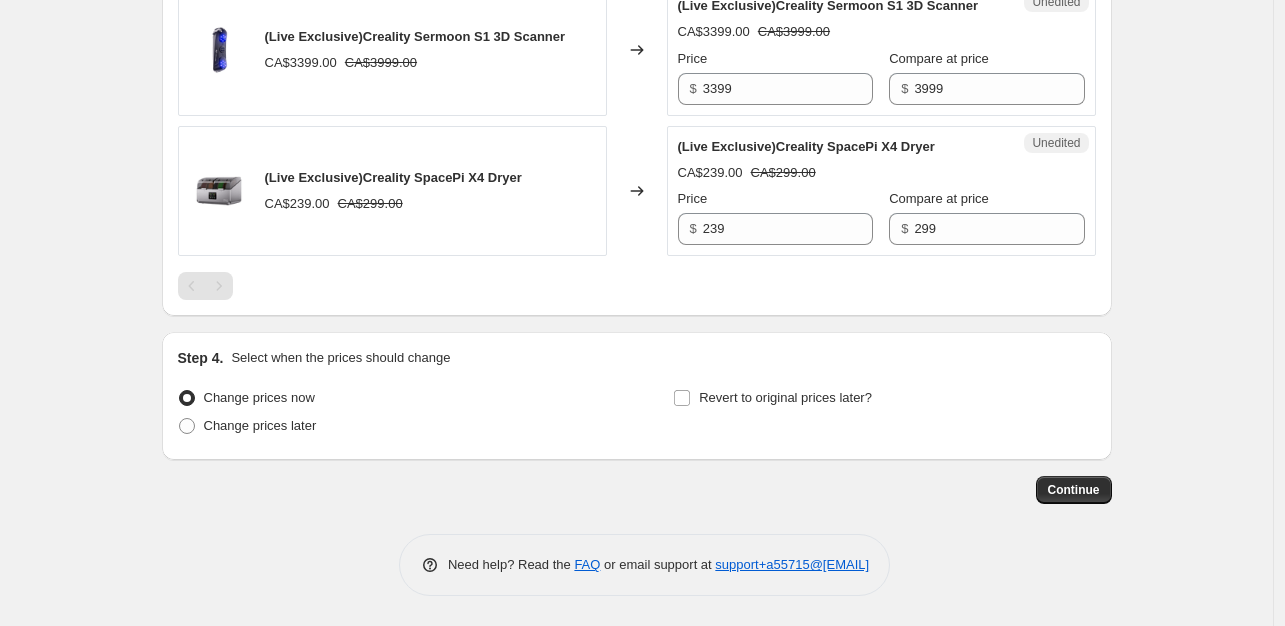 scroll, scrollTop: 2797, scrollLeft: 0, axis: vertical 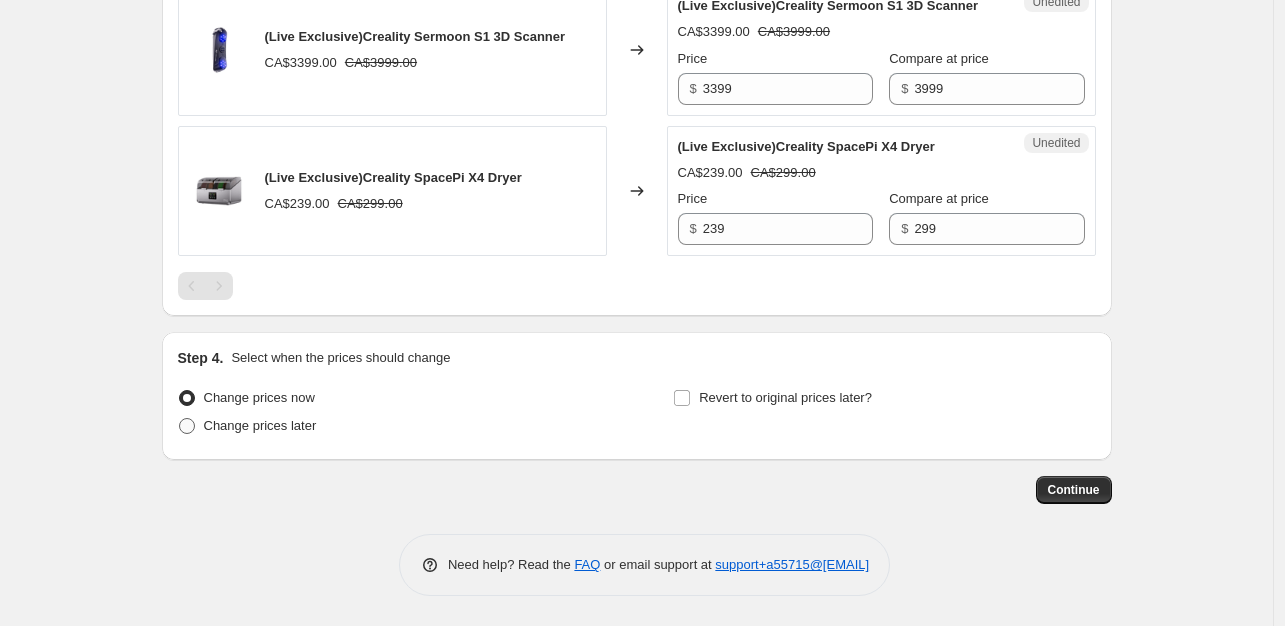 click on "Change prices later" at bounding box center [260, 425] 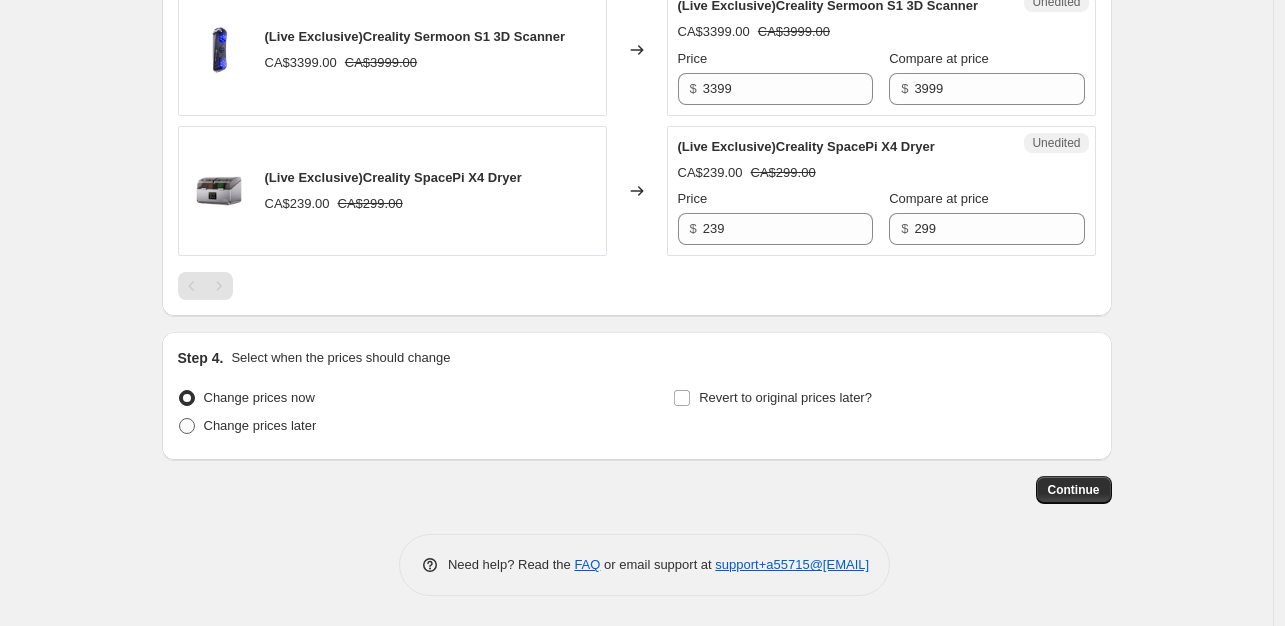 click on "Change prices later" at bounding box center [179, 418] 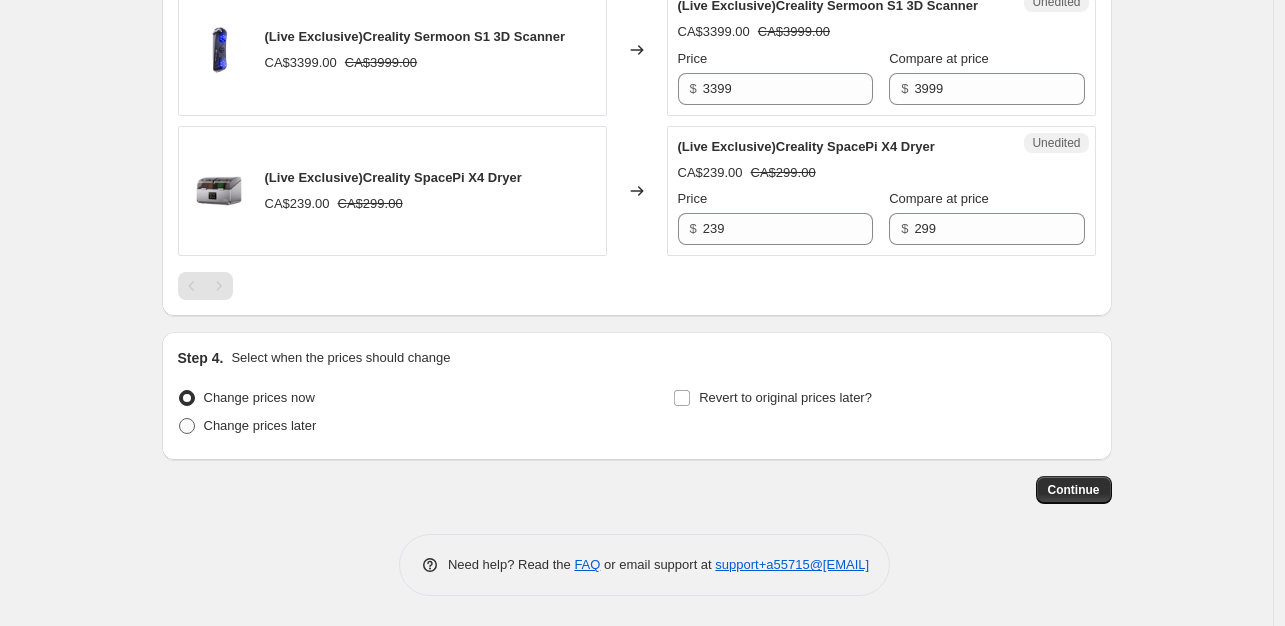 radio on "true" 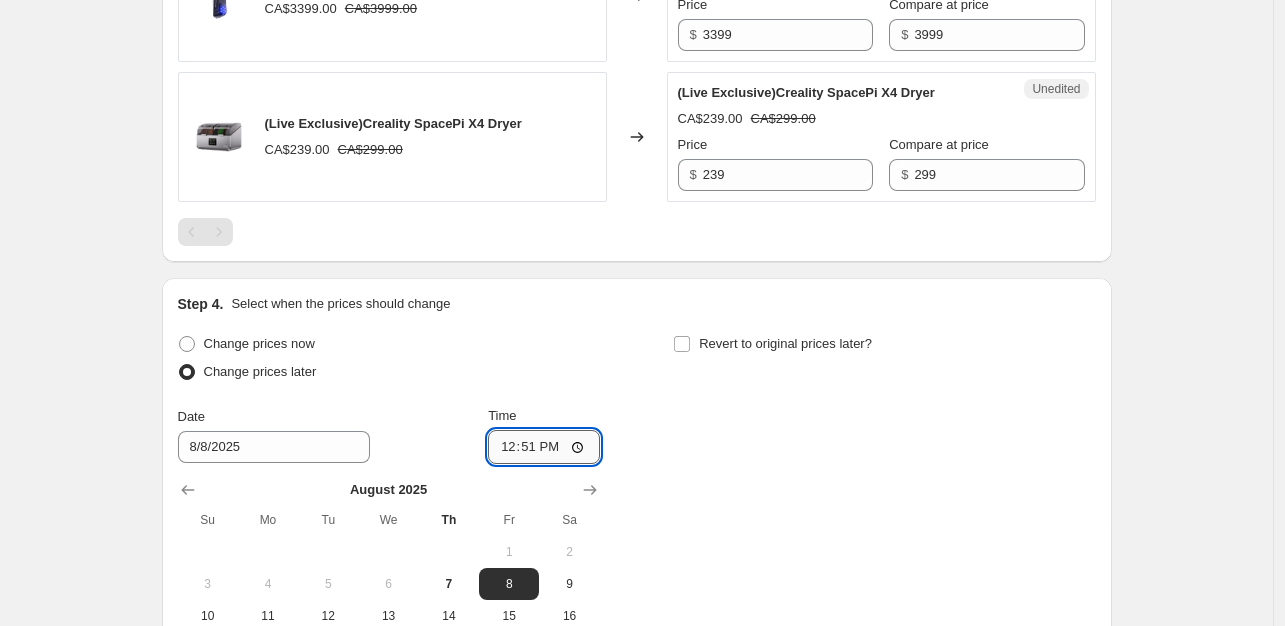 click on "12:51" at bounding box center [544, 447] 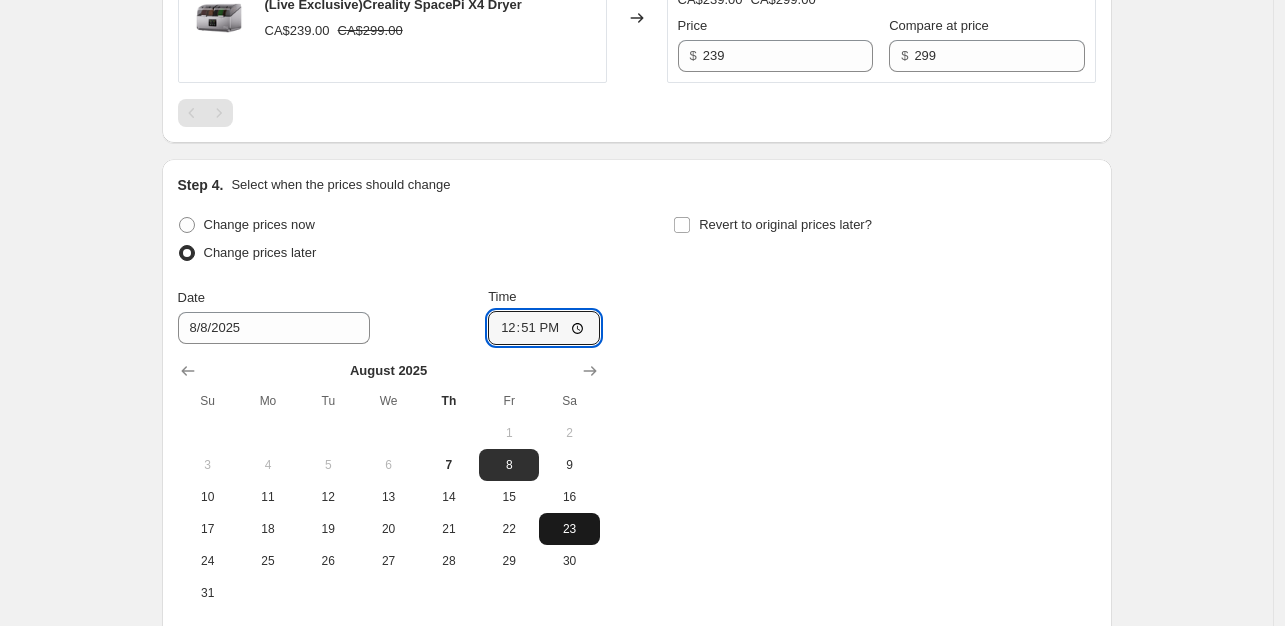 scroll, scrollTop: 2997, scrollLeft: 0, axis: vertical 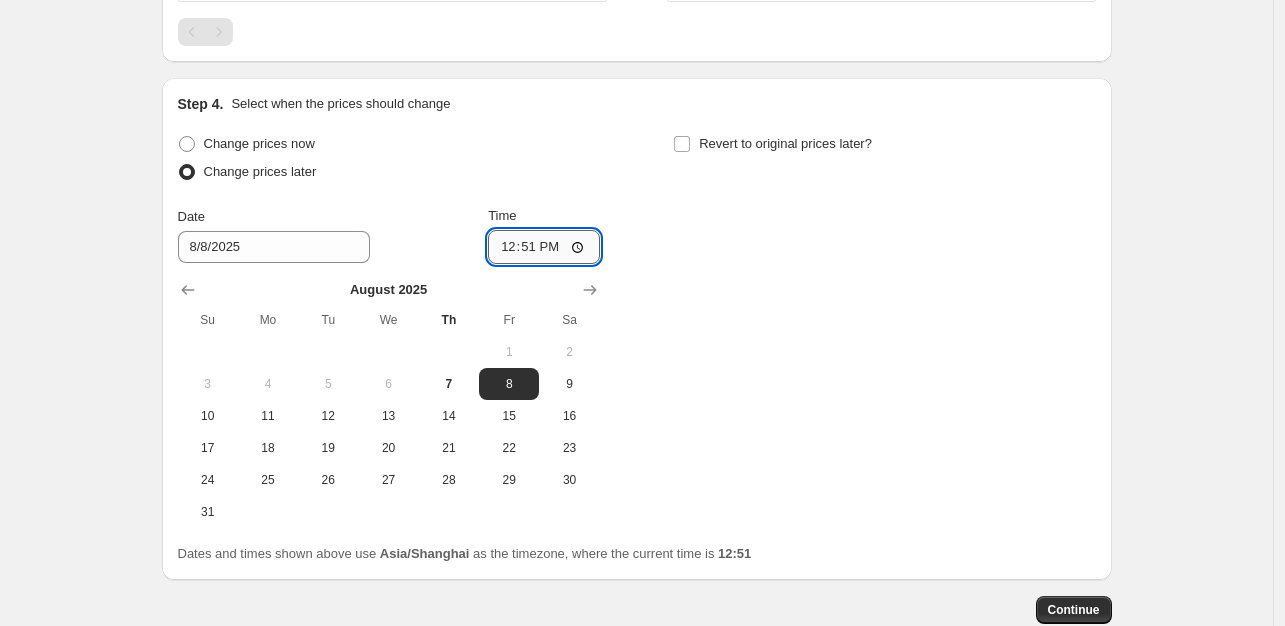 click on "12:51" at bounding box center (544, 247) 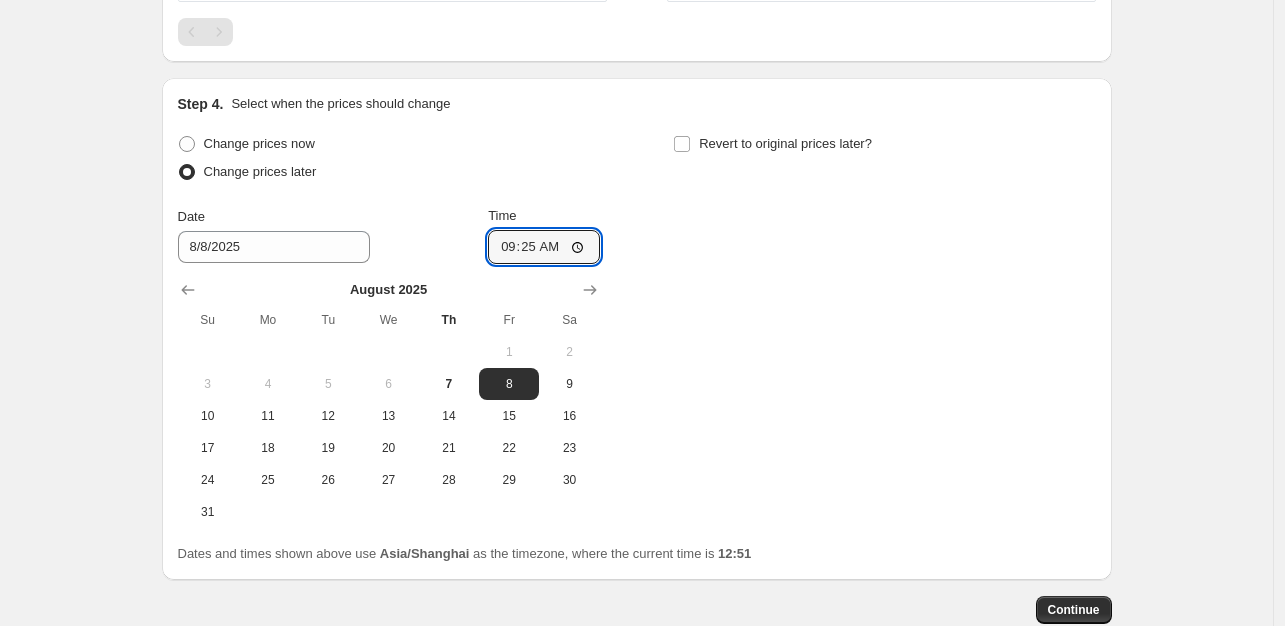 type on "09:25" 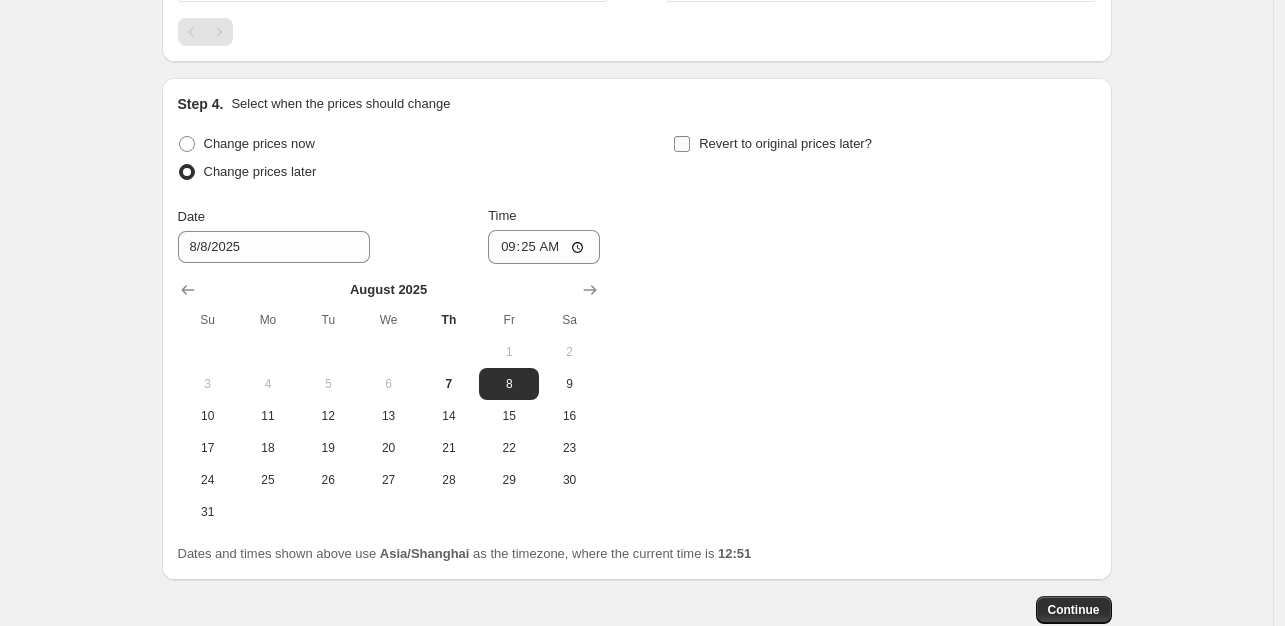 click on "Revert to original prices later?" at bounding box center [772, 144] 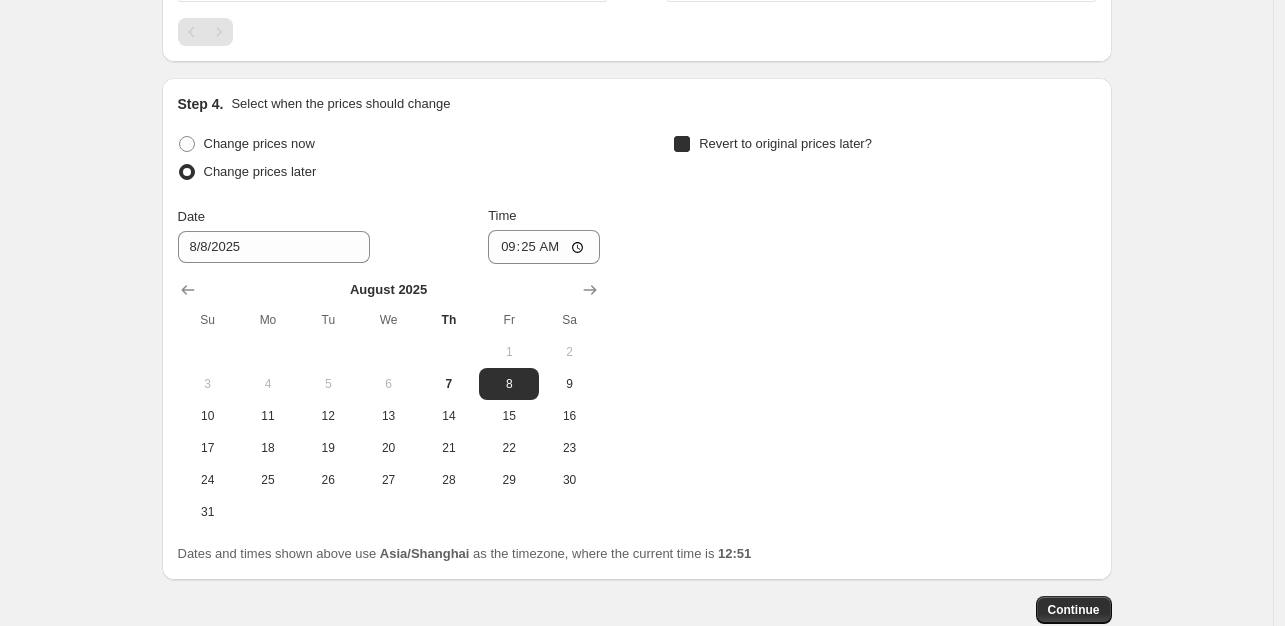 checkbox on "true" 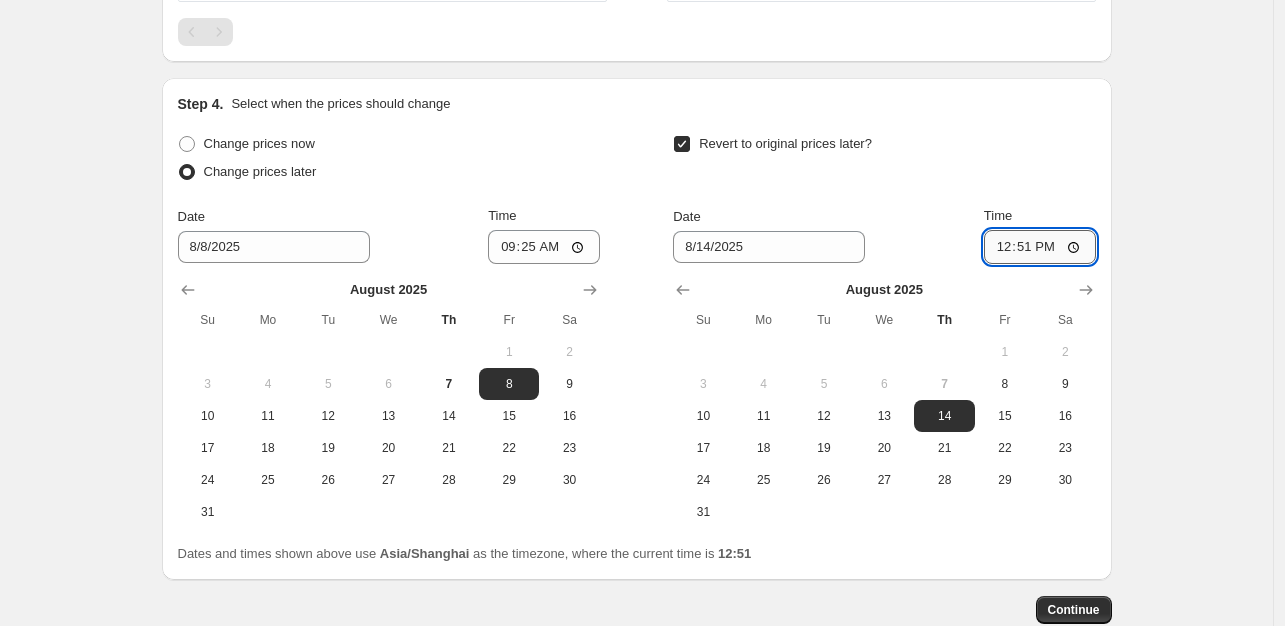 click on "12:51" at bounding box center (1040, 247) 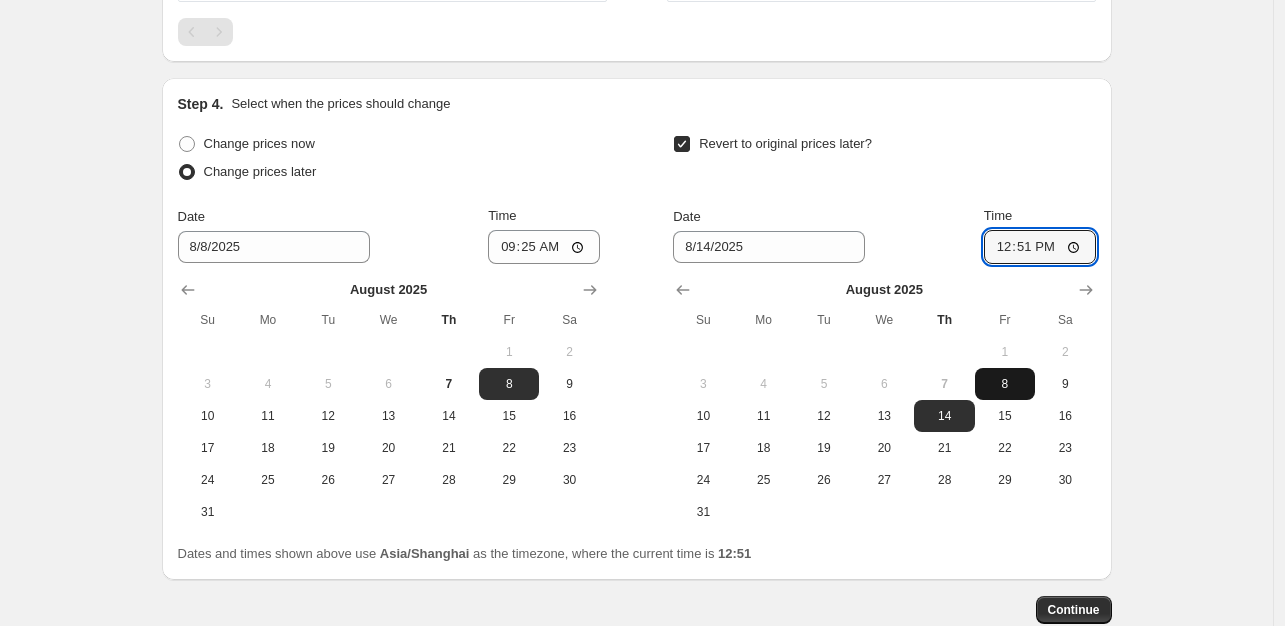 click on "8" at bounding box center [1005, 384] 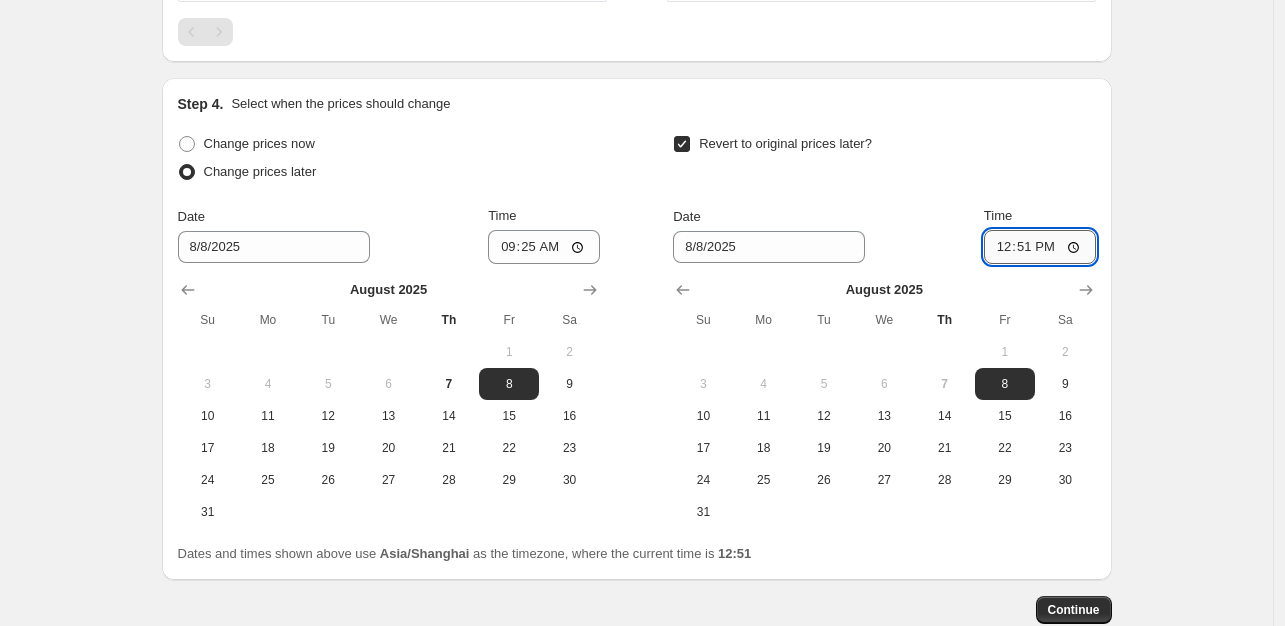 click on "12:51" at bounding box center (1040, 247) 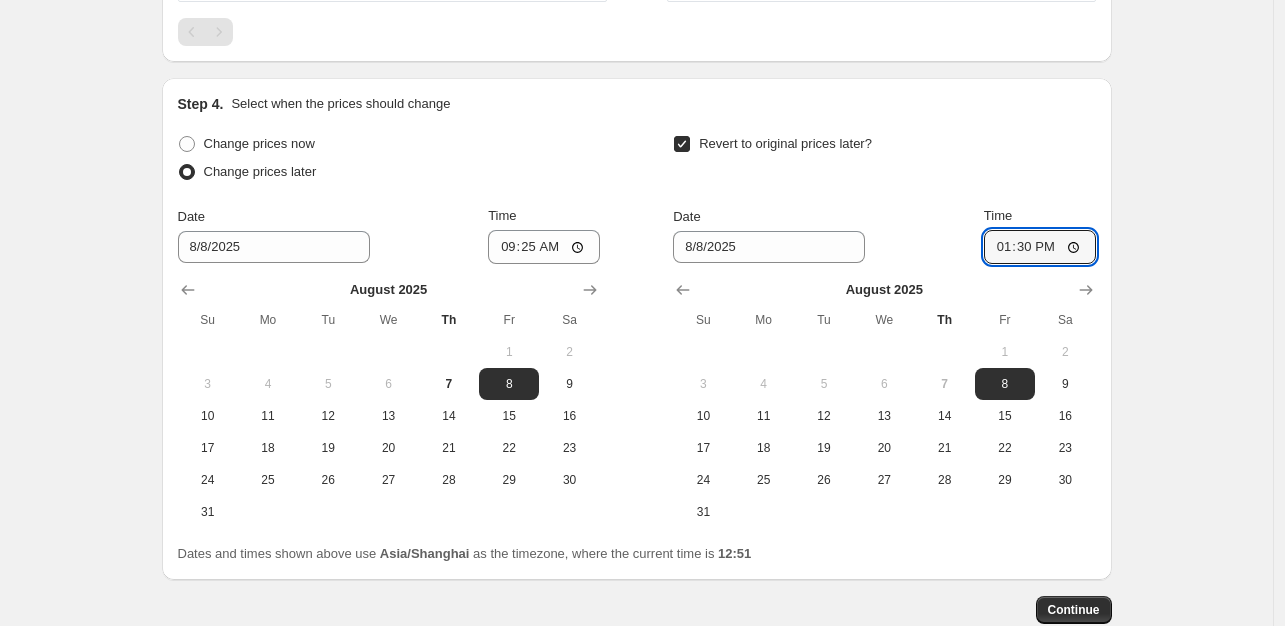 type on "13:30" 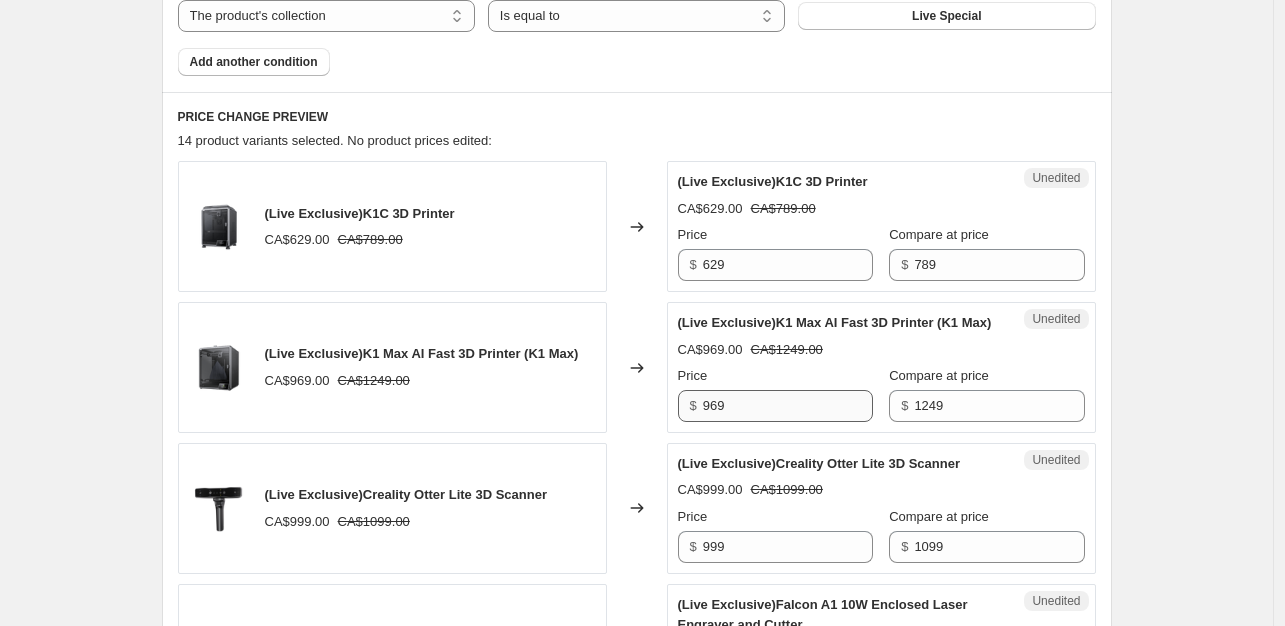 scroll, scrollTop: 772, scrollLeft: 0, axis: vertical 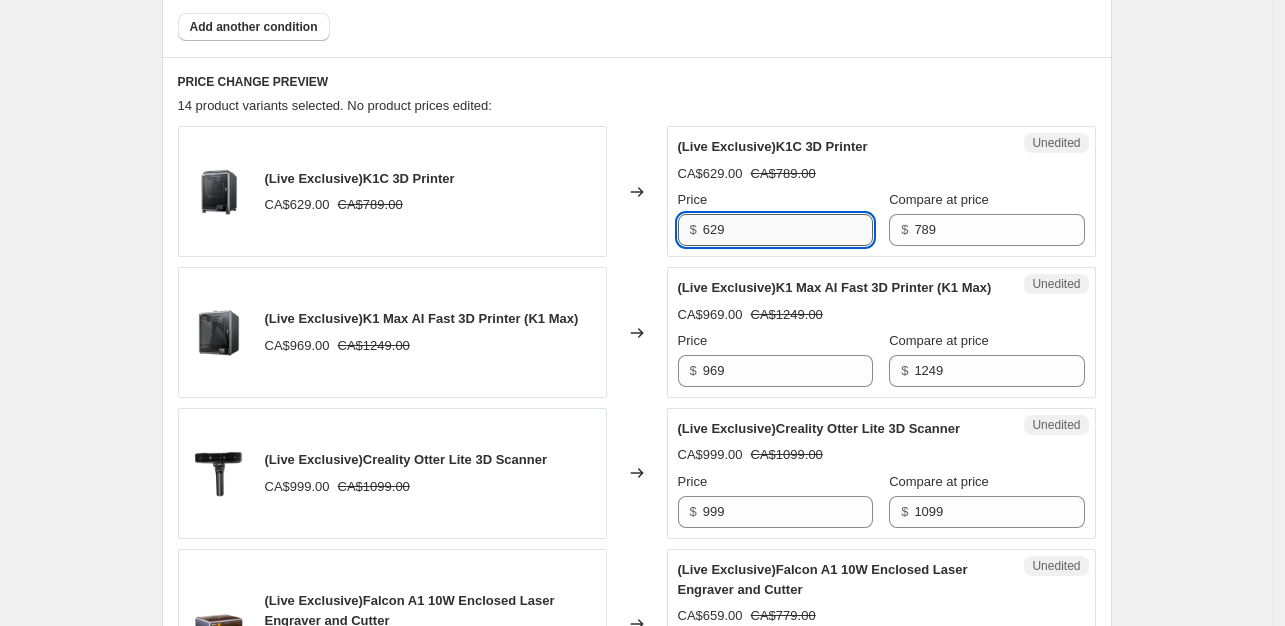 click on "629" at bounding box center [788, 230] 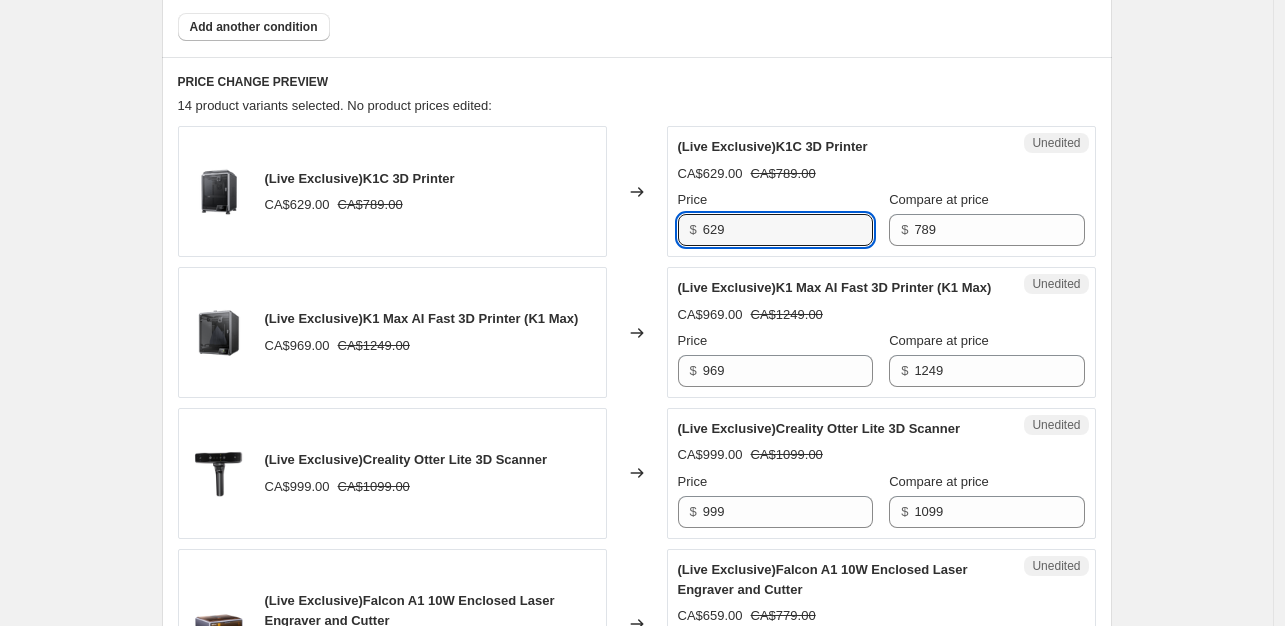 scroll, scrollTop: 872, scrollLeft: 0, axis: vertical 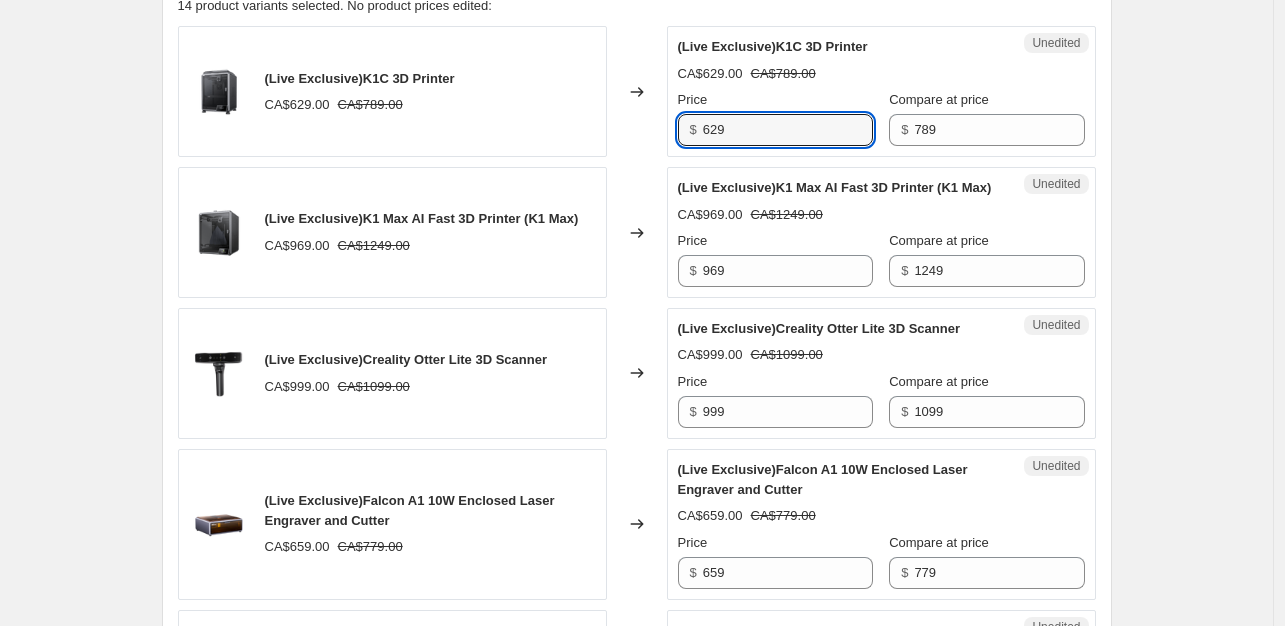 click on "Changed to" at bounding box center (637, 91) 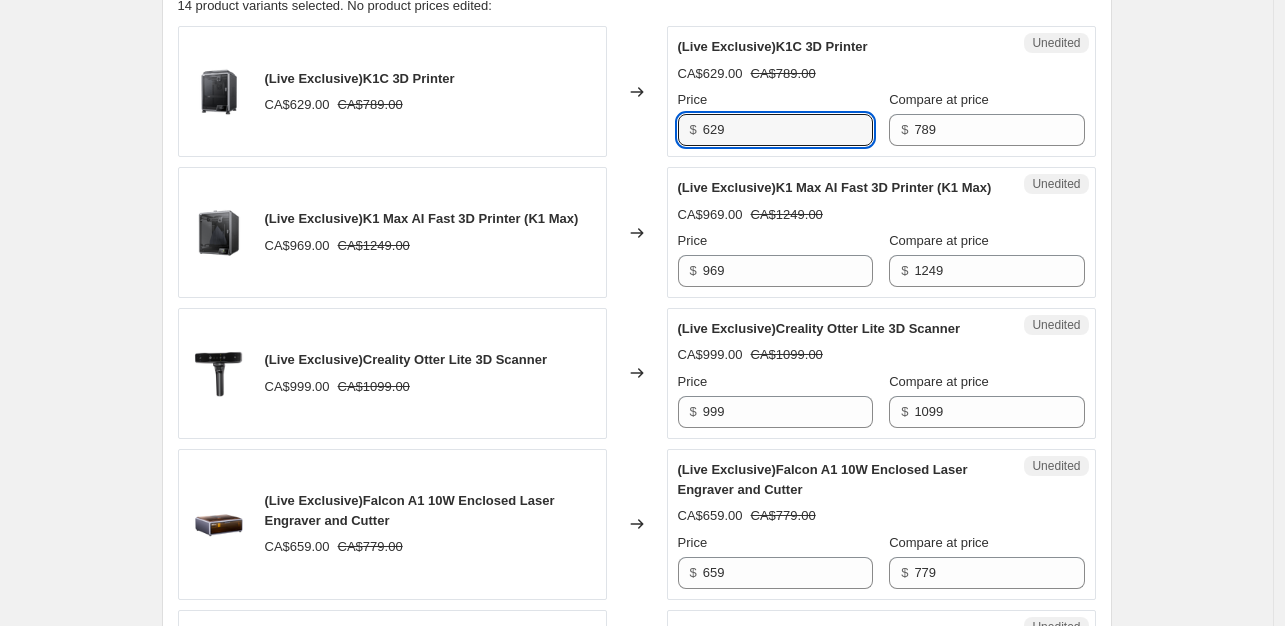 drag, startPoint x: 743, startPoint y: 131, endPoint x: 697, endPoint y: 136, distance: 46.270943 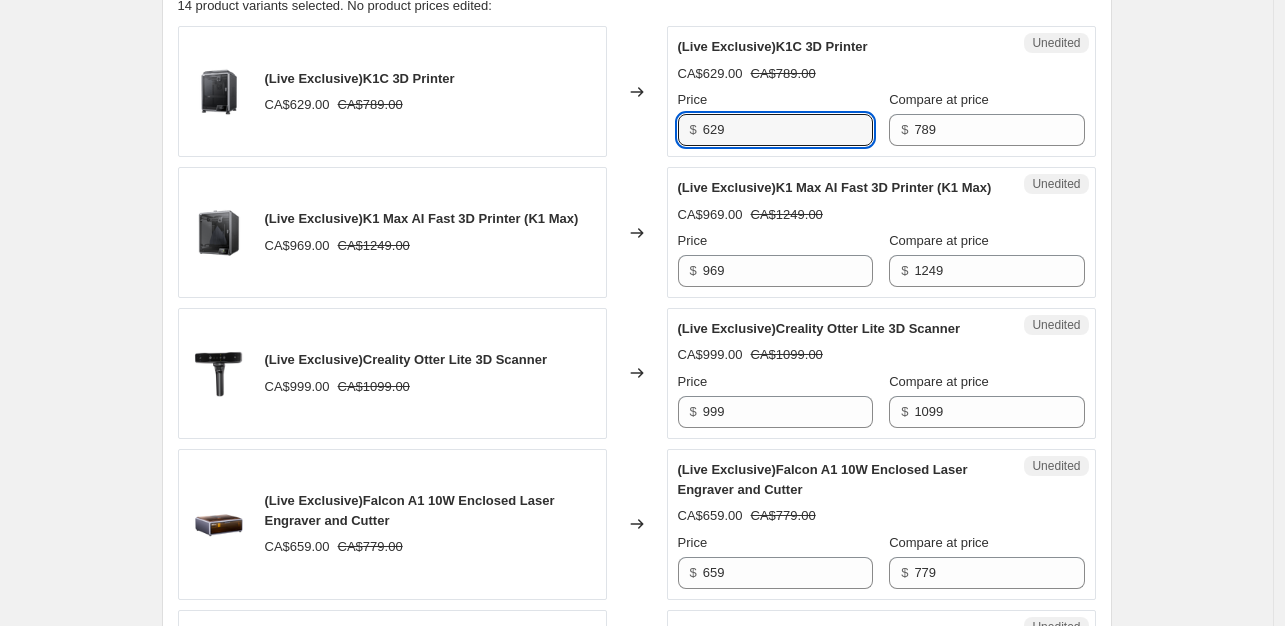 click on "$ 629" at bounding box center [775, 130] 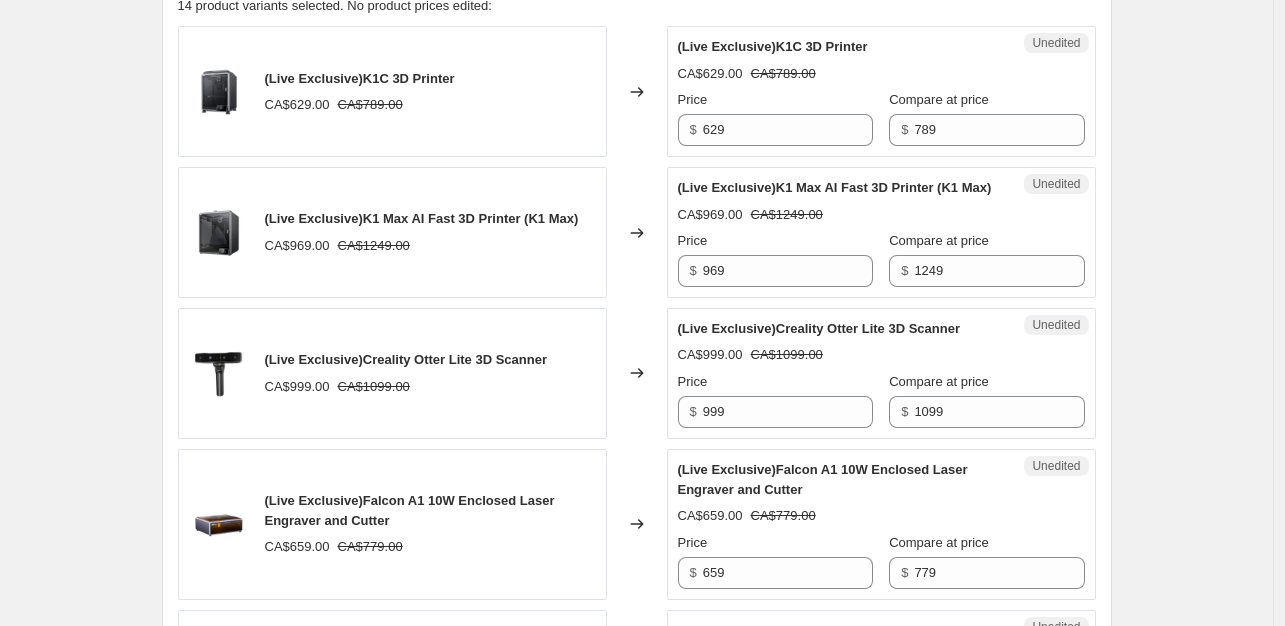 click on "Changed to" at bounding box center [637, 232] 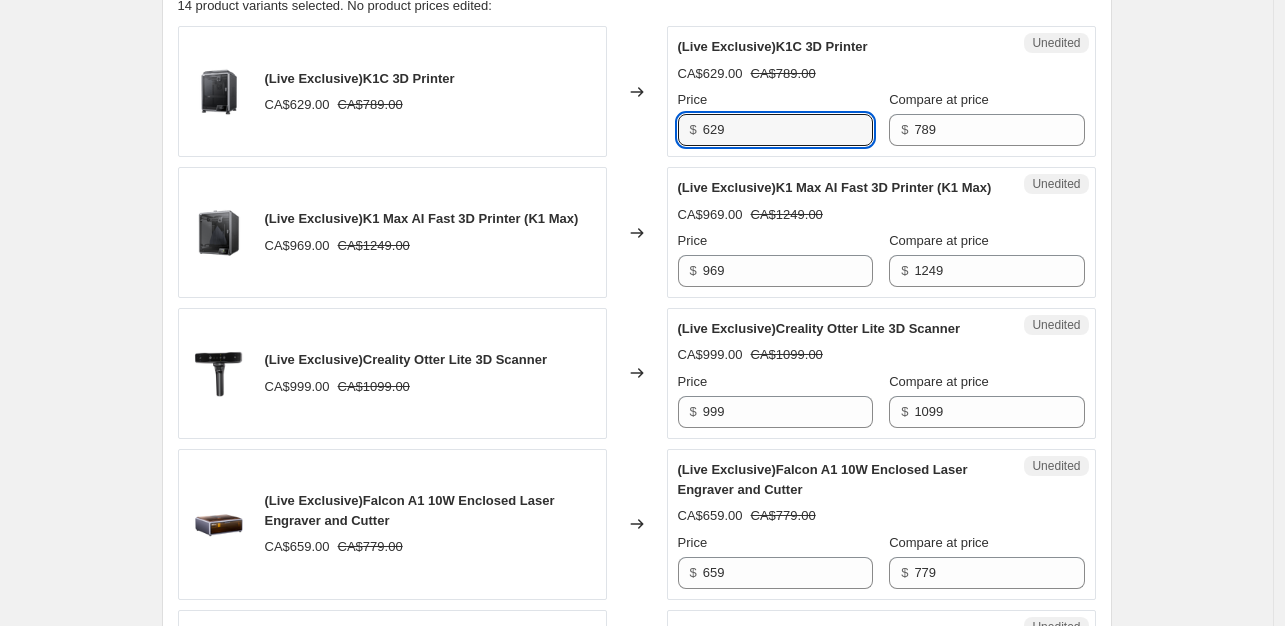 drag, startPoint x: 711, startPoint y: 119, endPoint x: 684, endPoint y: 119, distance: 27 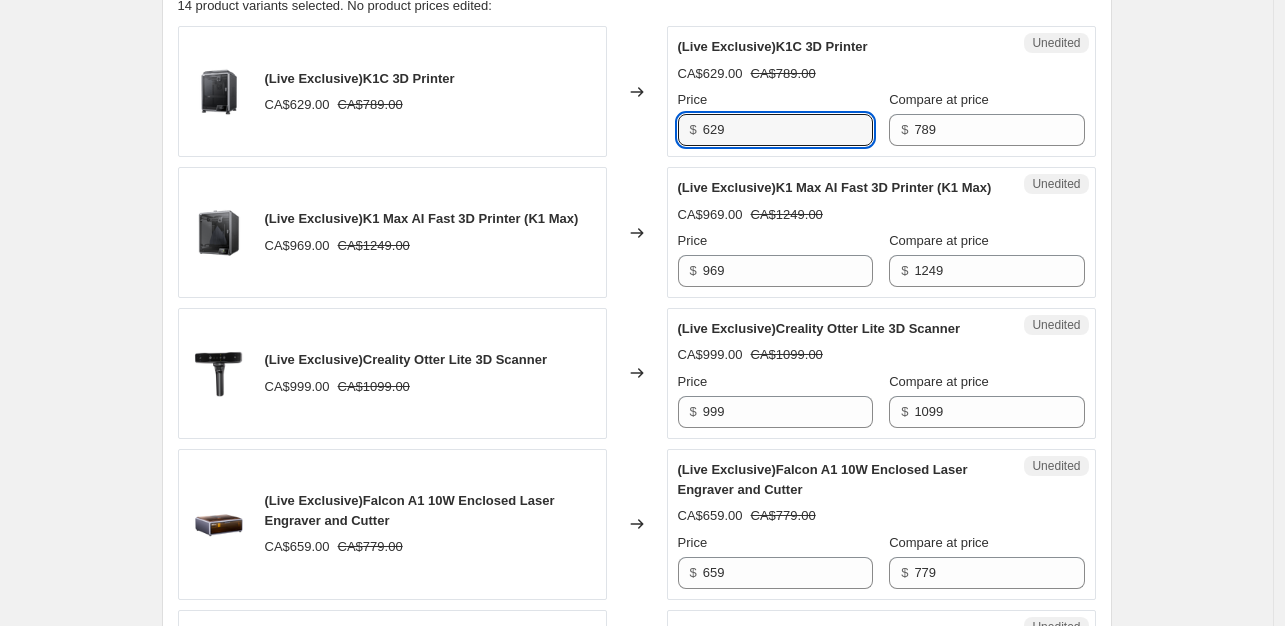 click on "$ 629" at bounding box center [775, 130] 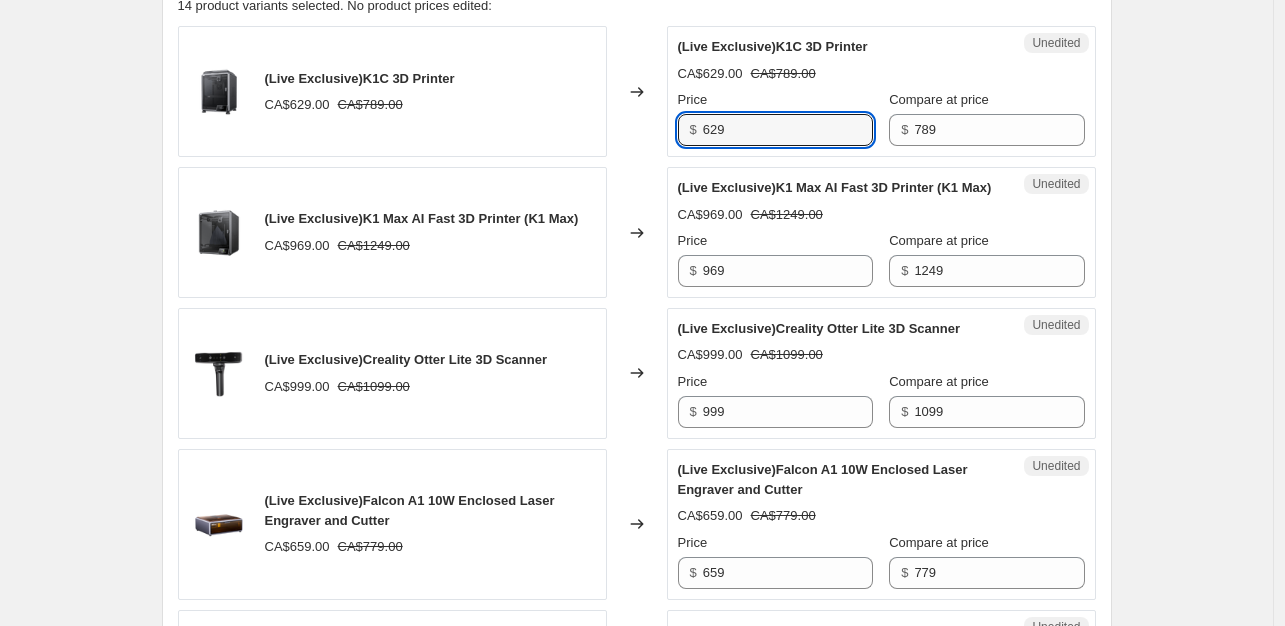 paste on "16.52" 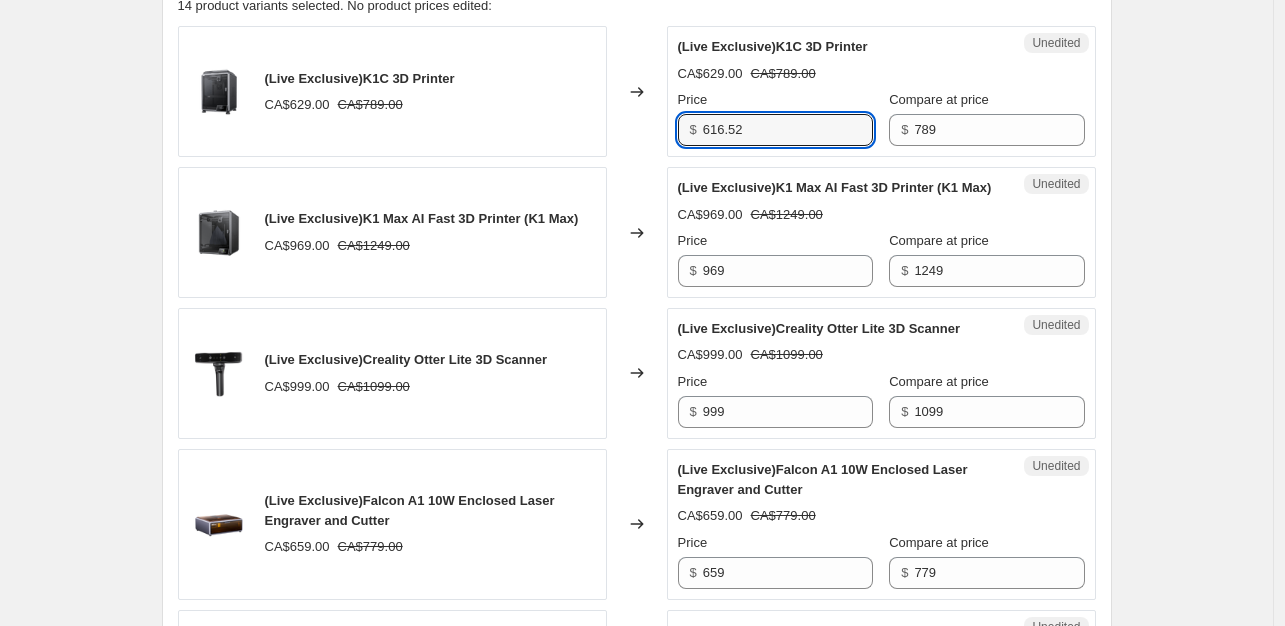 click on "Changed to" at bounding box center (637, 91) 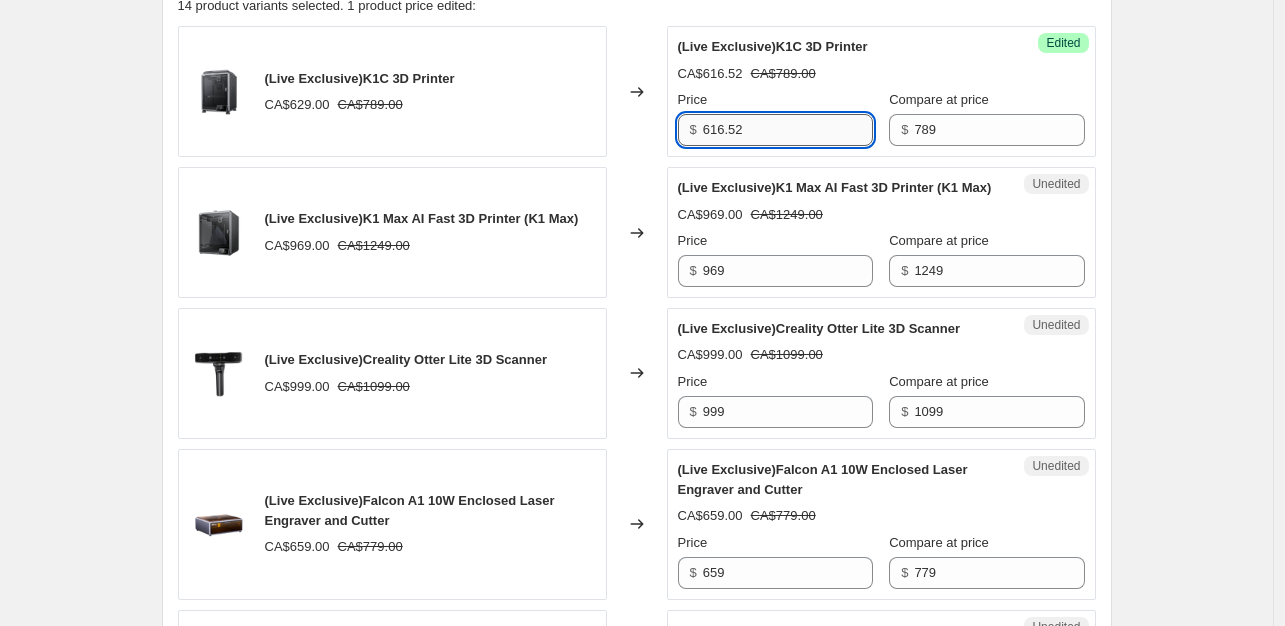 click on "616.52" at bounding box center [788, 130] 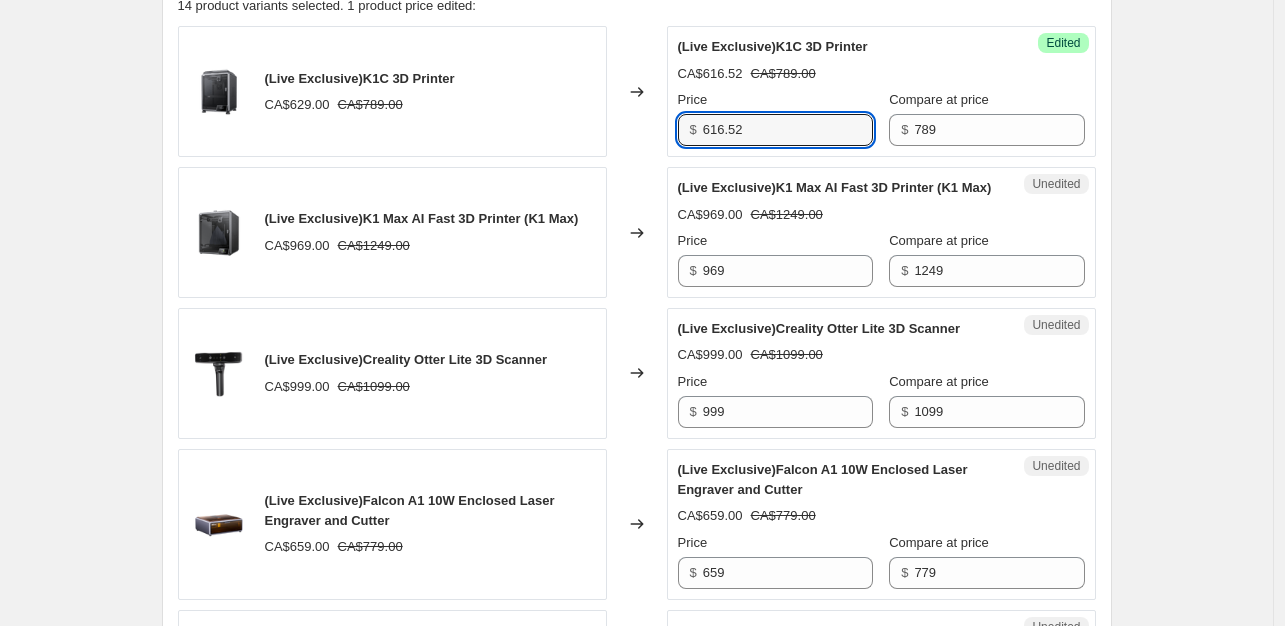 drag, startPoint x: 688, startPoint y: 122, endPoint x: 638, endPoint y: 122, distance: 50 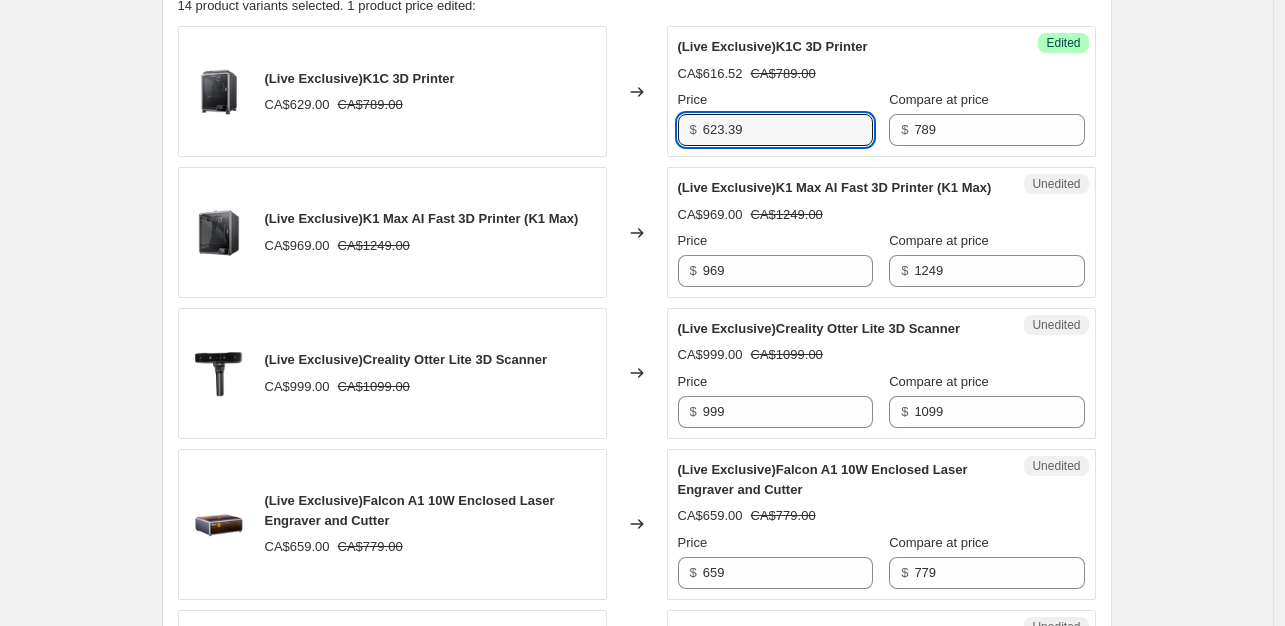click on "Price" at bounding box center [693, 100] 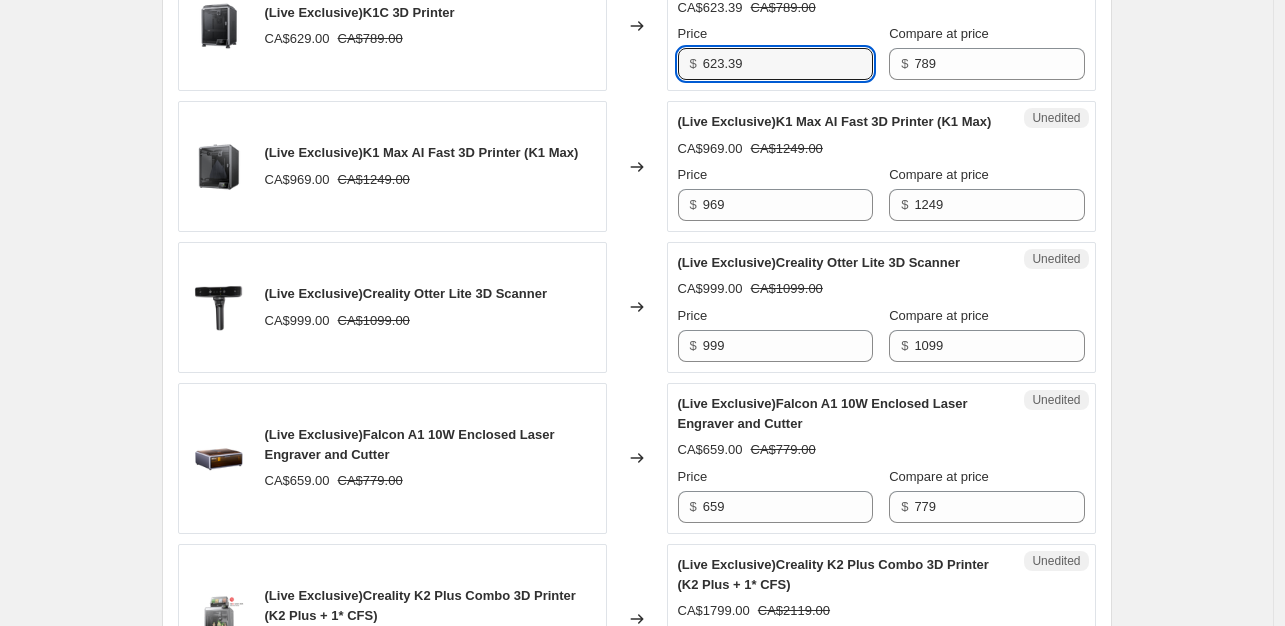 scroll, scrollTop: 972, scrollLeft: 0, axis: vertical 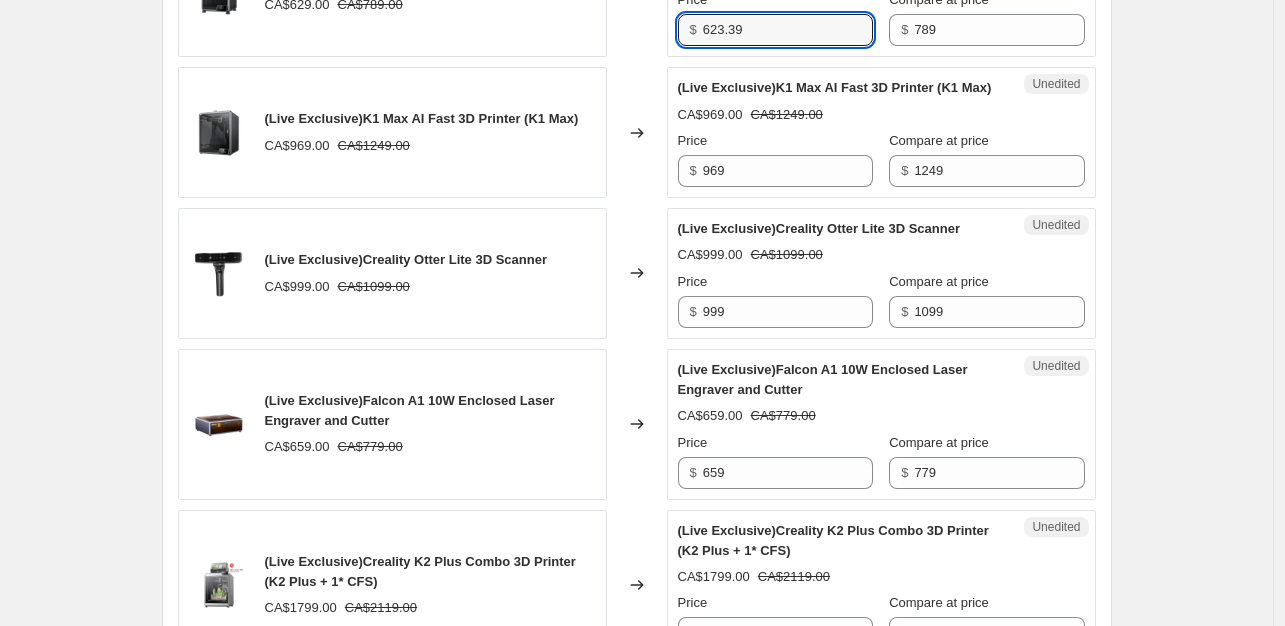 drag, startPoint x: 752, startPoint y: 33, endPoint x: 674, endPoint y: 20, distance: 79.07591 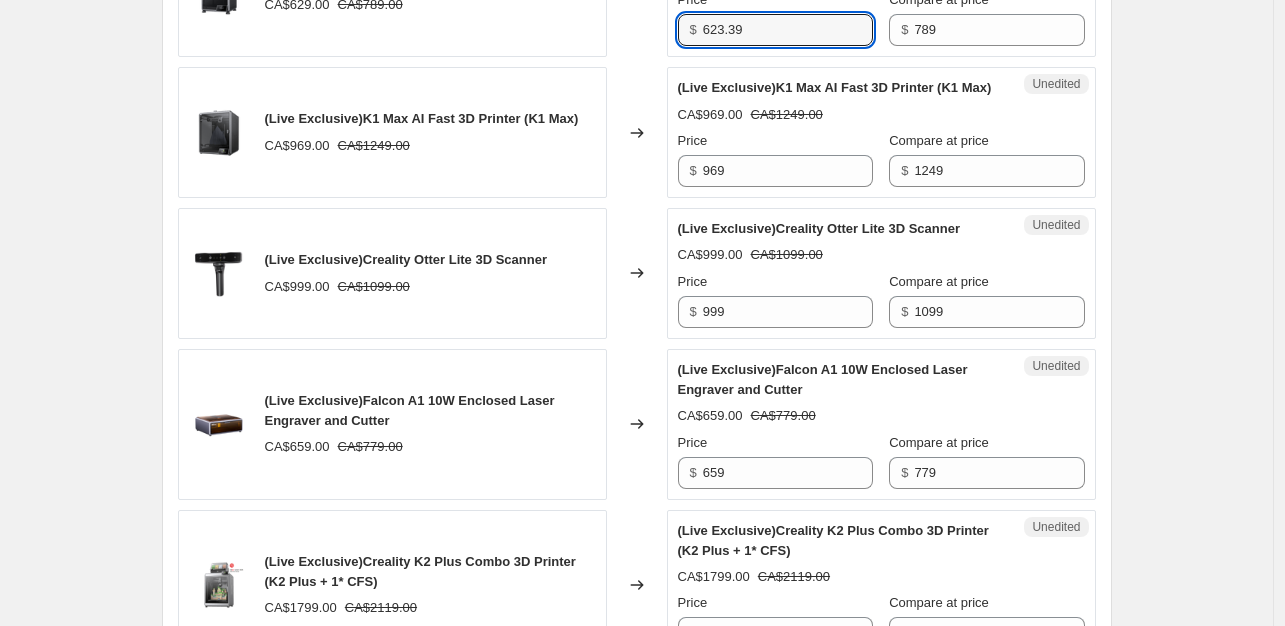 click on "Success Edited (Live Exclusive)K1C 3D Printer CA$[PRICE] CA$[PRICE] Price $ [PRICE] Compare at price $ [PRICE]" at bounding box center (881, -9) 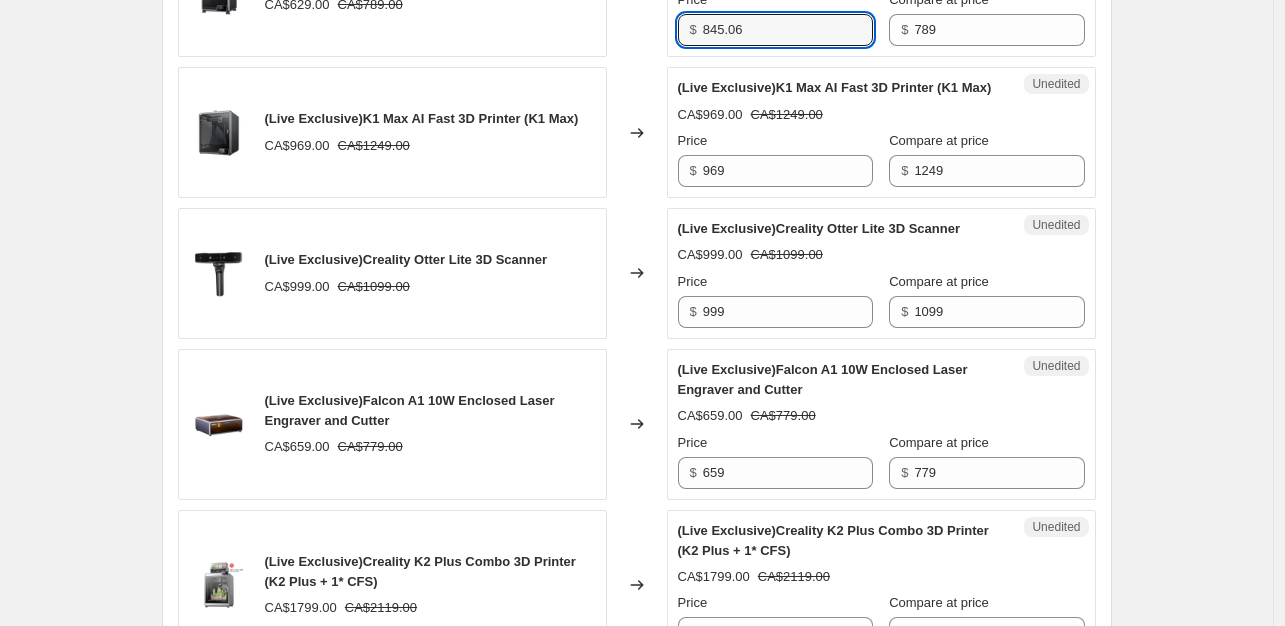 type on "623.39" 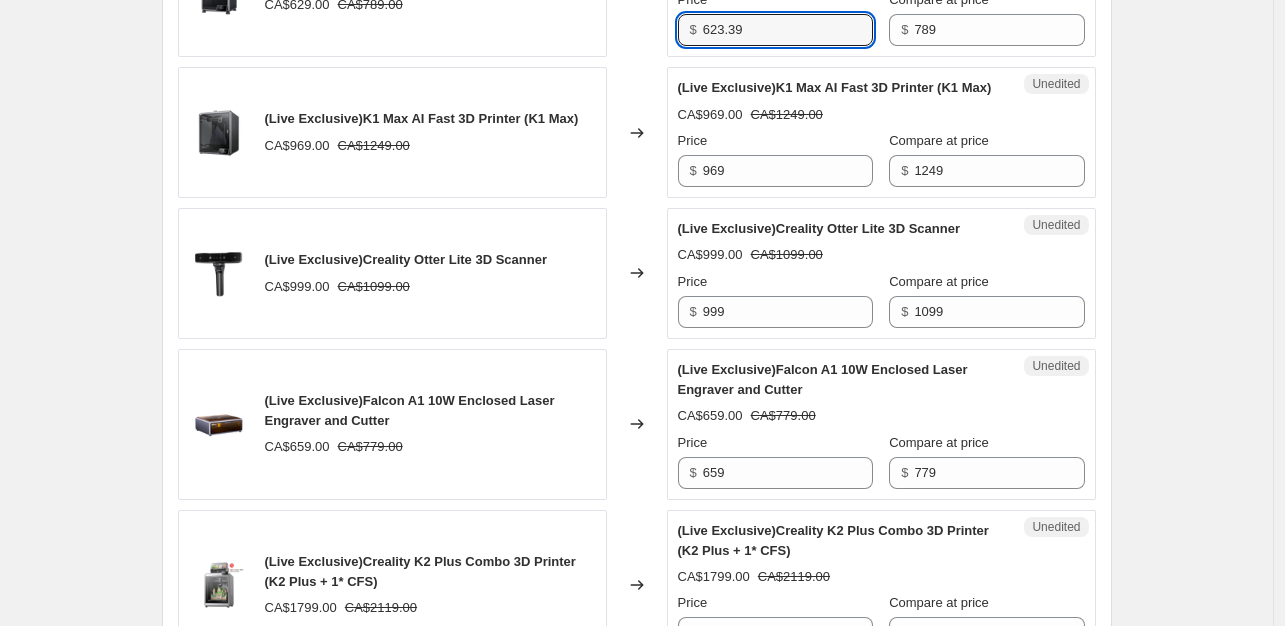 click on "Changed to" at bounding box center [637, 132] 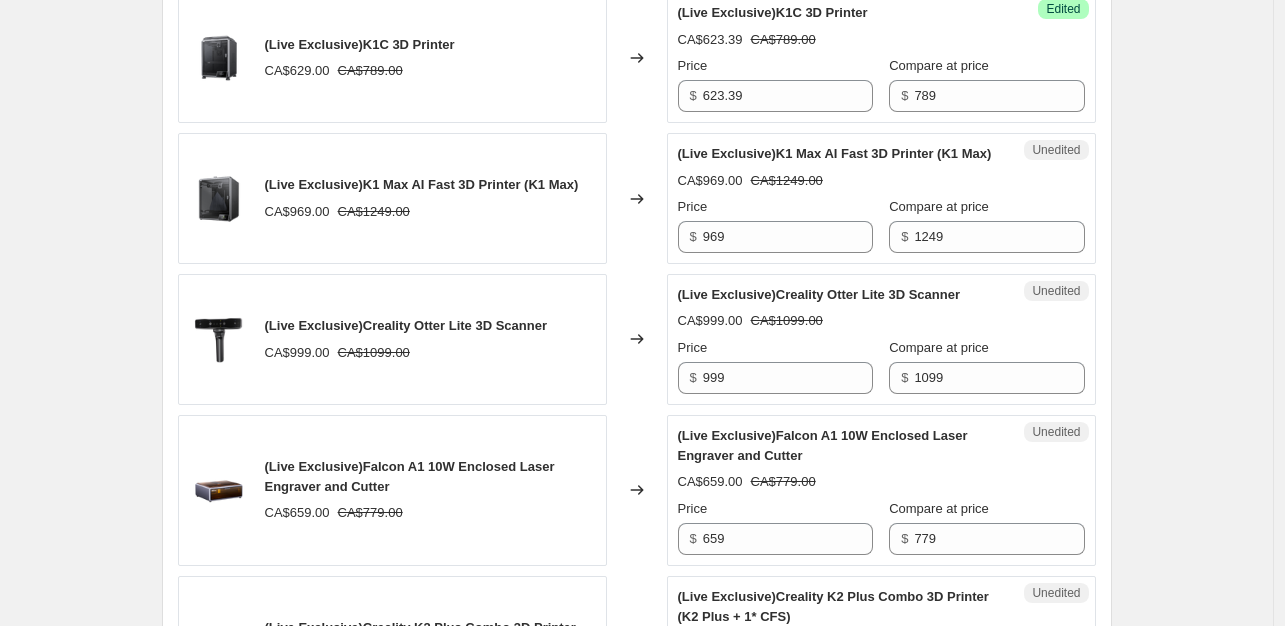 scroll, scrollTop: 872, scrollLeft: 0, axis: vertical 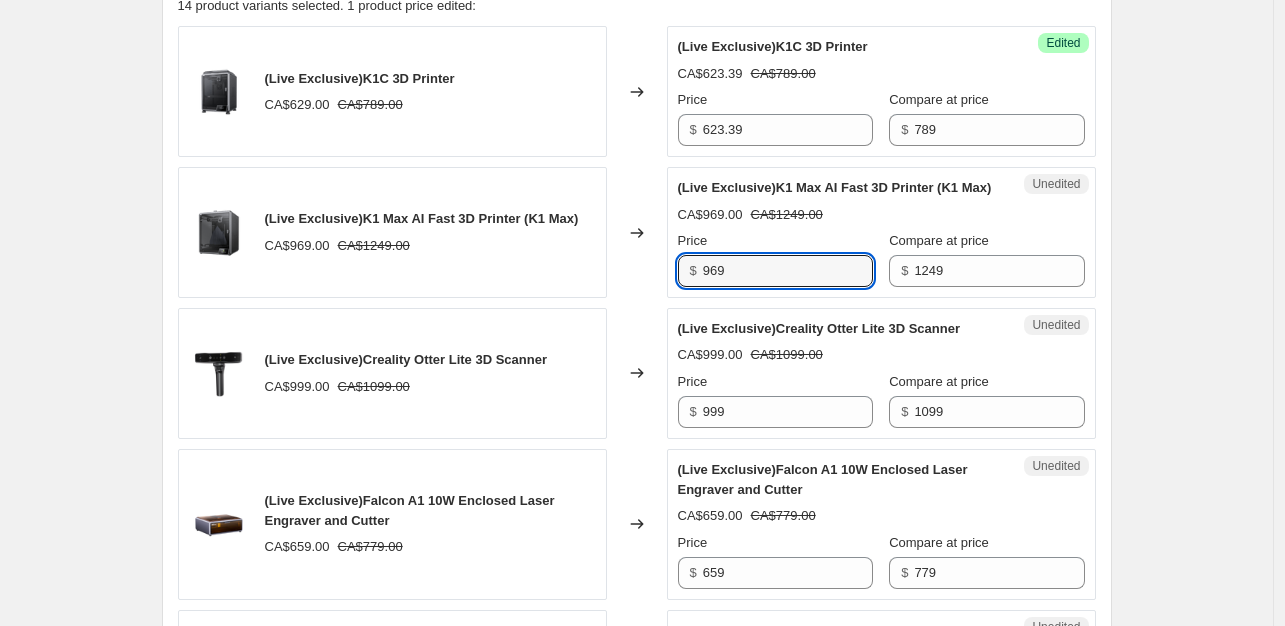 drag, startPoint x: 735, startPoint y: 286, endPoint x: 671, endPoint y: 289, distance: 64.070274 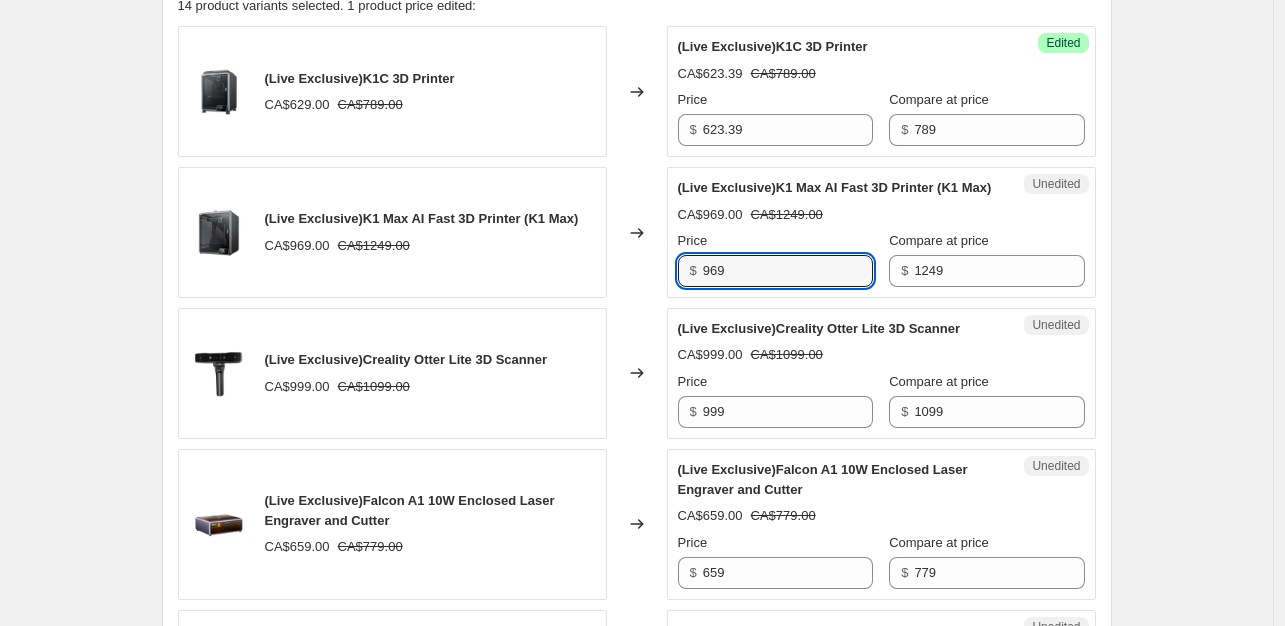 click on "(Live Exclusive)K1 Max AI Fast 3D Printer (K1 Max) CA$[PRICE] CA$[PRICE] Changed to Unedited (Live Exclusive)K1 Max AI Fast 3D Printer (K1 Max) CA$[PRICE] CA$[PRICE] Price $ [PRICE] Compare at price $ [PRICE]" at bounding box center (637, 232) 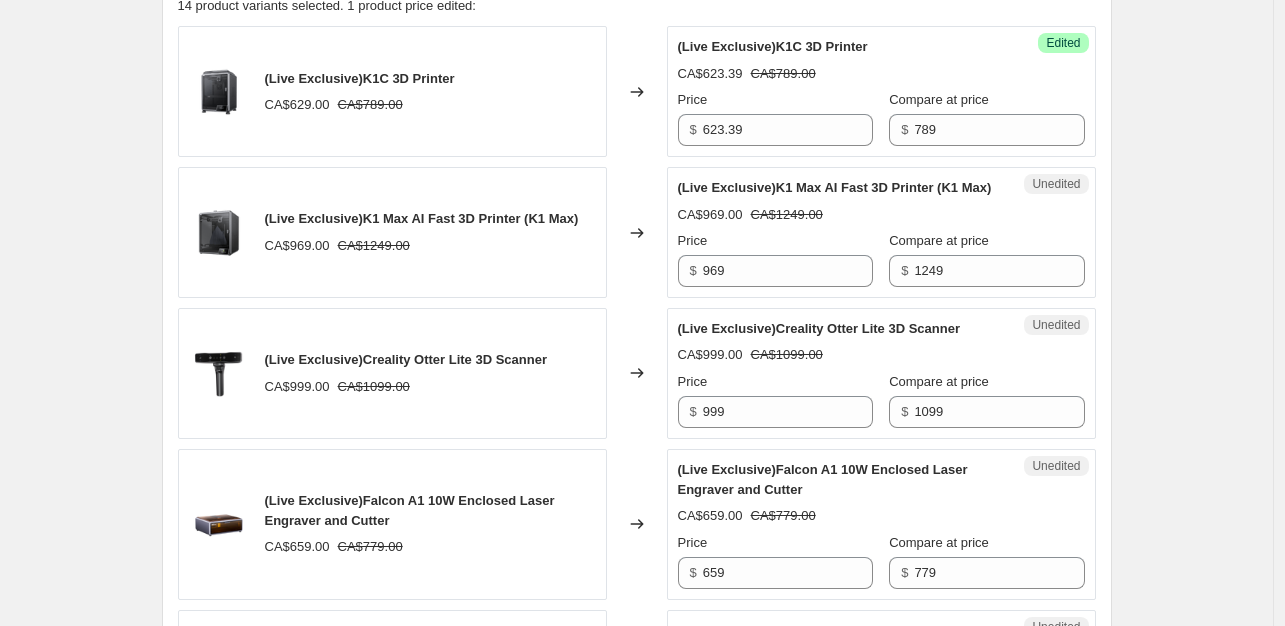 click 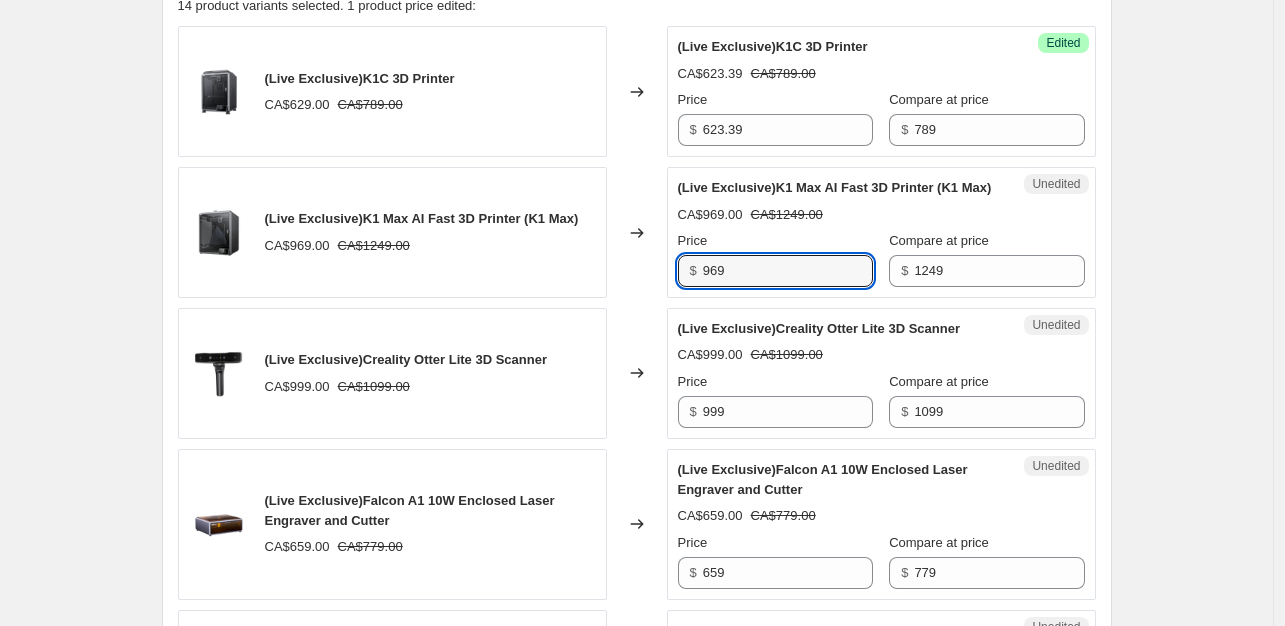 drag, startPoint x: 737, startPoint y: 294, endPoint x: 697, endPoint y: 289, distance: 40.311287 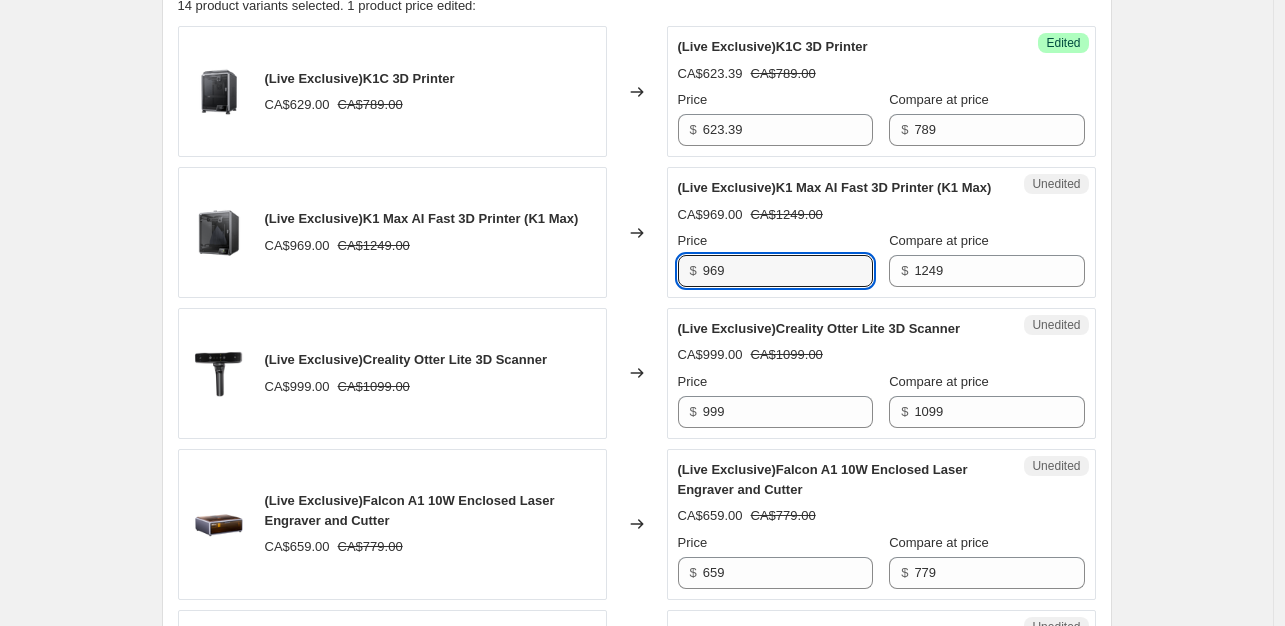 click on "$ 969" at bounding box center (775, 271) 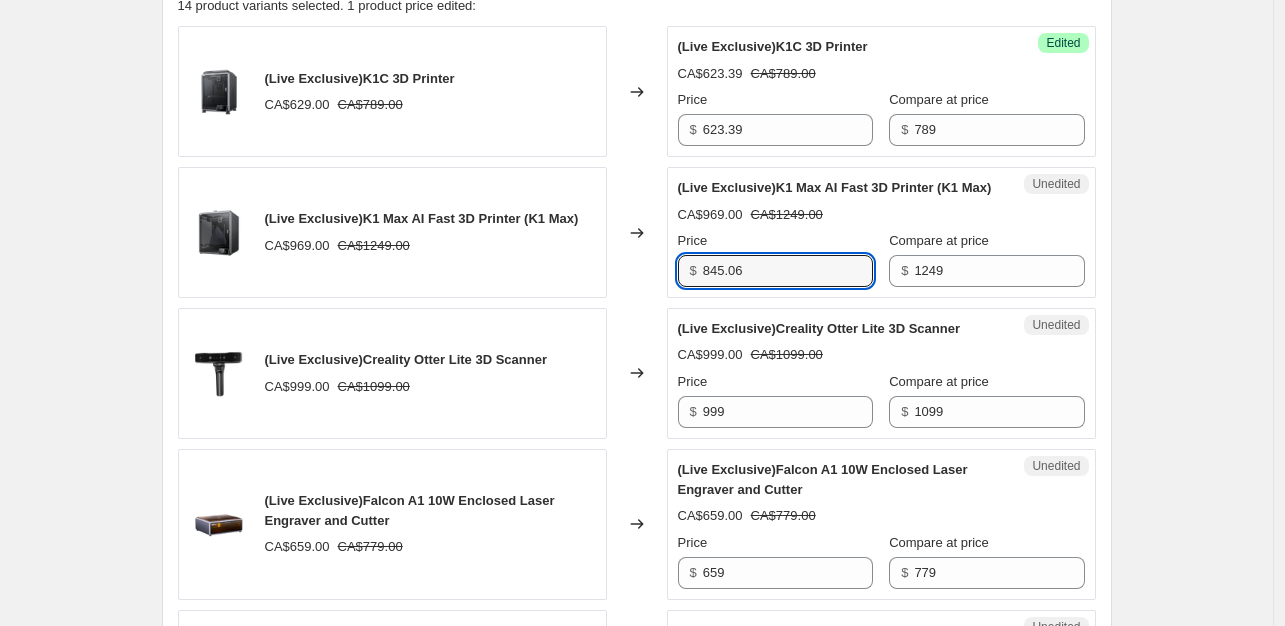 type on "845.06" 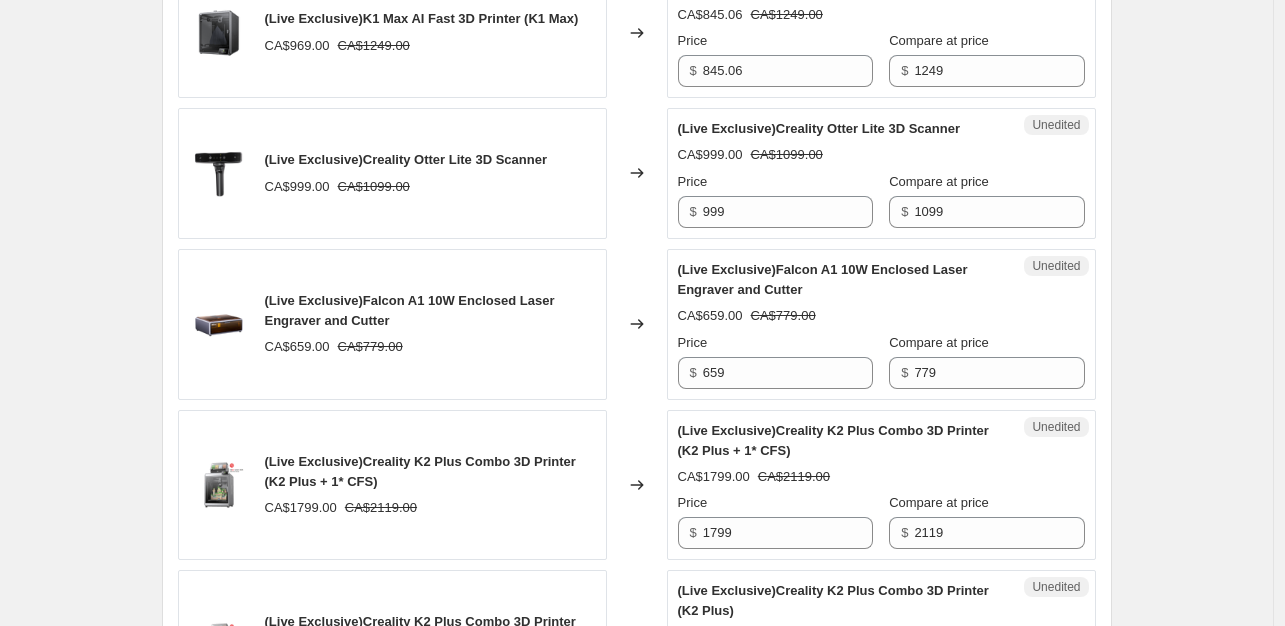 scroll, scrollTop: 1172, scrollLeft: 0, axis: vertical 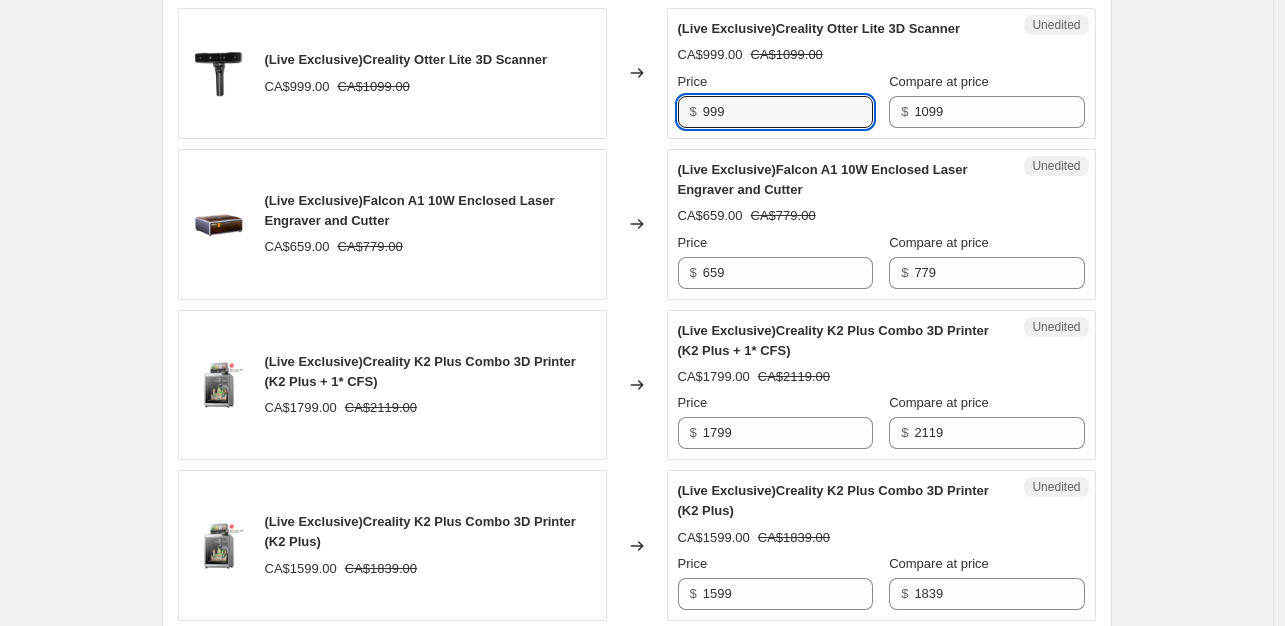 drag, startPoint x: 732, startPoint y: 127, endPoint x: 704, endPoint y: 134, distance: 28.86174 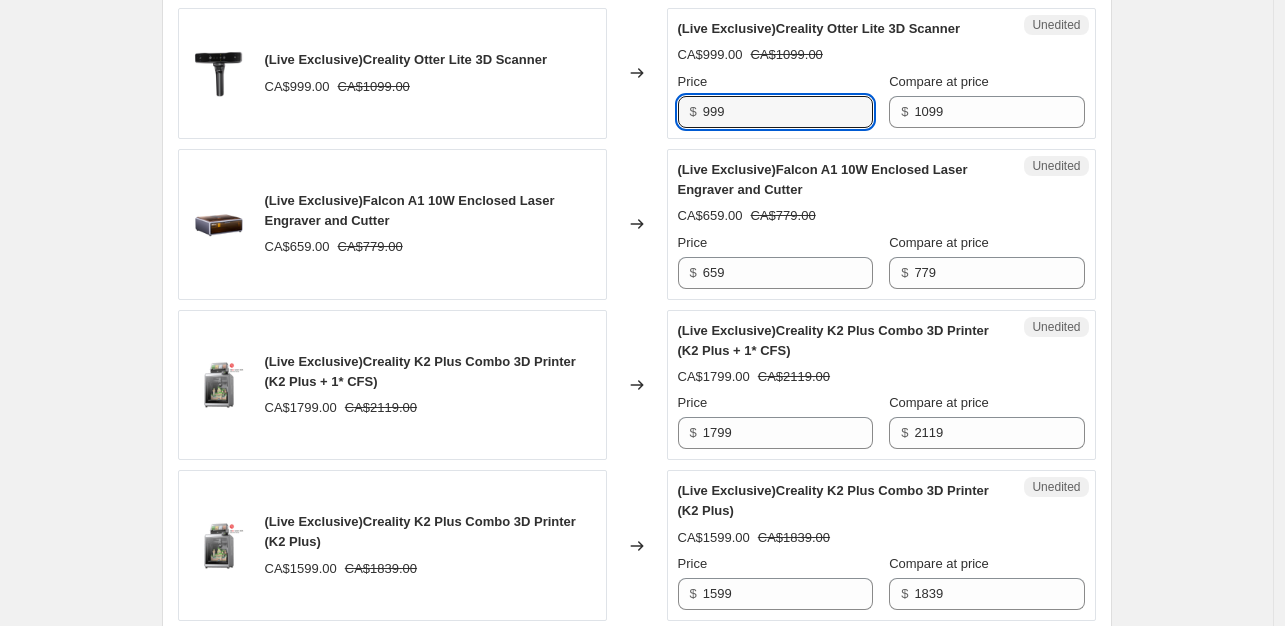 click on "$ 999" at bounding box center (775, 112) 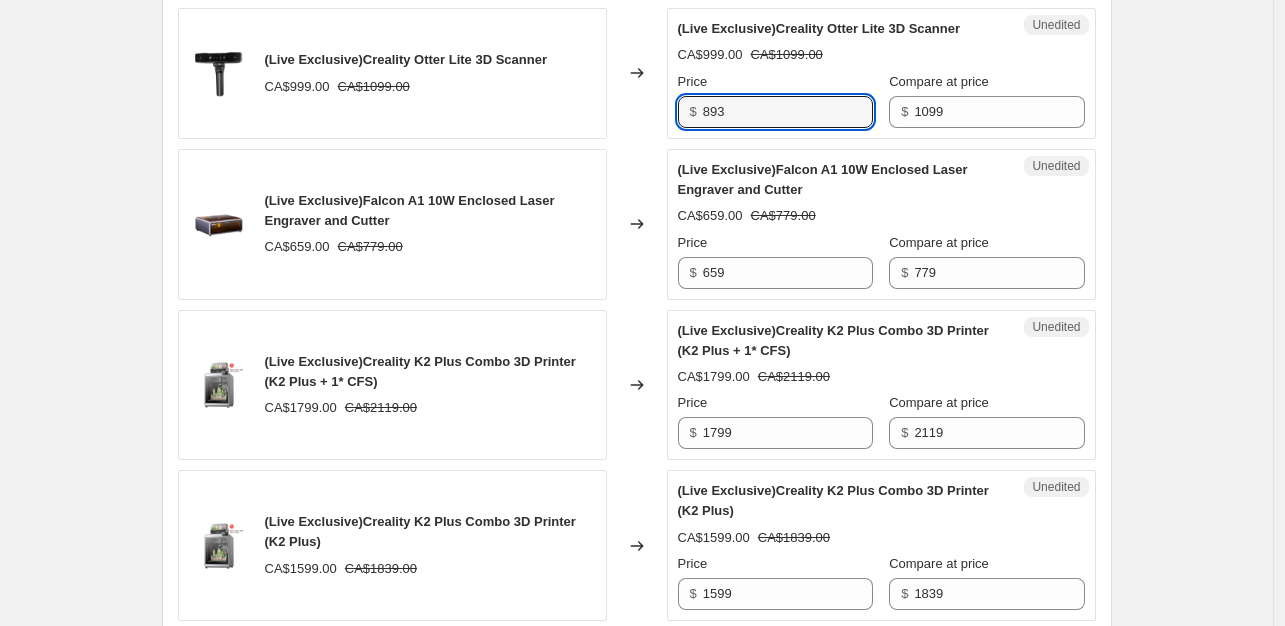 type on "893" 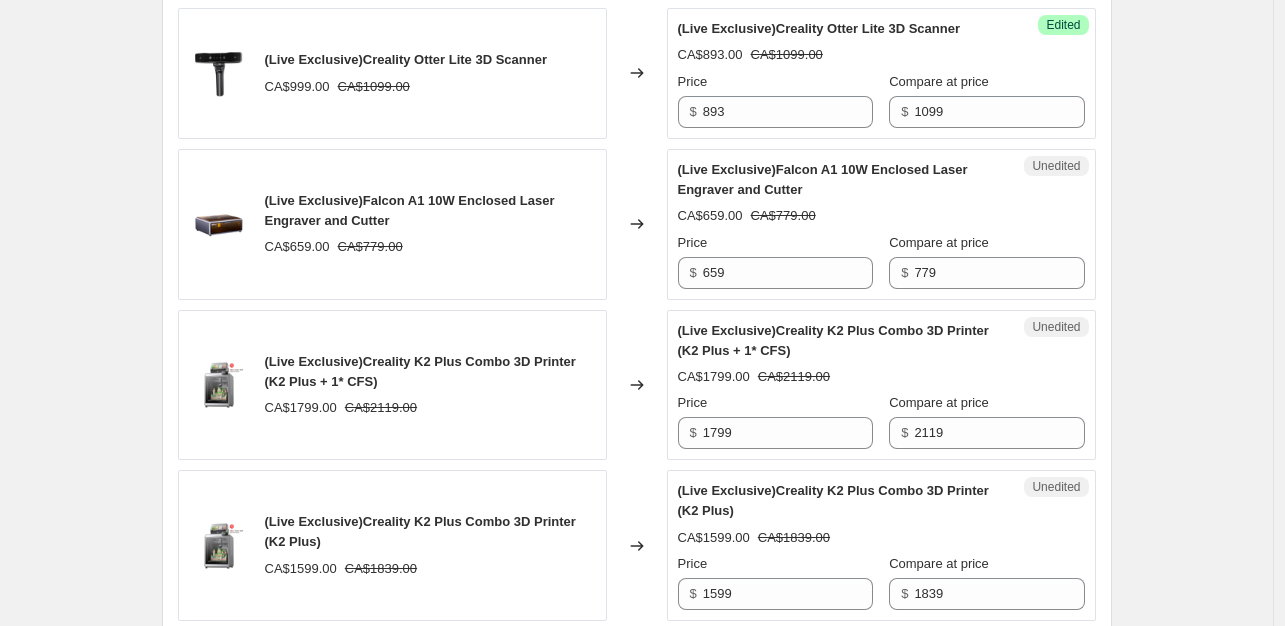 scroll, scrollTop: 1272, scrollLeft: 0, axis: vertical 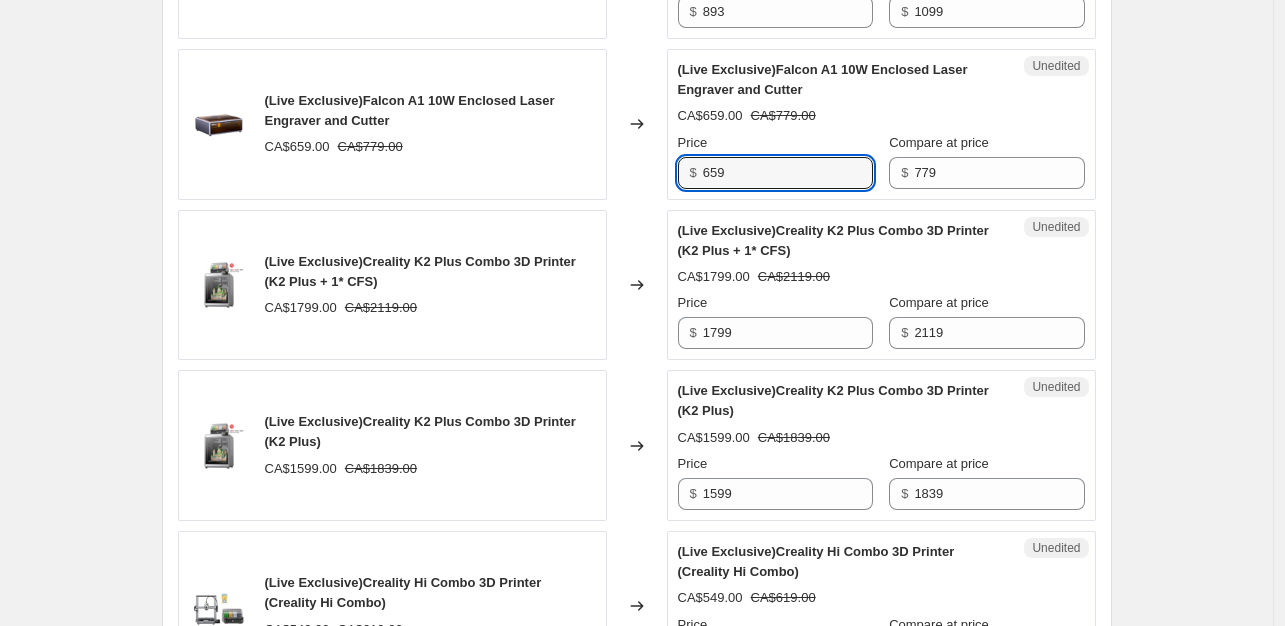 drag, startPoint x: 771, startPoint y: 194, endPoint x: 661, endPoint y: 188, distance: 110.16351 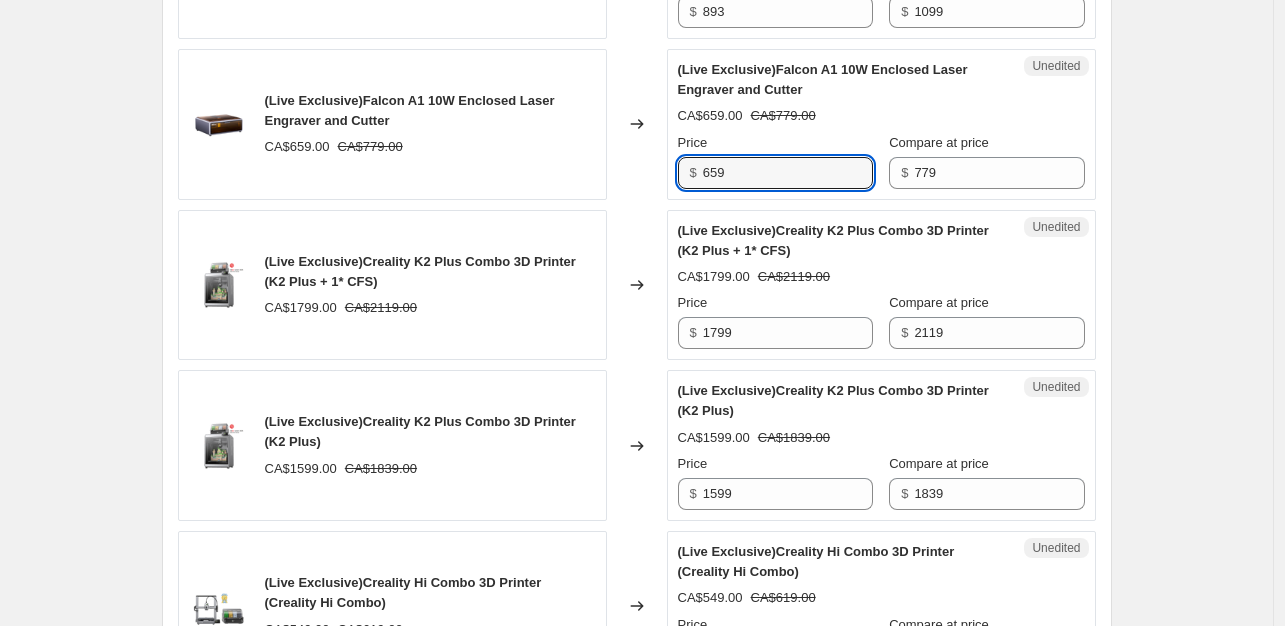click on "(Live Exclusive)Falcon A1 10W Enclosed Laser Engraver and Cutter CA$659.00 CA$779.00 Changed to Unedited (Live Exclusive)Falcon A1 10W Enclosed Laser Engraver and Cutter CA$659.00 CA$779.00 Price $ 659 Compare at price $ 779" at bounding box center (637, 124) 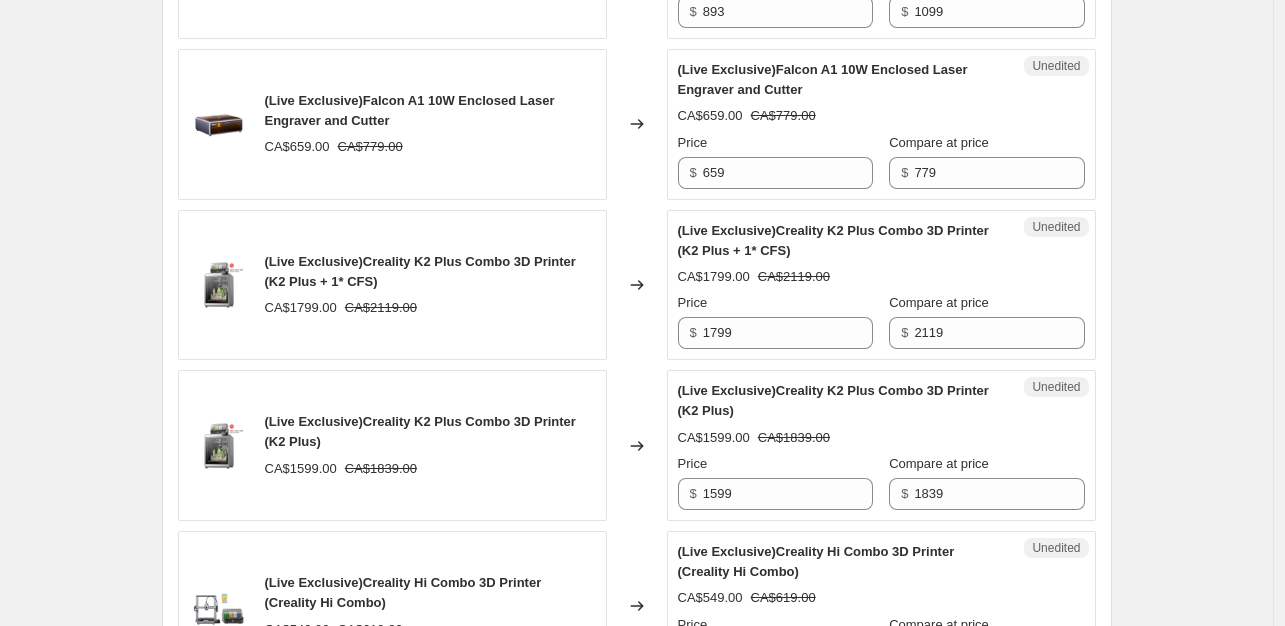click on "Changed to" at bounding box center (637, 124) 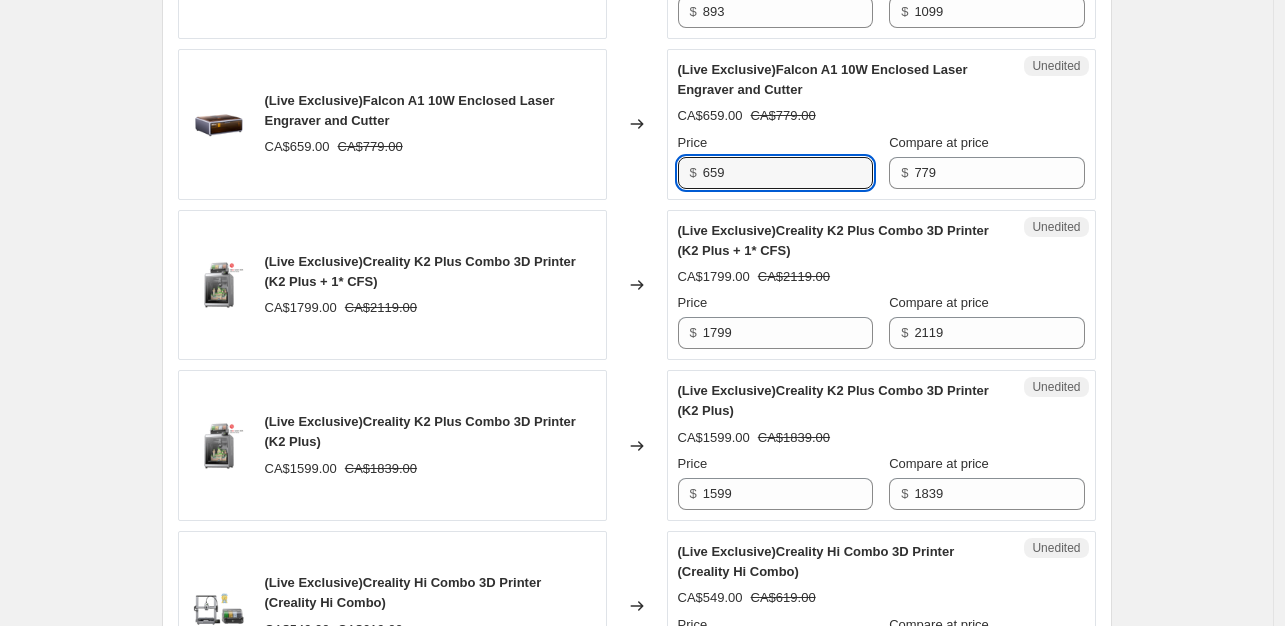 drag, startPoint x: 716, startPoint y: 195, endPoint x: 688, endPoint y: 197, distance: 28.071337 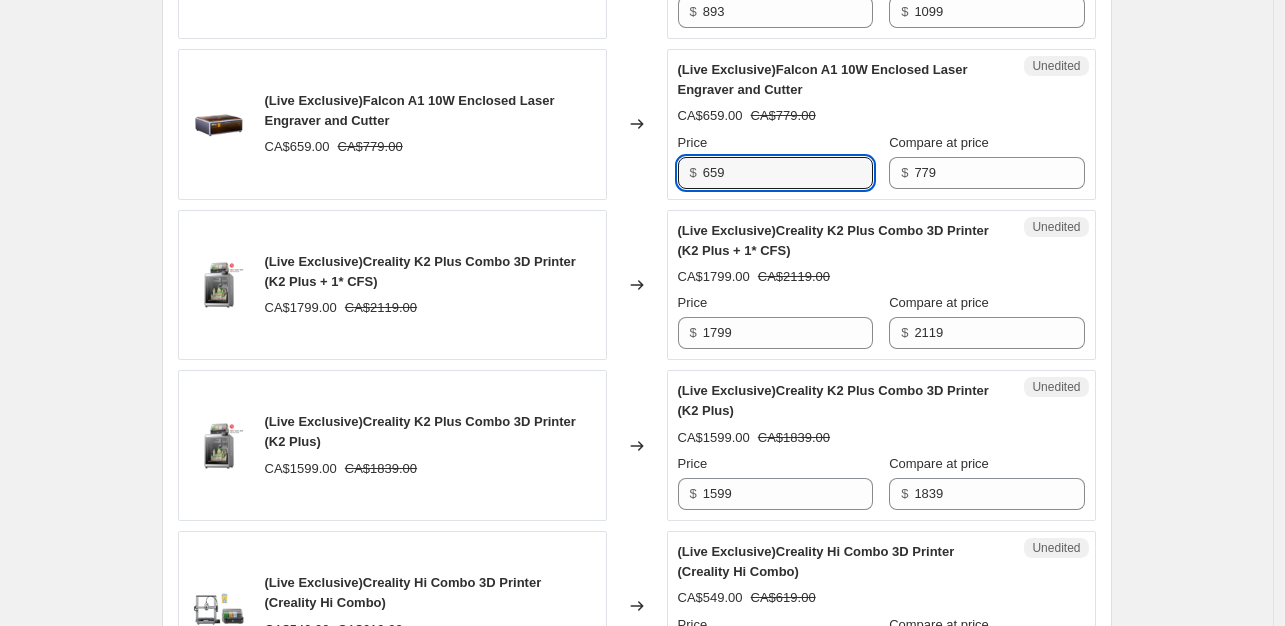 click on "$ 659" at bounding box center [775, 173] 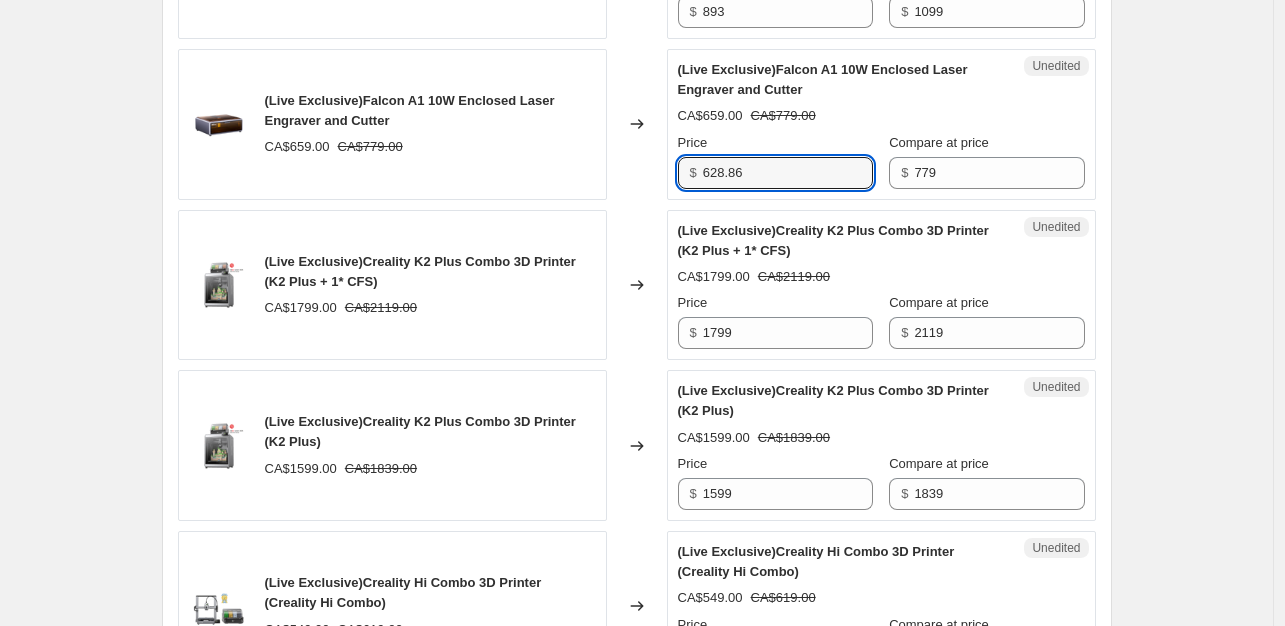 type on "628.86" 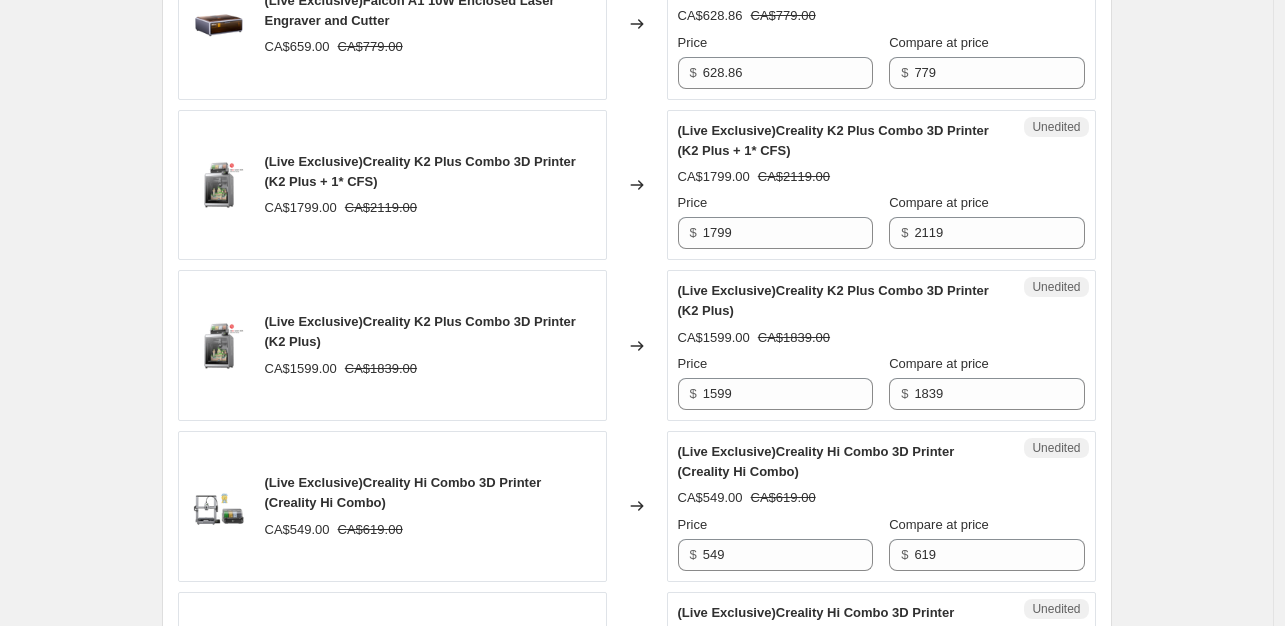 scroll, scrollTop: 1472, scrollLeft: 0, axis: vertical 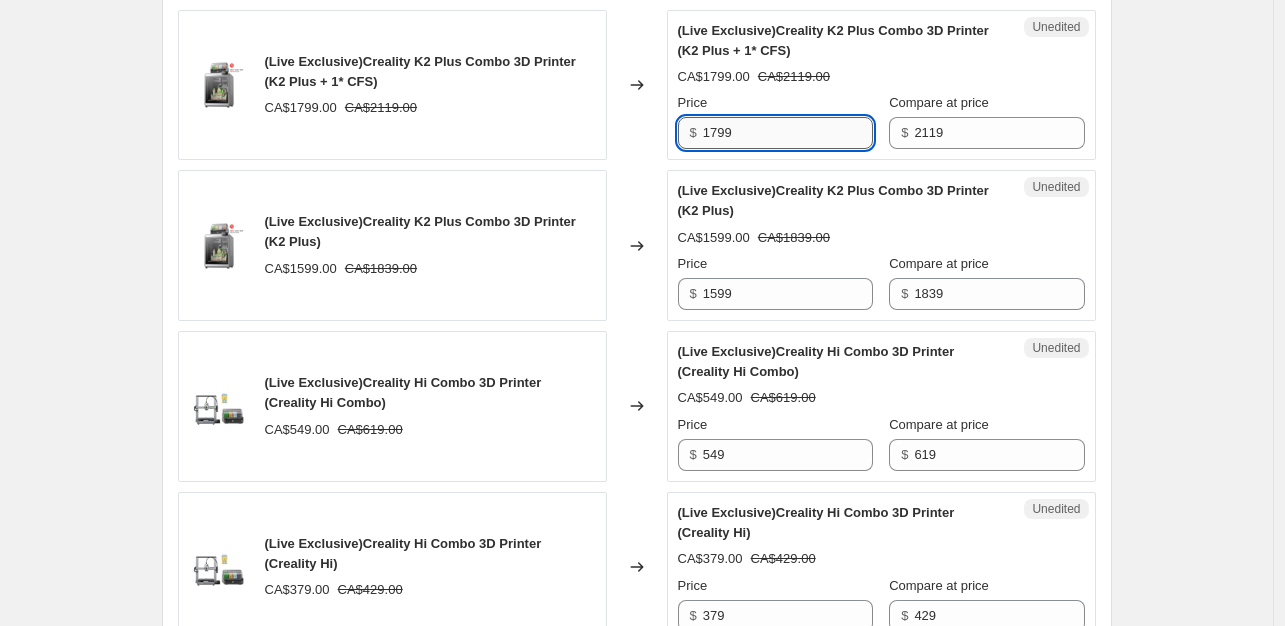 click on "1799" at bounding box center [788, 133] 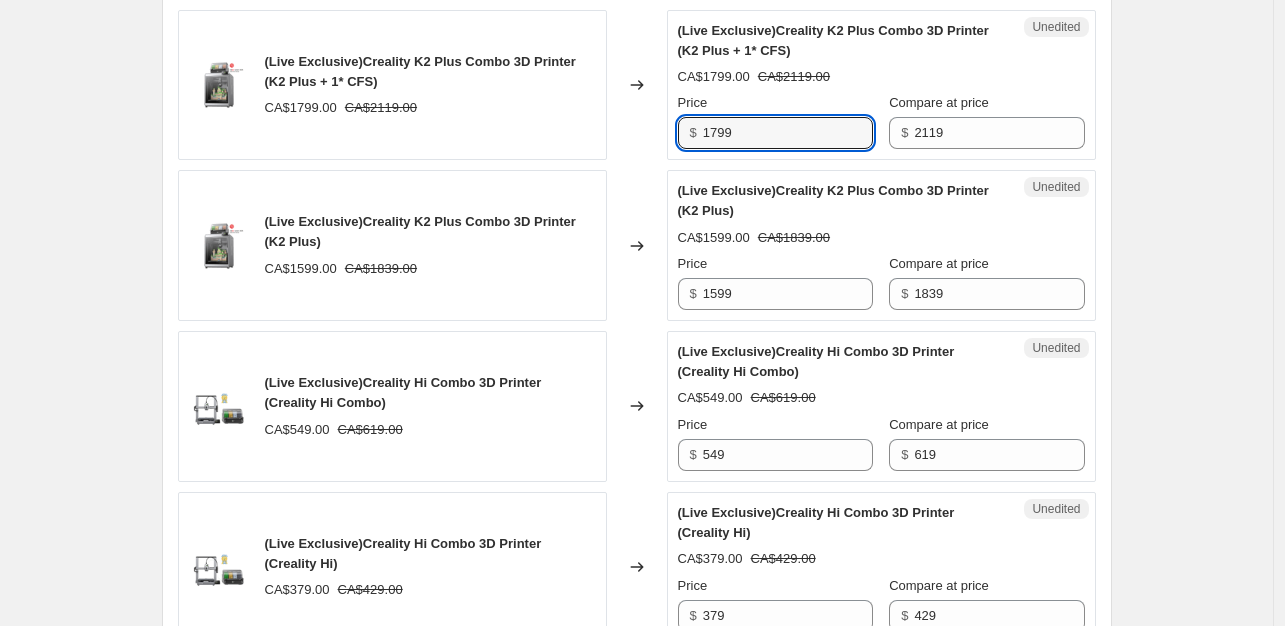 click on "Unedited (Live Exclusive)Creality K2 Plus Combo 3D Printer (K2 Plus + 1* CFS) CA$1799.00 CA$2119.00 Price $ 1799 Compare at price $ 2119" at bounding box center [881, 85] 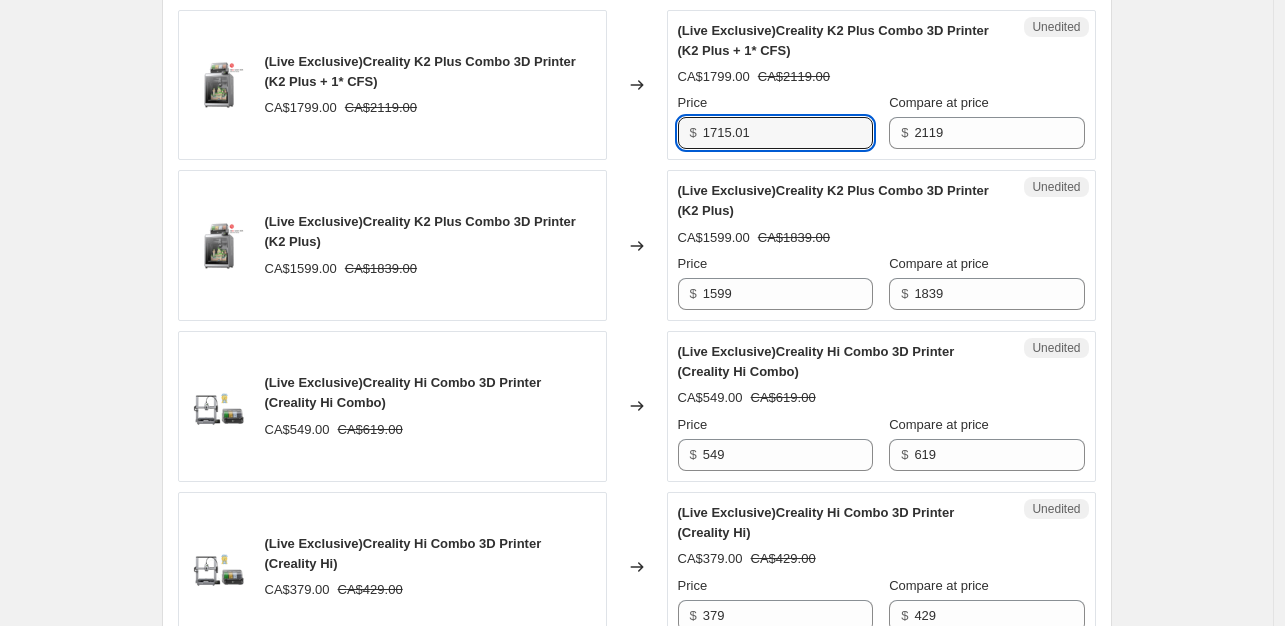 click on "(Live Exclusive)Creality K2 Plus Combo 3D Printer (K2 Plus) CA$[PRICE] CA$[PRICE]" at bounding box center [392, 245] 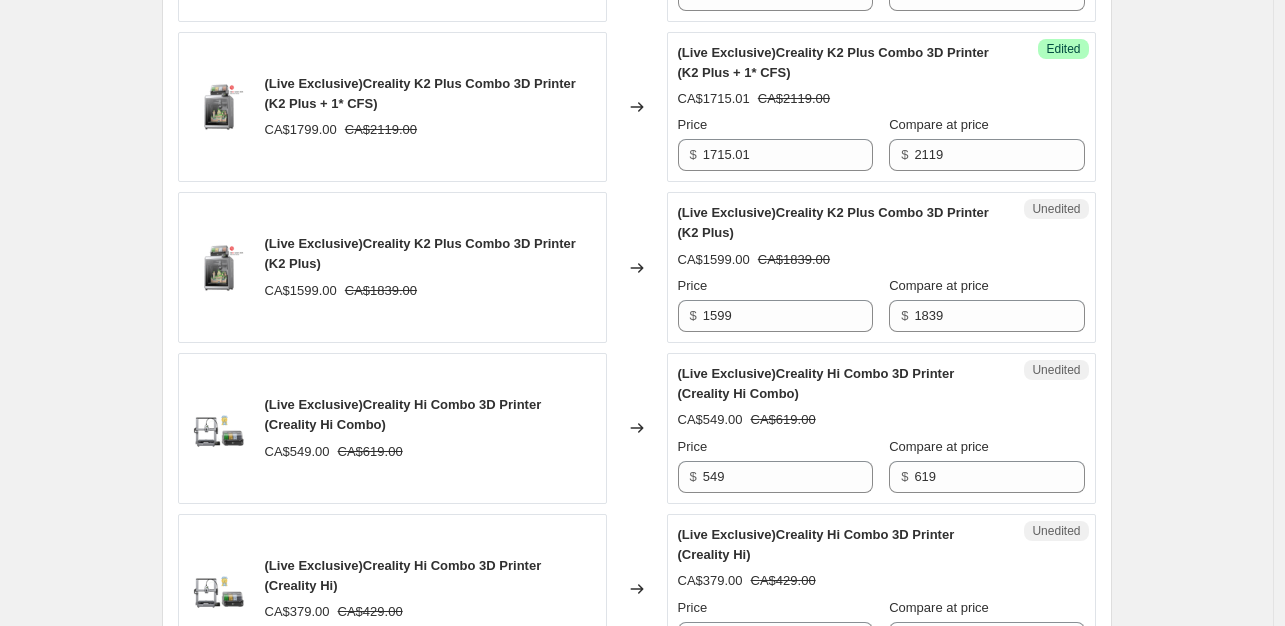 scroll, scrollTop: 1472, scrollLeft: 0, axis: vertical 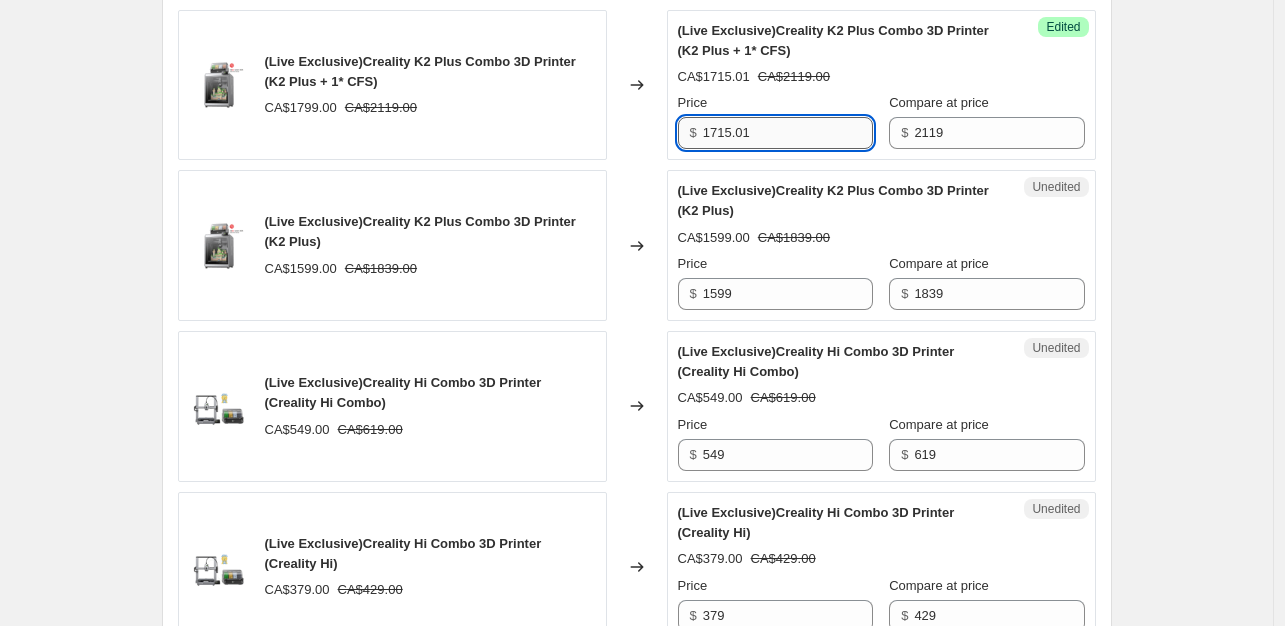 click on "1715.01" at bounding box center (788, 133) 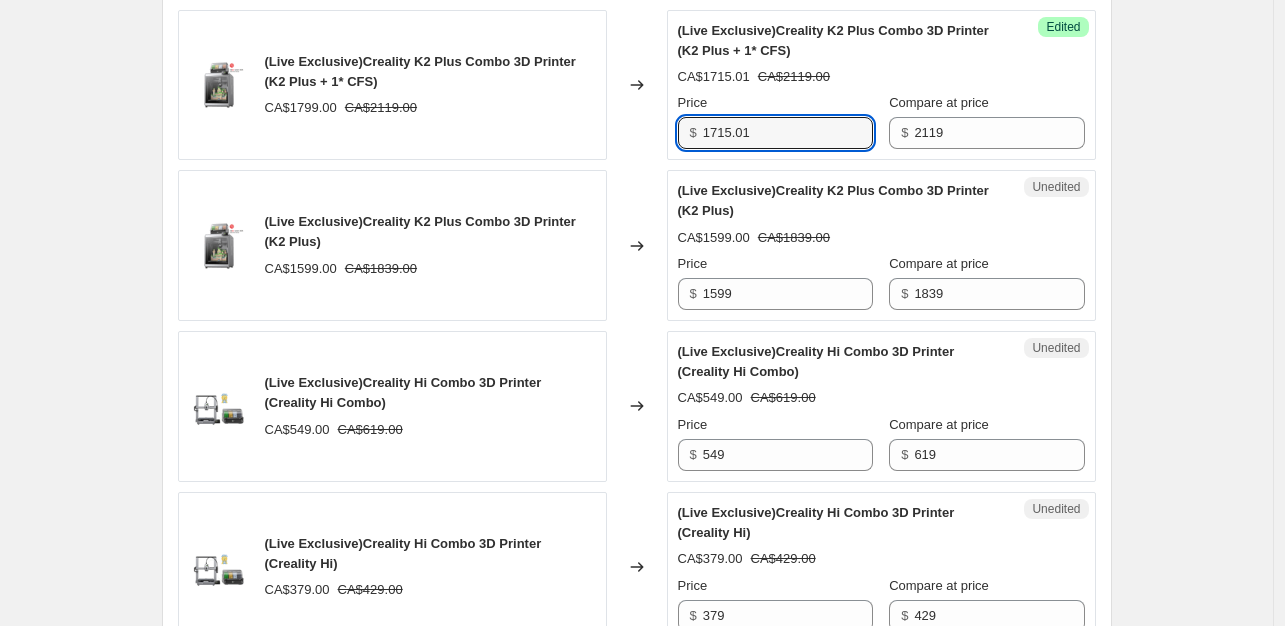 drag, startPoint x: 753, startPoint y: 152, endPoint x: 700, endPoint y: 141, distance: 54.129475 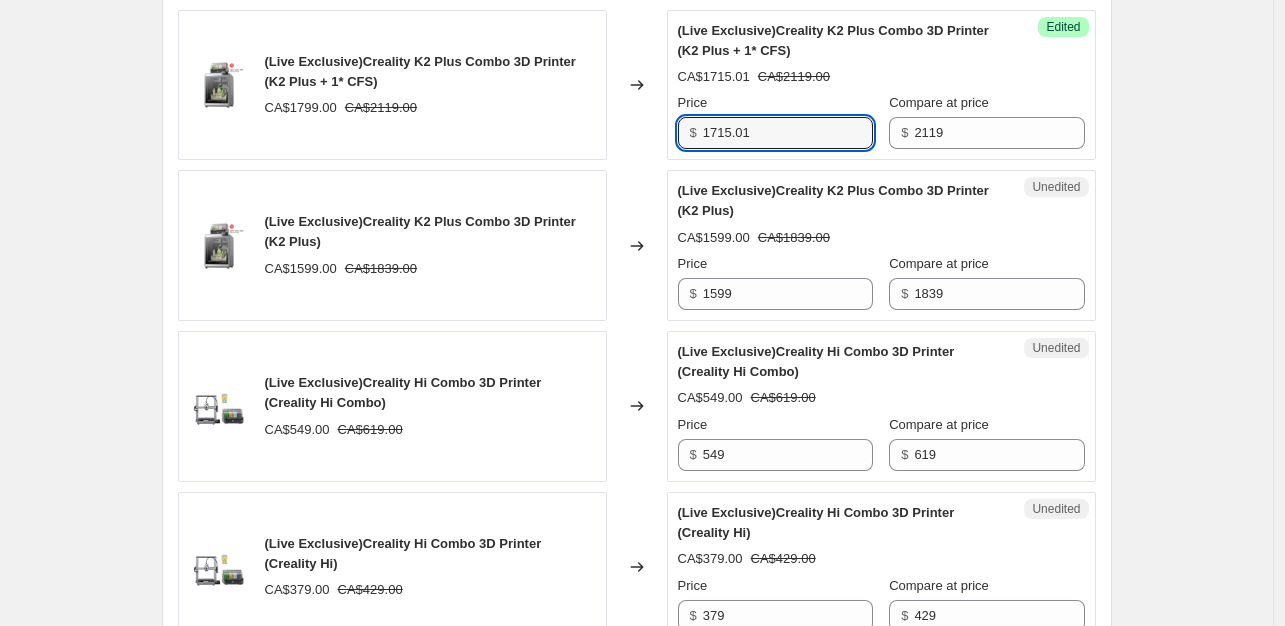 click on "$ 1715.01" at bounding box center [775, 133] 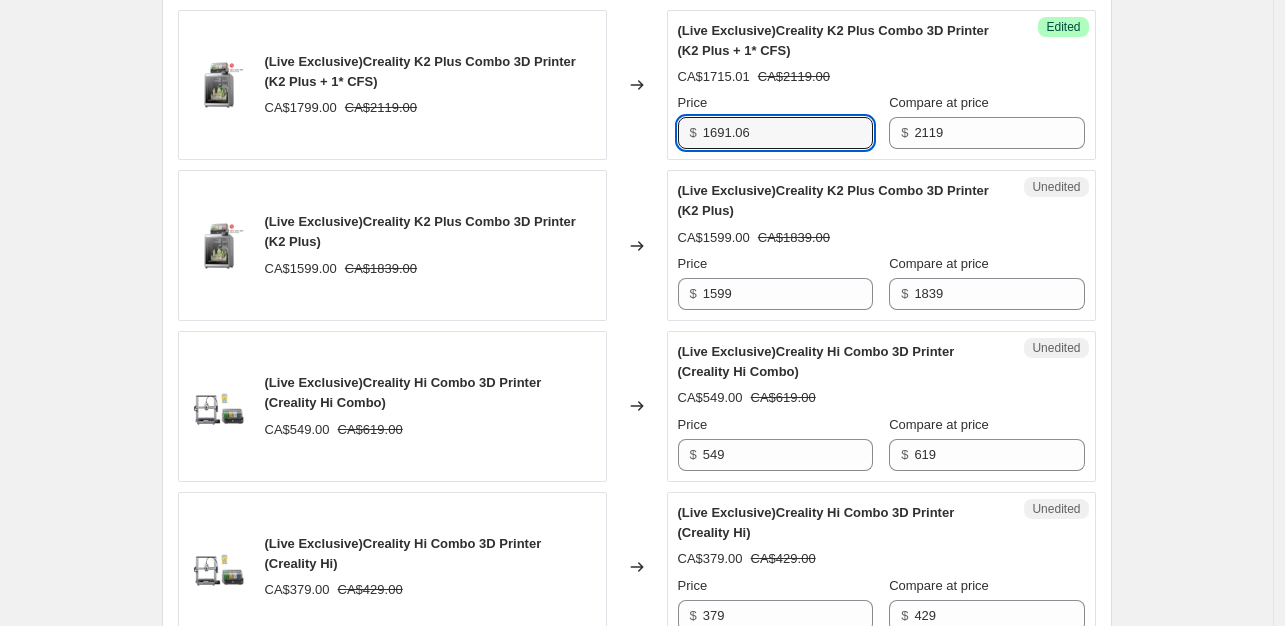 type on "1691.06" 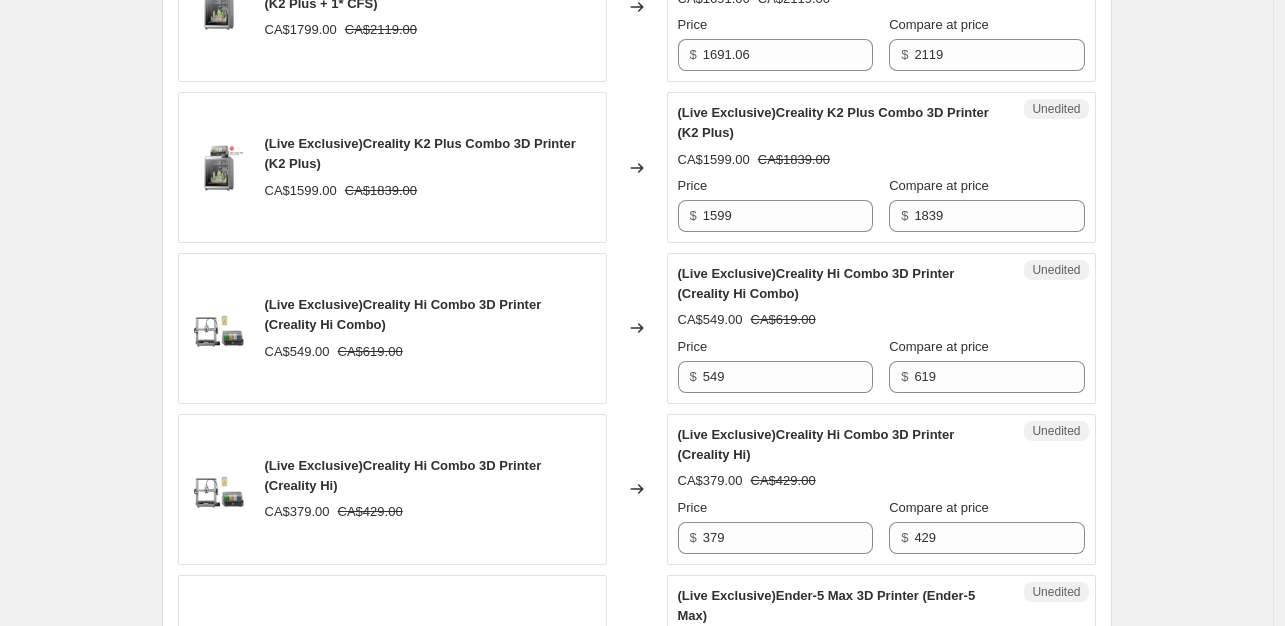 scroll, scrollTop: 1572, scrollLeft: 0, axis: vertical 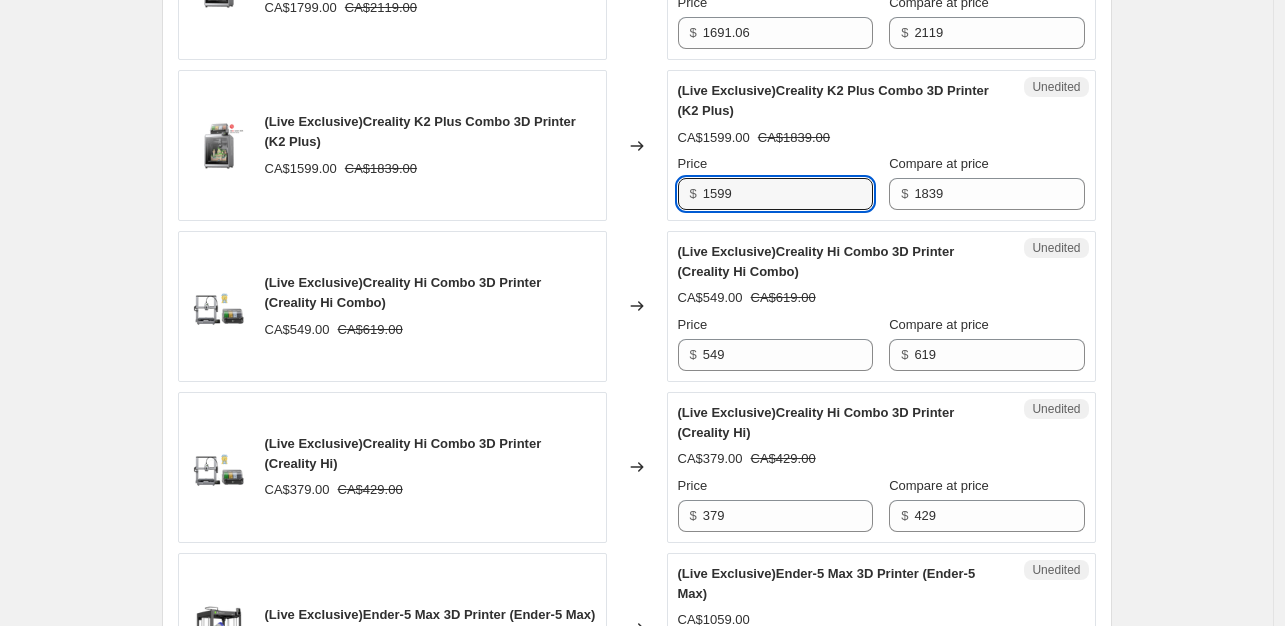drag, startPoint x: 758, startPoint y: 205, endPoint x: 664, endPoint y: 200, distance: 94.13288 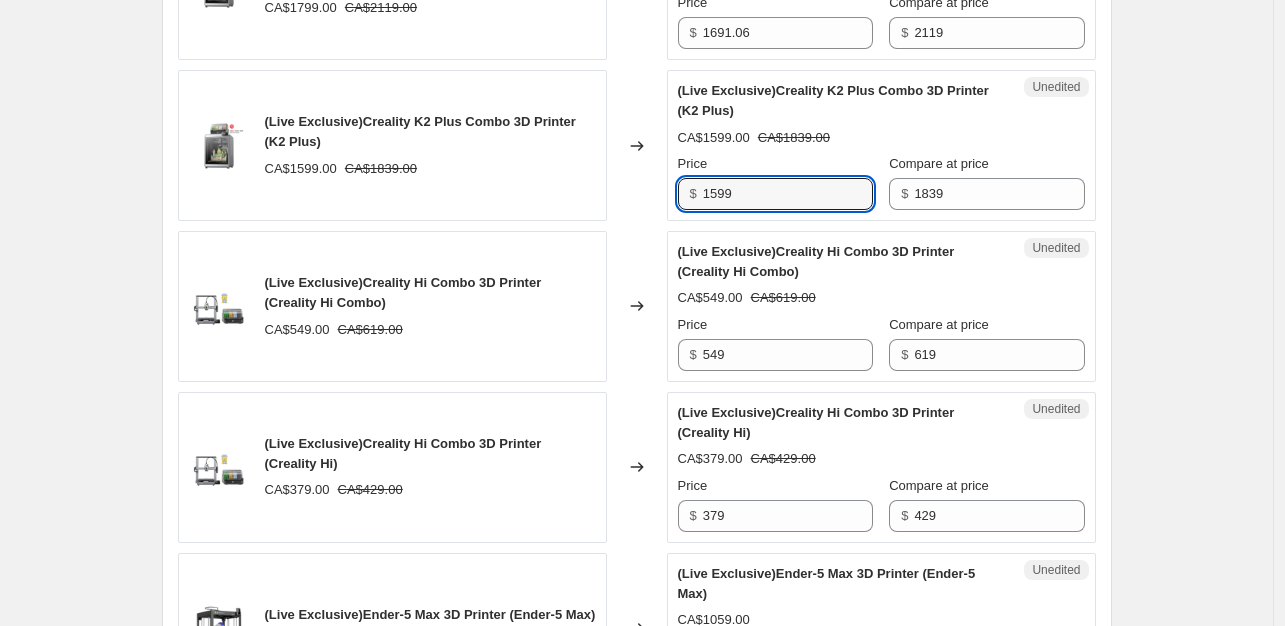 click on "(Live Exclusive)Creality K2 Plus Combo 3D Printer (K2 Plus) CA$1599.00 CA$1839.00 Changed to Unedited (Live Exclusive)Creality K2 Plus Combo 3D Printer (K2 Plus) CA$1599.00 CA$1839.00 Price $ 1599 Compare at price $ 1839" at bounding box center [637, 145] 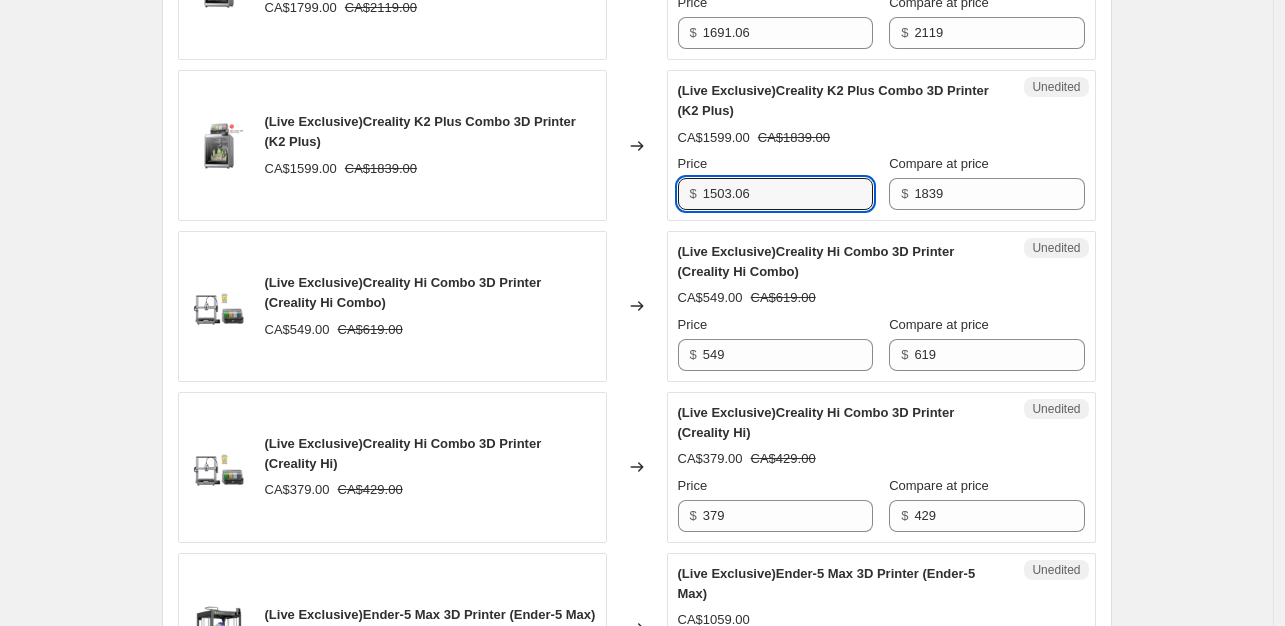 type on "1503.06" 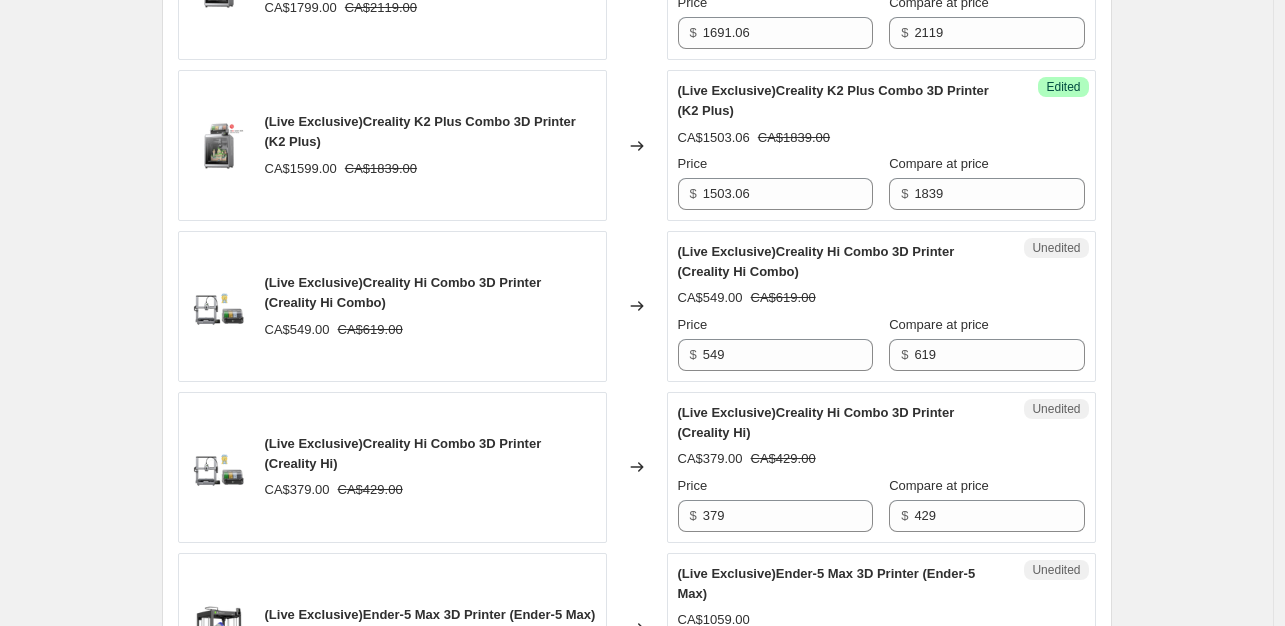 click on "Changed to" at bounding box center (637, 145) 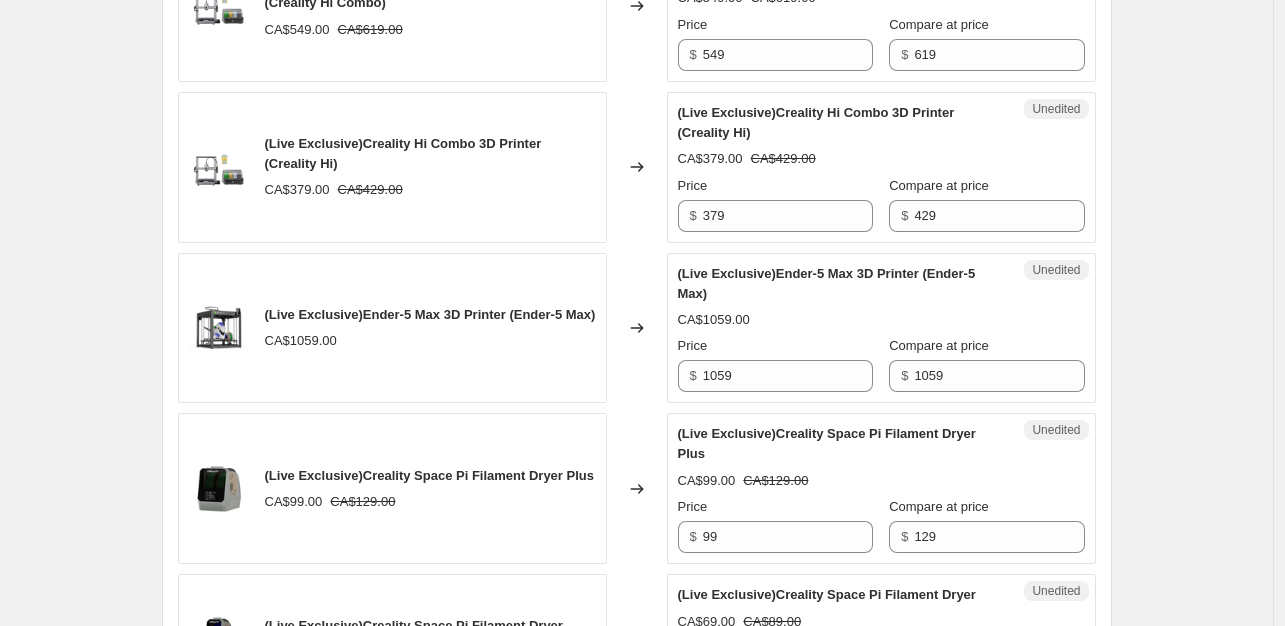 scroll, scrollTop: 1772, scrollLeft: 0, axis: vertical 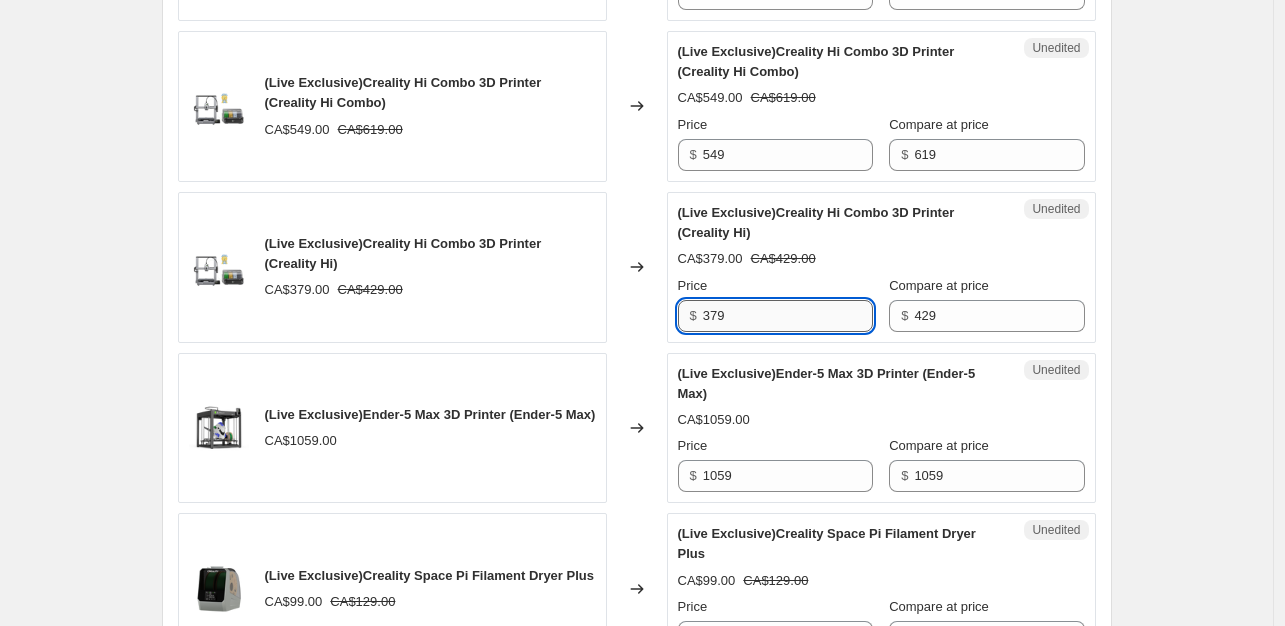 click on "379" at bounding box center [788, 316] 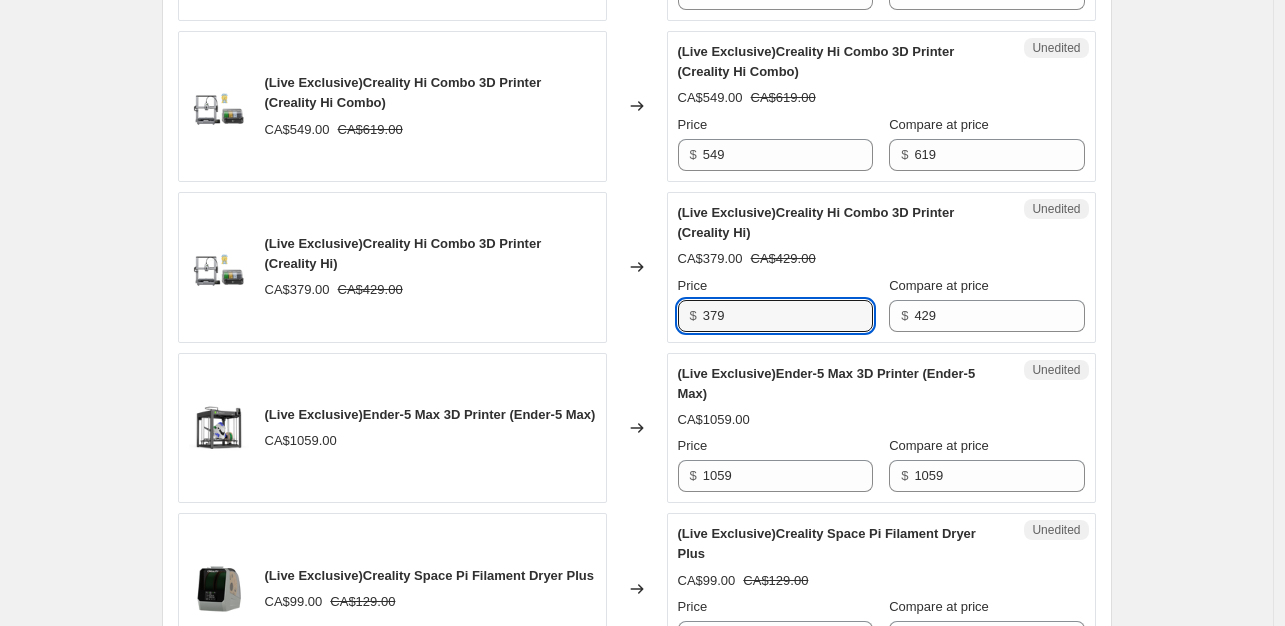 drag, startPoint x: 729, startPoint y: 329, endPoint x: 674, endPoint y: 325, distance: 55.145264 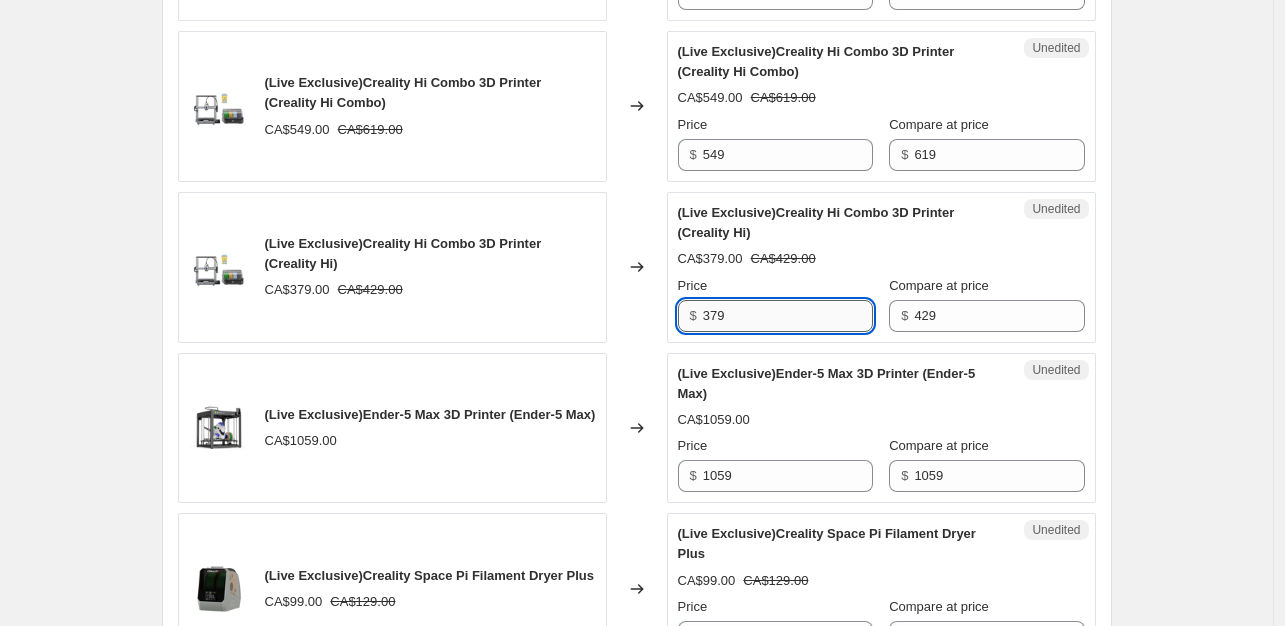 drag, startPoint x: 721, startPoint y: 329, endPoint x: 748, endPoint y: 334, distance: 27.45906 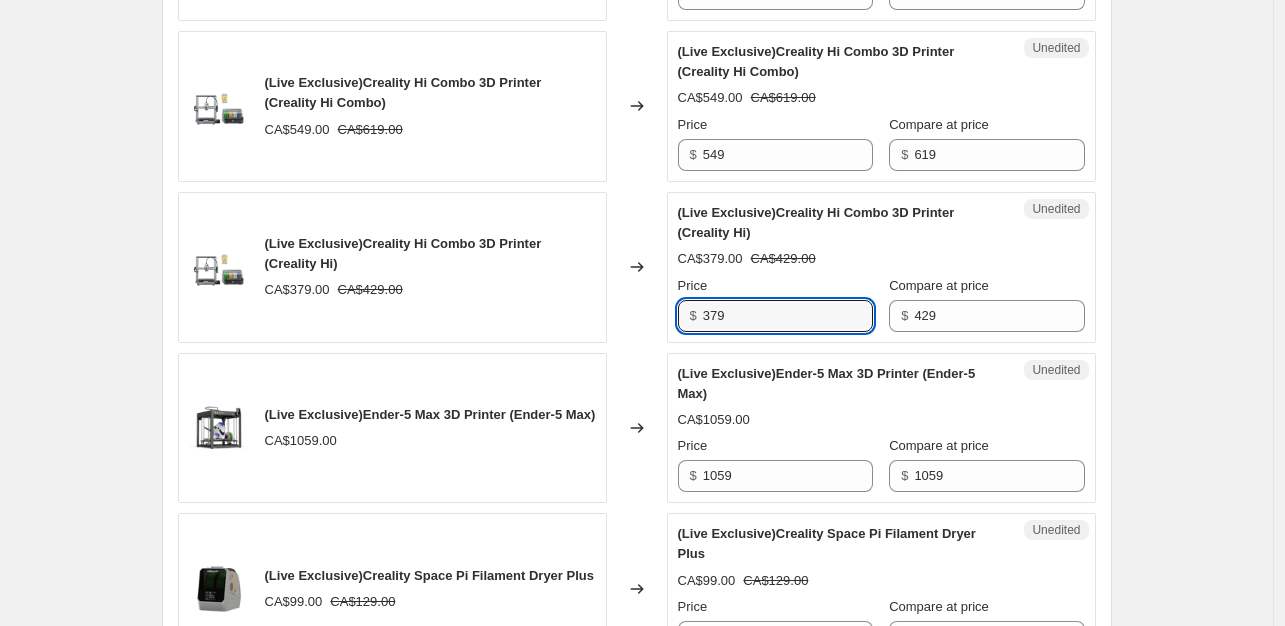drag, startPoint x: 748, startPoint y: 334, endPoint x: 680, endPoint y: 334, distance: 68 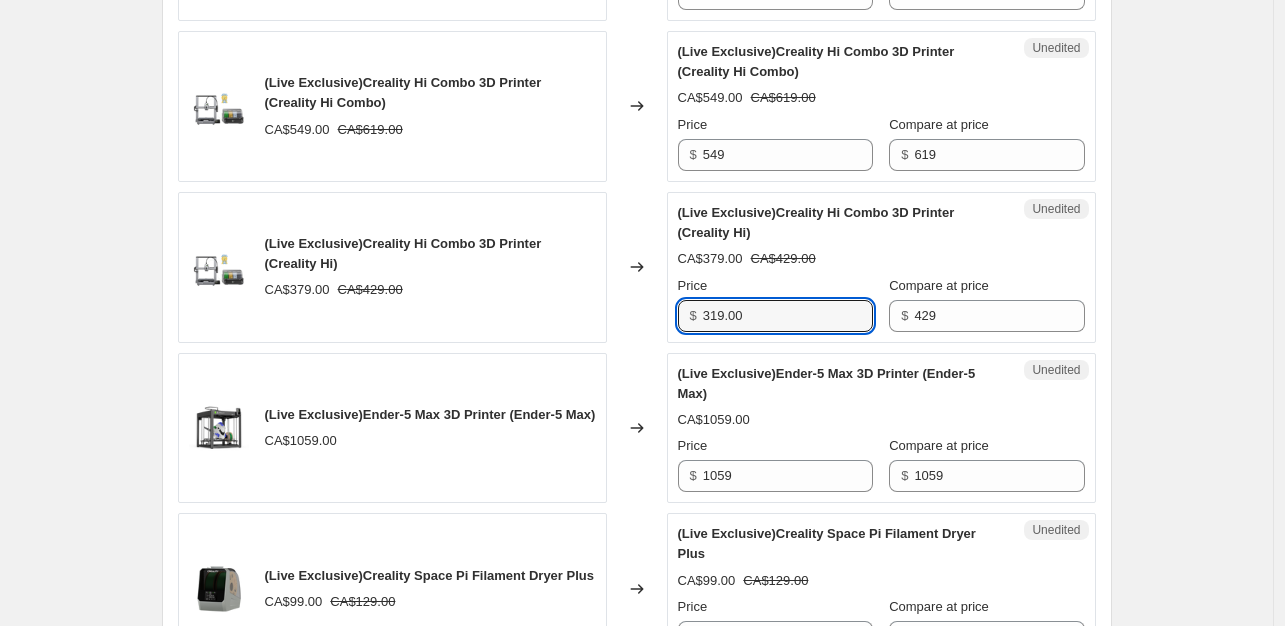 type on "319.00" 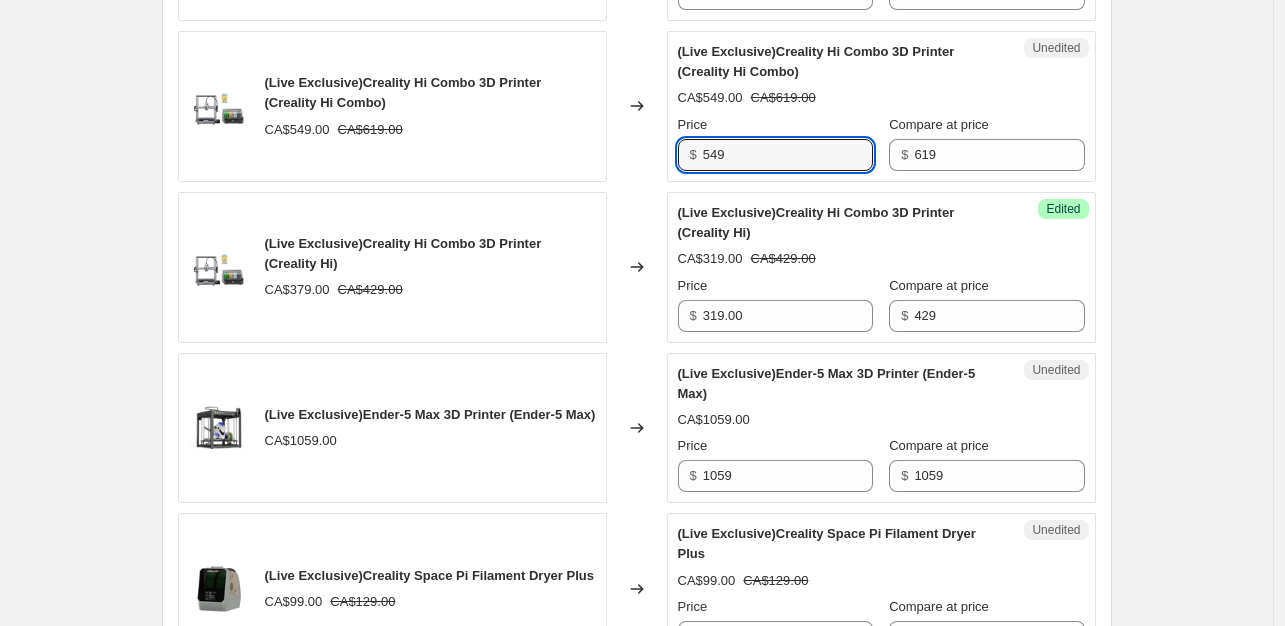 drag, startPoint x: 739, startPoint y: 177, endPoint x: 675, endPoint y: 163, distance: 65.51336 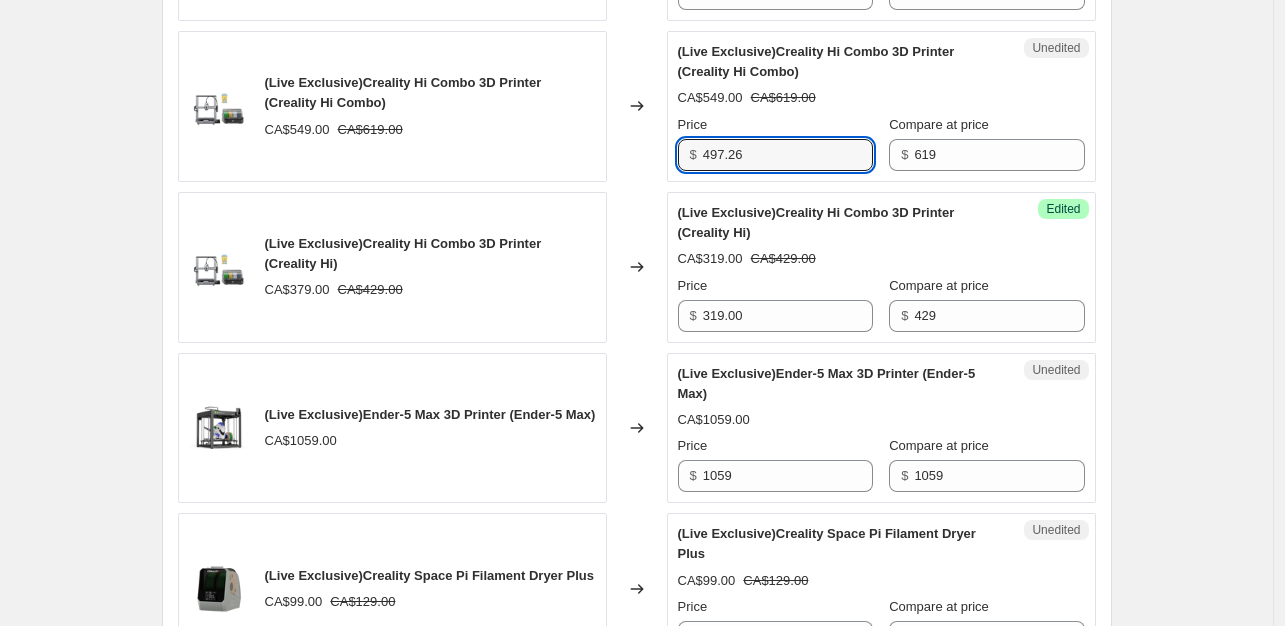 type on "497.26" 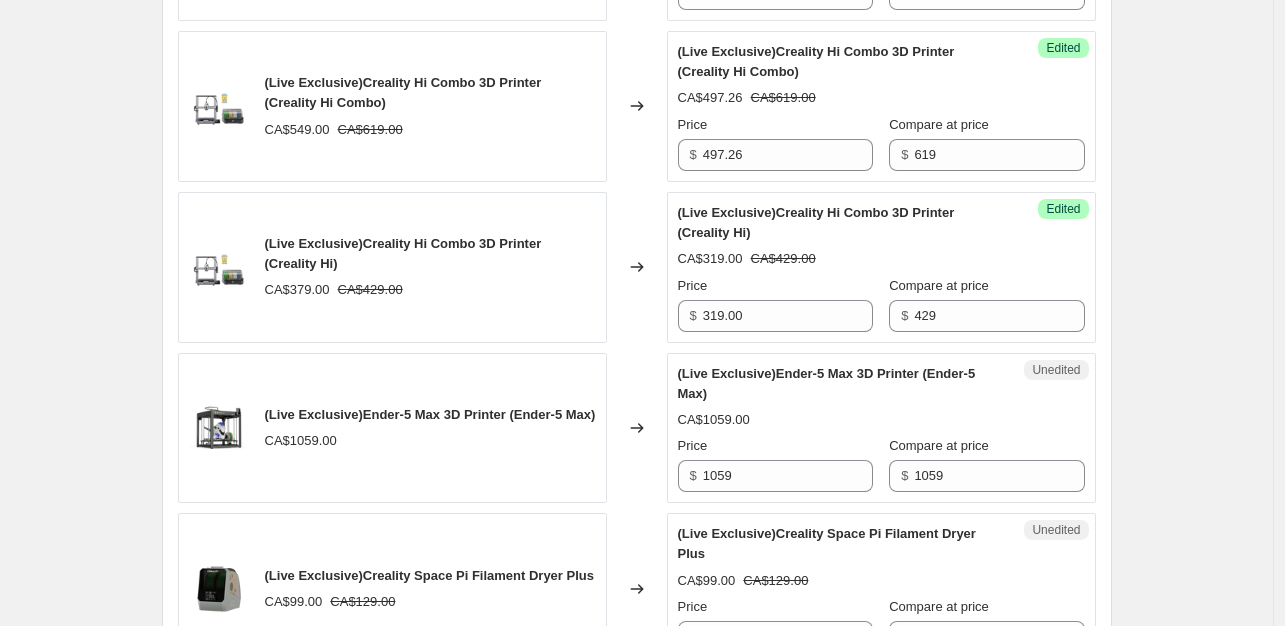click on "Changed to" at bounding box center [637, 106] 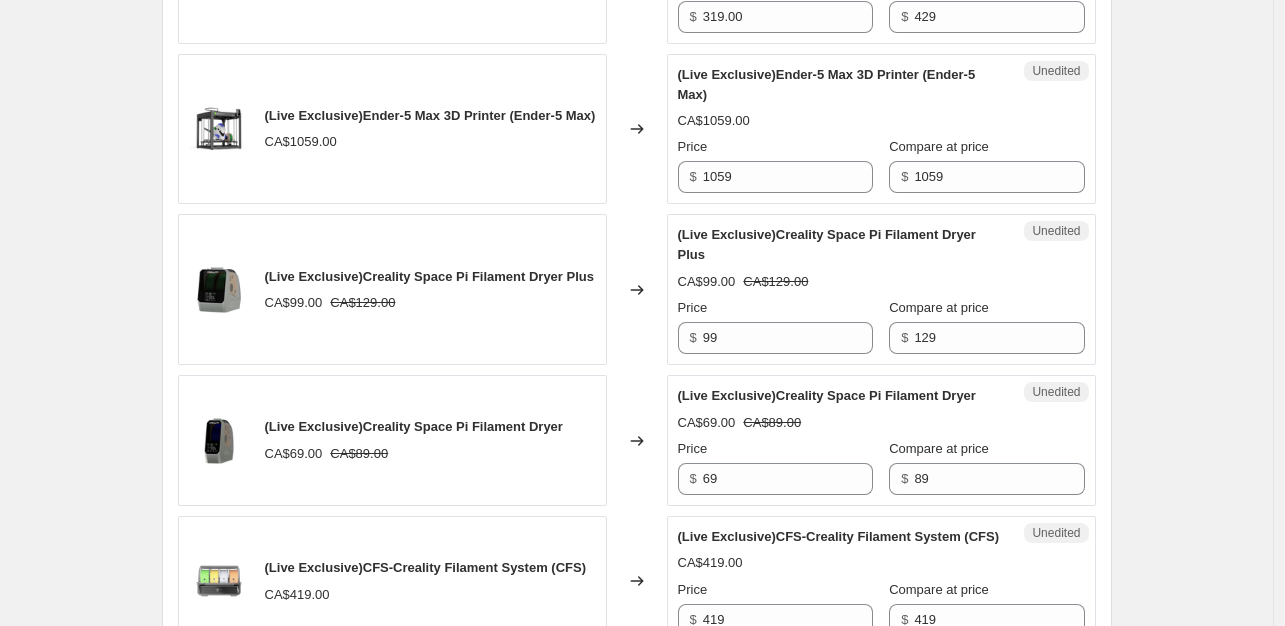 scroll, scrollTop: 2072, scrollLeft: 0, axis: vertical 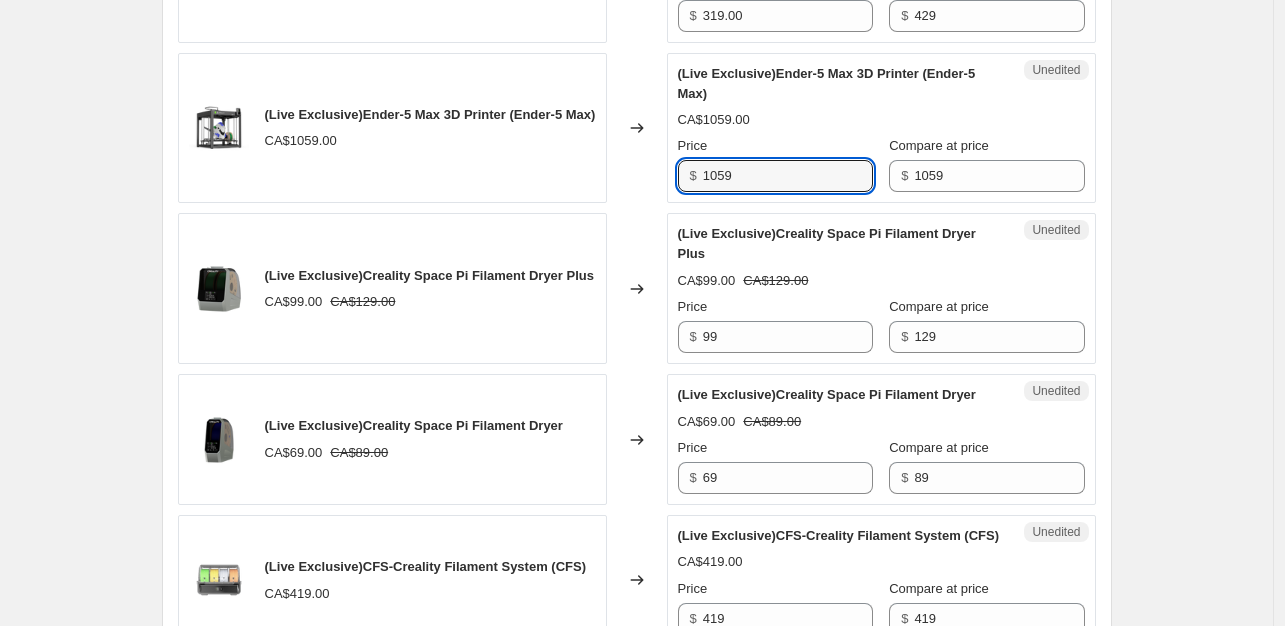 drag, startPoint x: 748, startPoint y: 182, endPoint x: 691, endPoint y: 169, distance: 58.463665 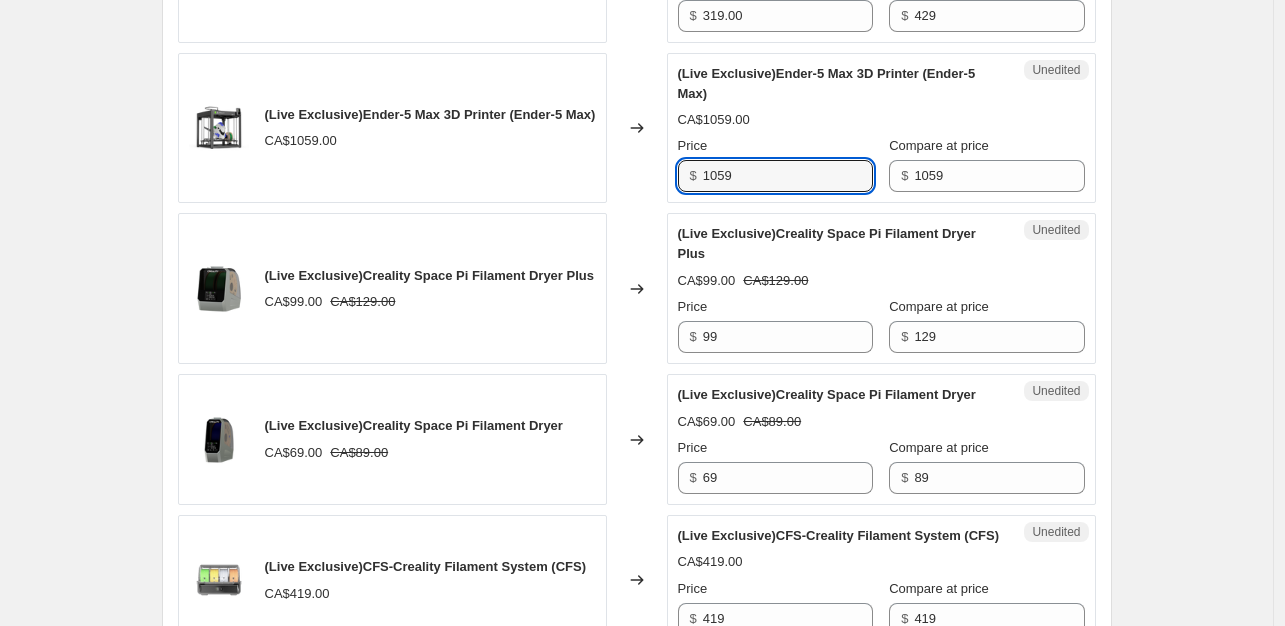 click on "Price $ 1059" at bounding box center (775, 164) 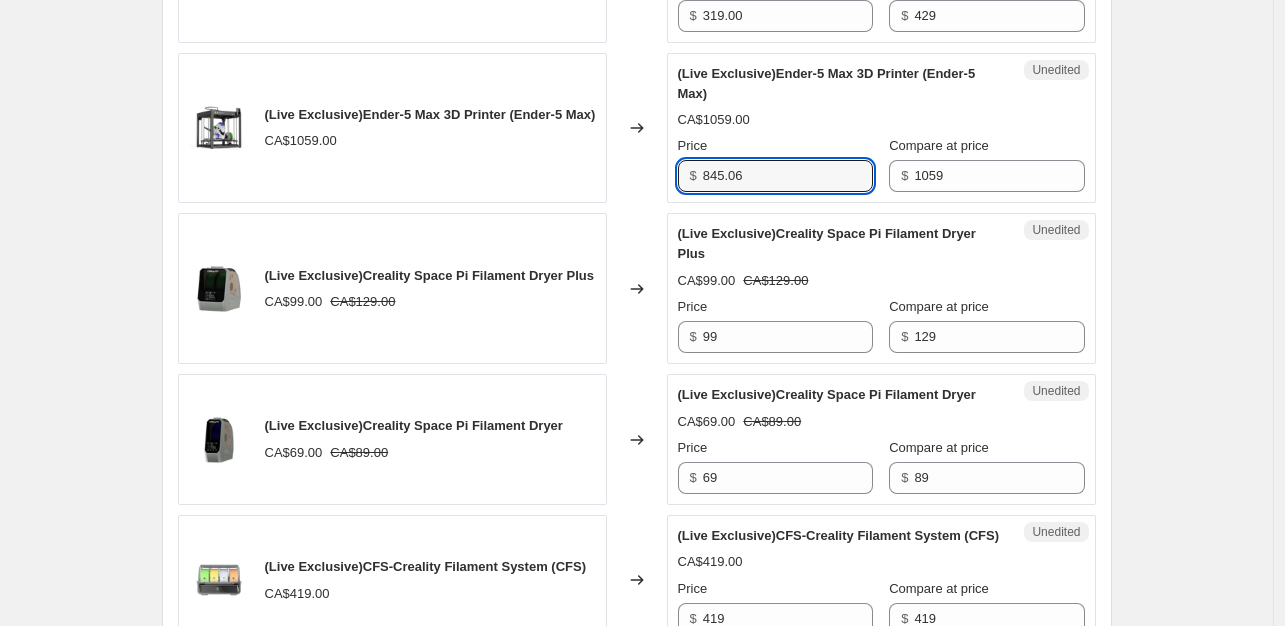 type on "845.06" 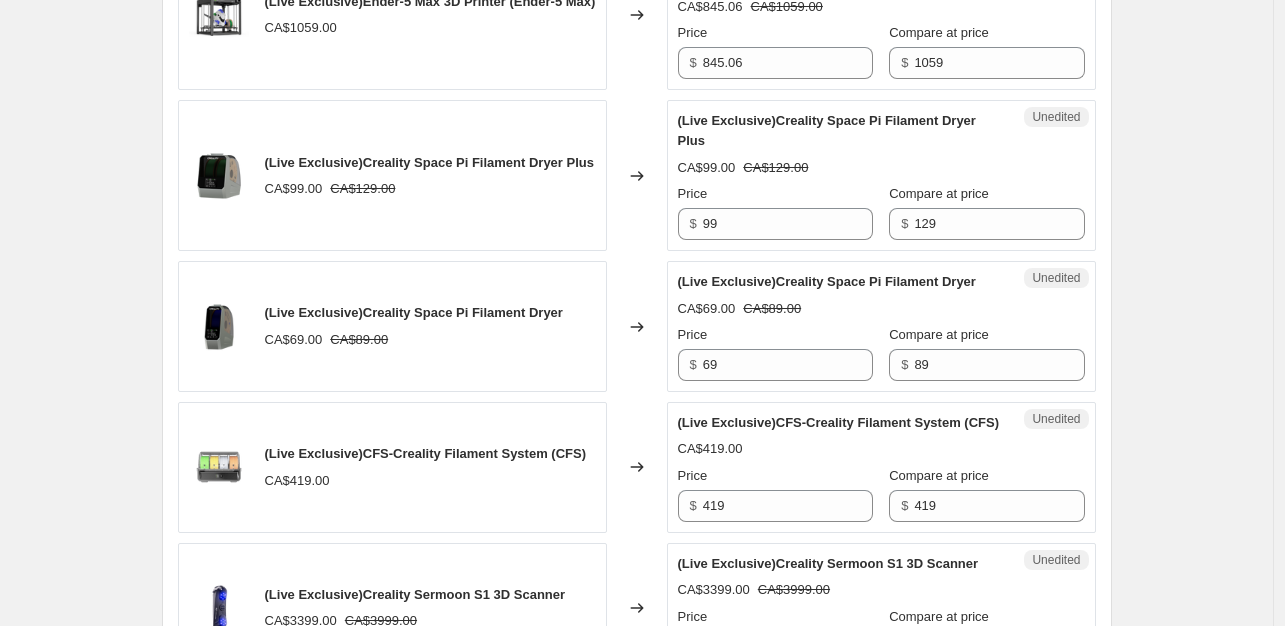 scroll, scrollTop: 2272, scrollLeft: 0, axis: vertical 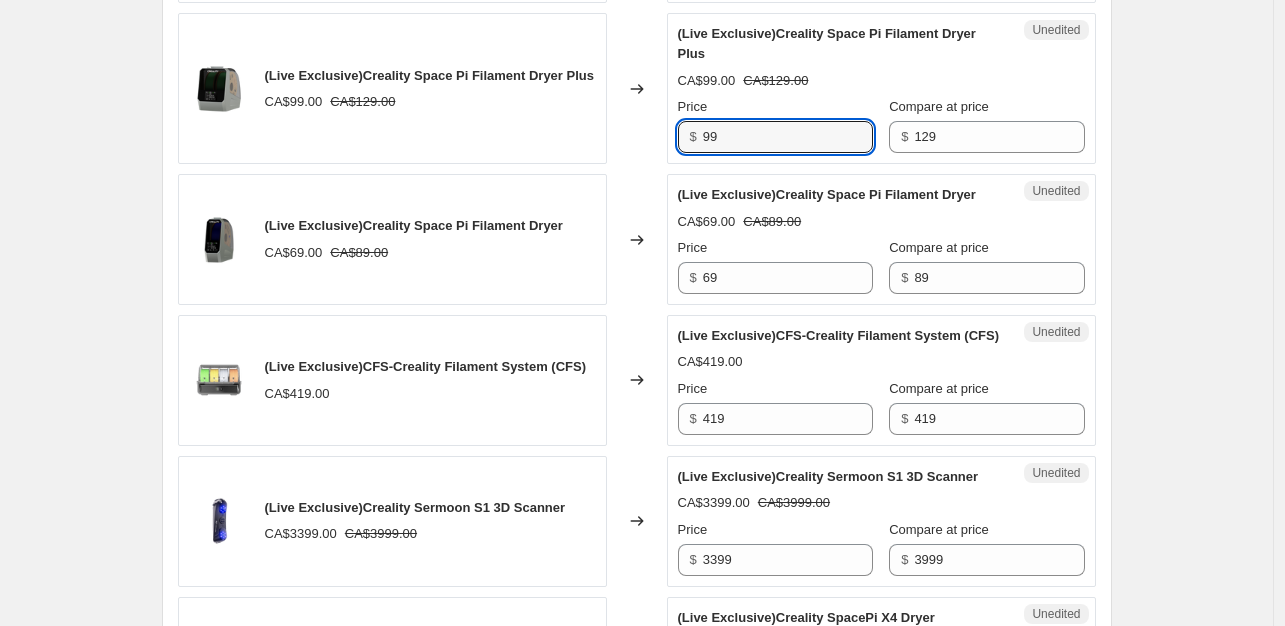 drag, startPoint x: 746, startPoint y: 155, endPoint x: 682, endPoint y: 153, distance: 64.03124 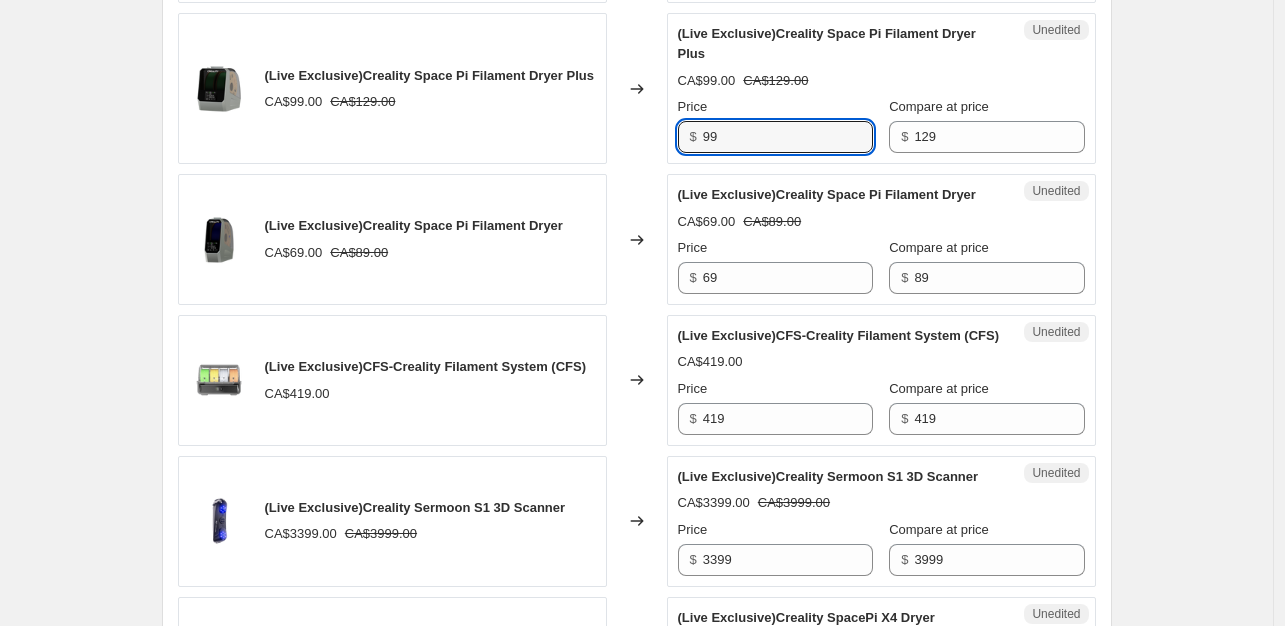 click on "$ 99" at bounding box center [775, 137] 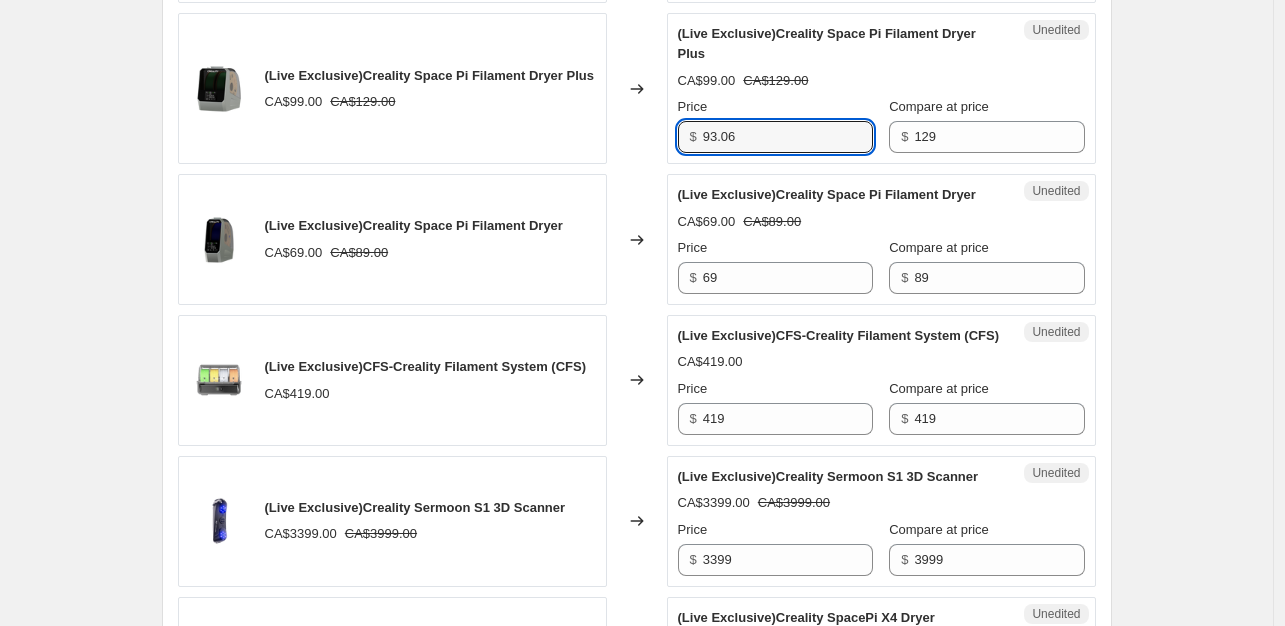 type on "93.06" 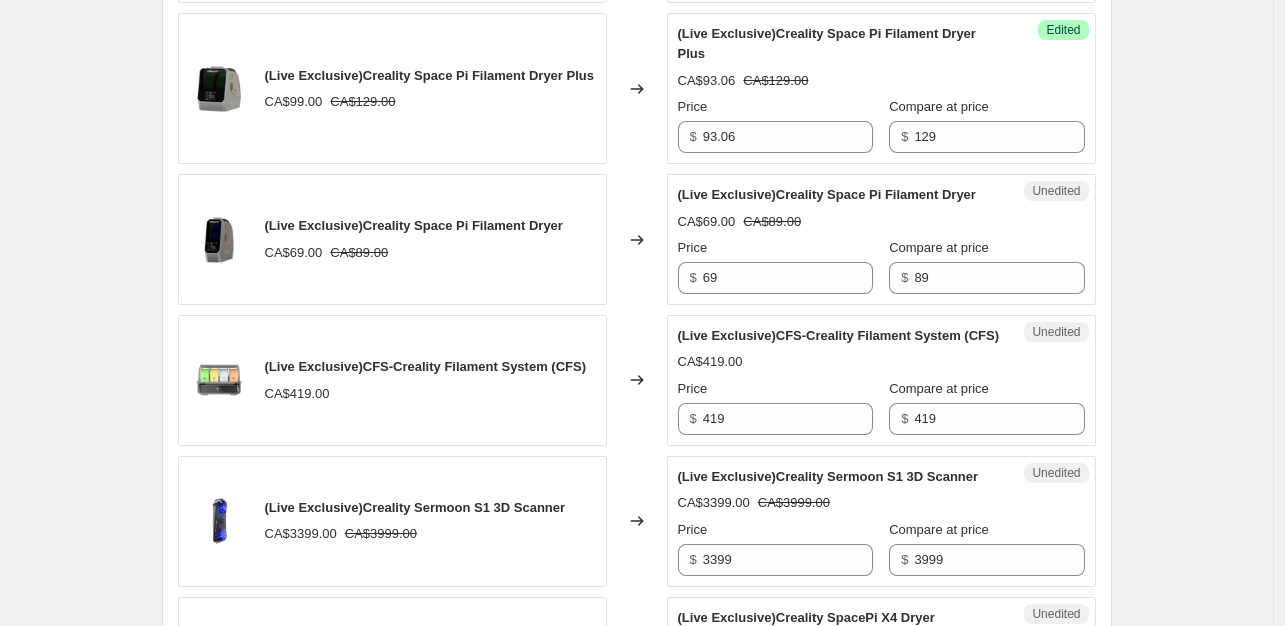 click on "Changed to" at bounding box center [637, 88] 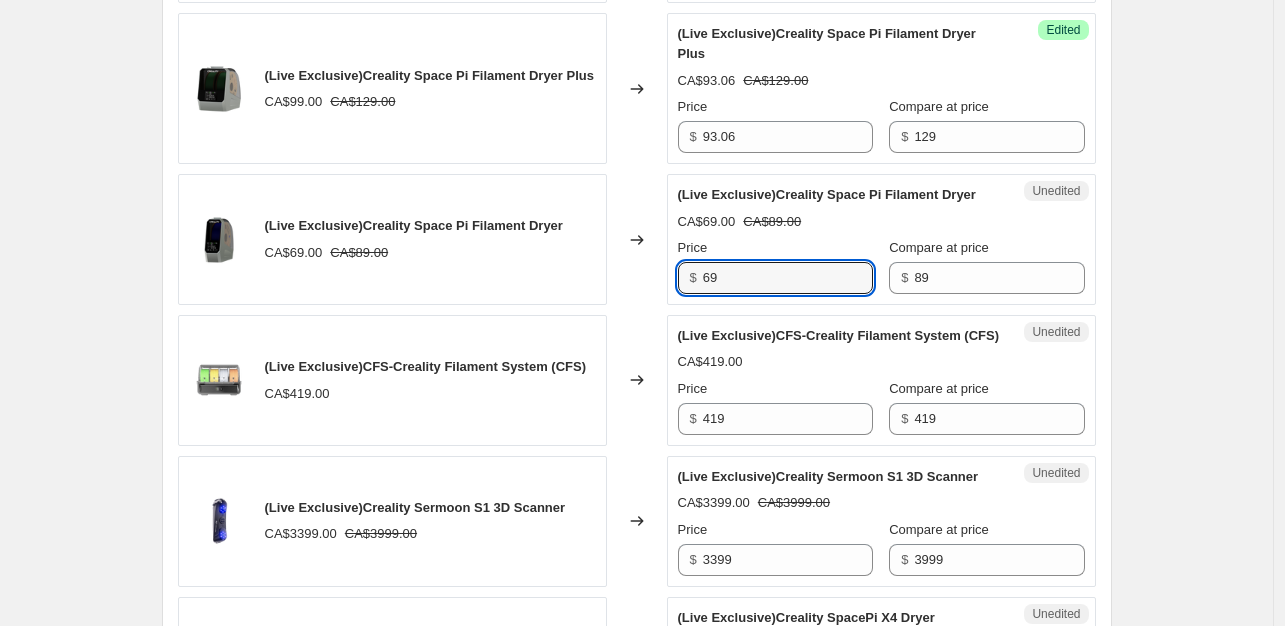 drag, startPoint x: 722, startPoint y: 281, endPoint x: 688, endPoint y: 283, distance: 34.058773 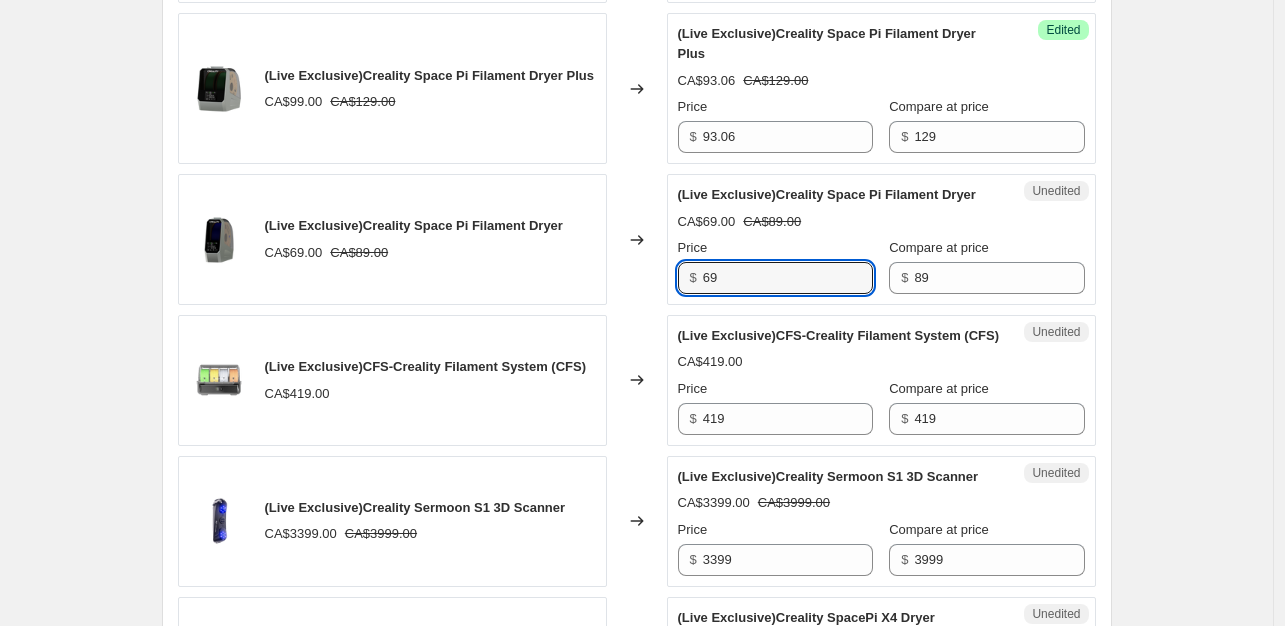click on "$ 69" at bounding box center [775, 278] 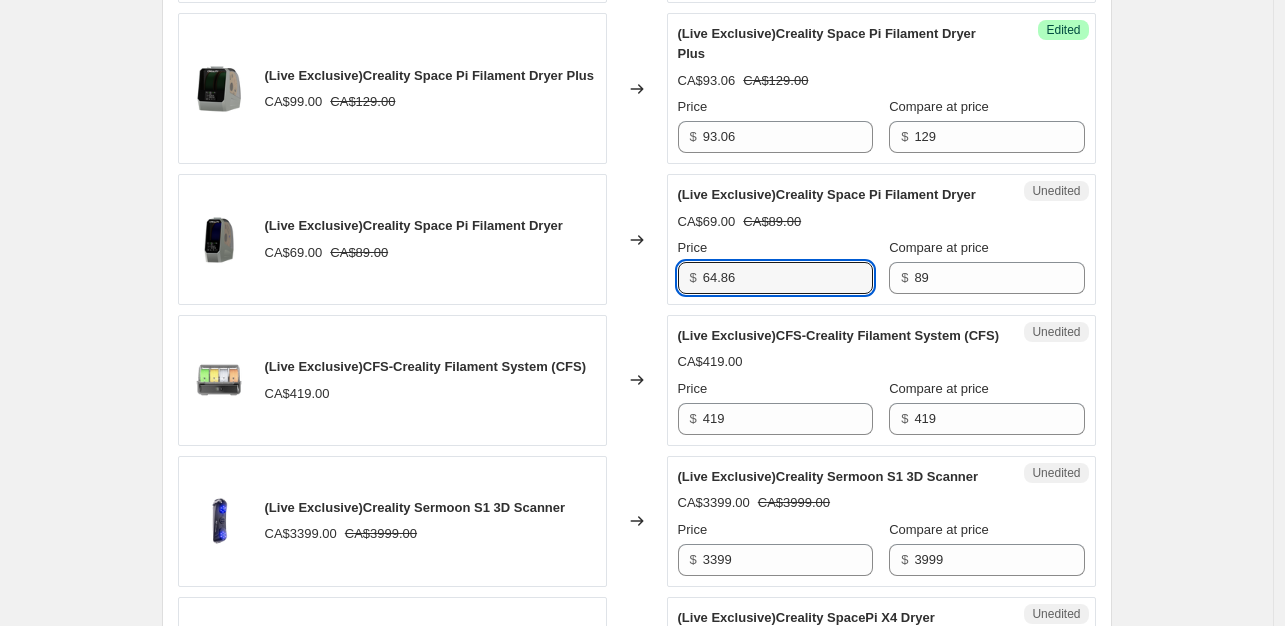 type on "64.86" 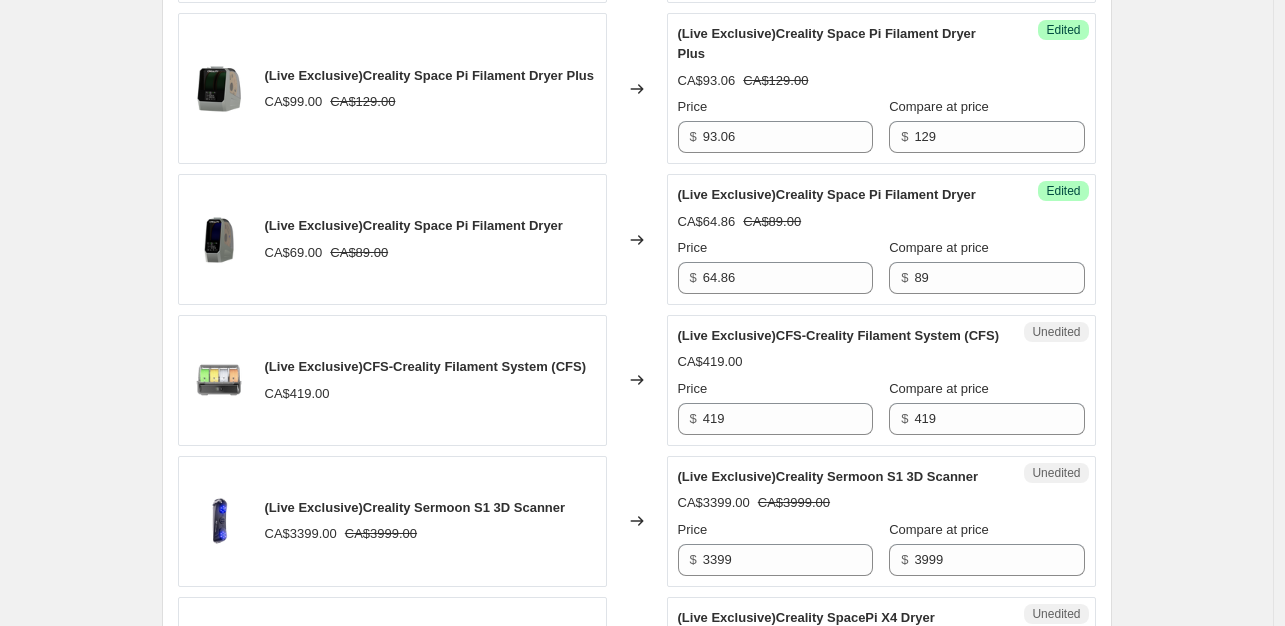 click on "Changed to" at bounding box center [637, 239] 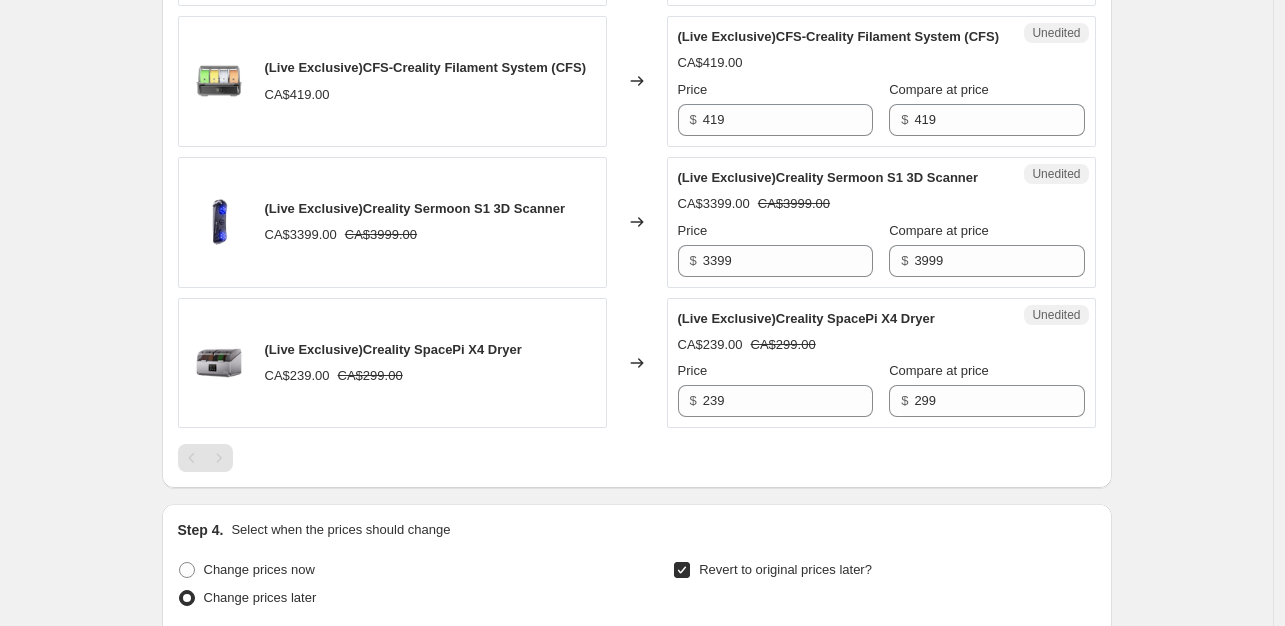 scroll, scrollTop: 2572, scrollLeft: 0, axis: vertical 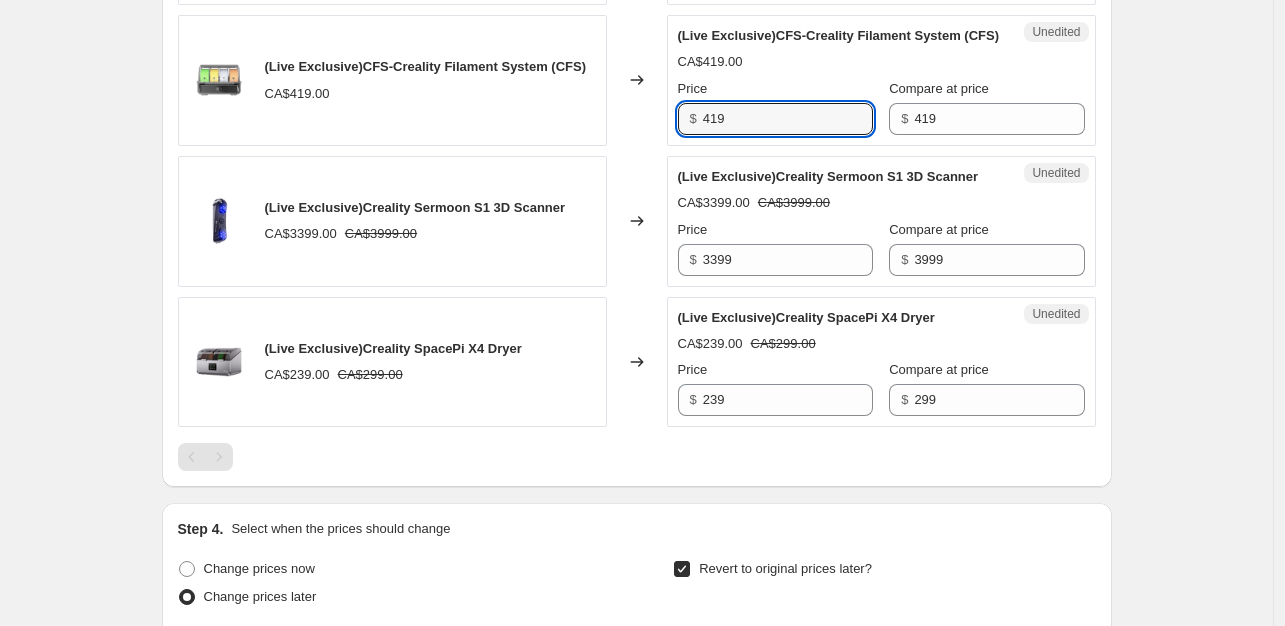 drag, startPoint x: 779, startPoint y: 150, endPoint x: 683, endPoint y: 149, distance: 96.00521 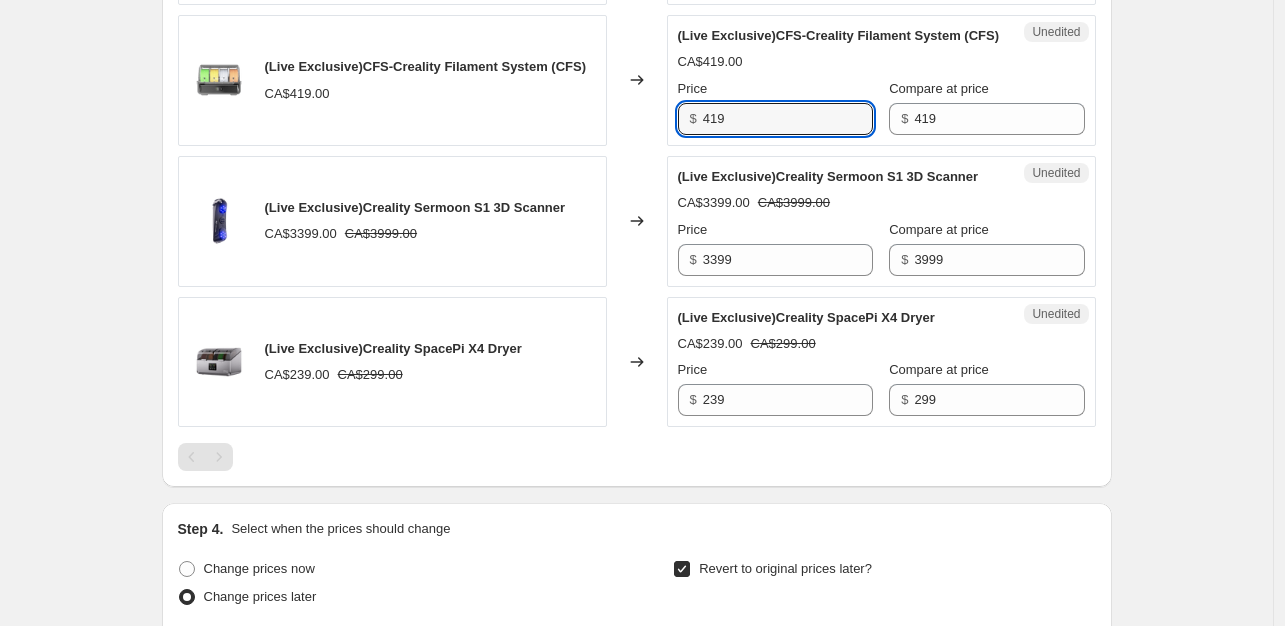 click on "$ 419" at bounding box center [775, 119] 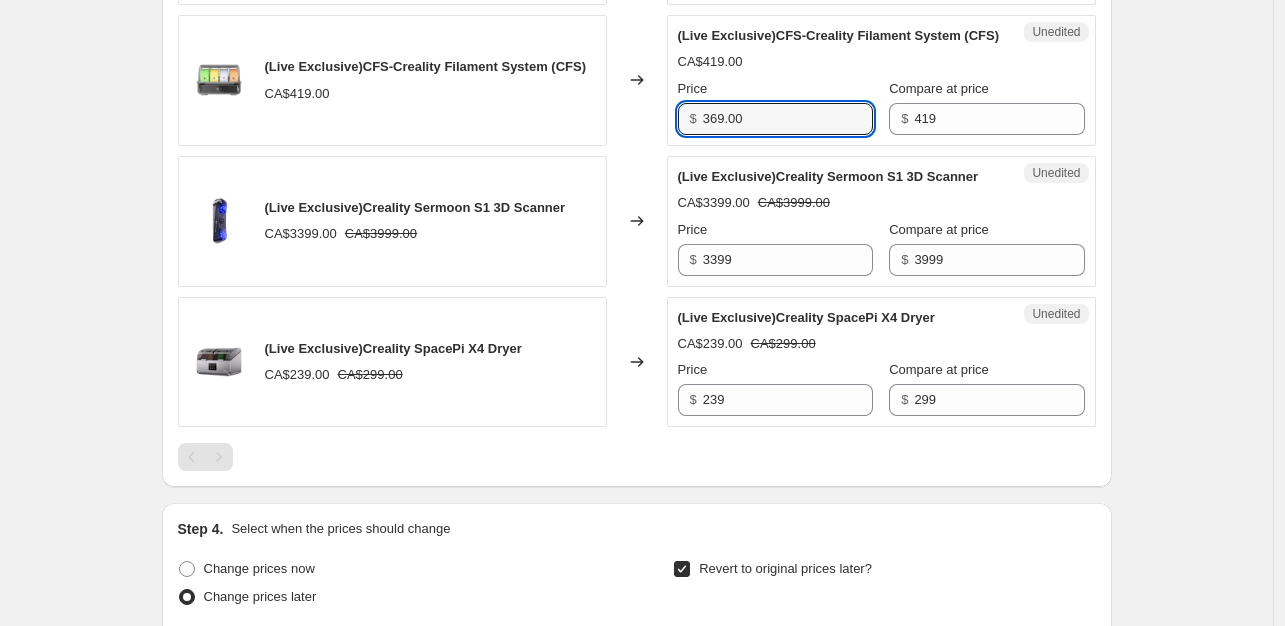 type on "369.00" 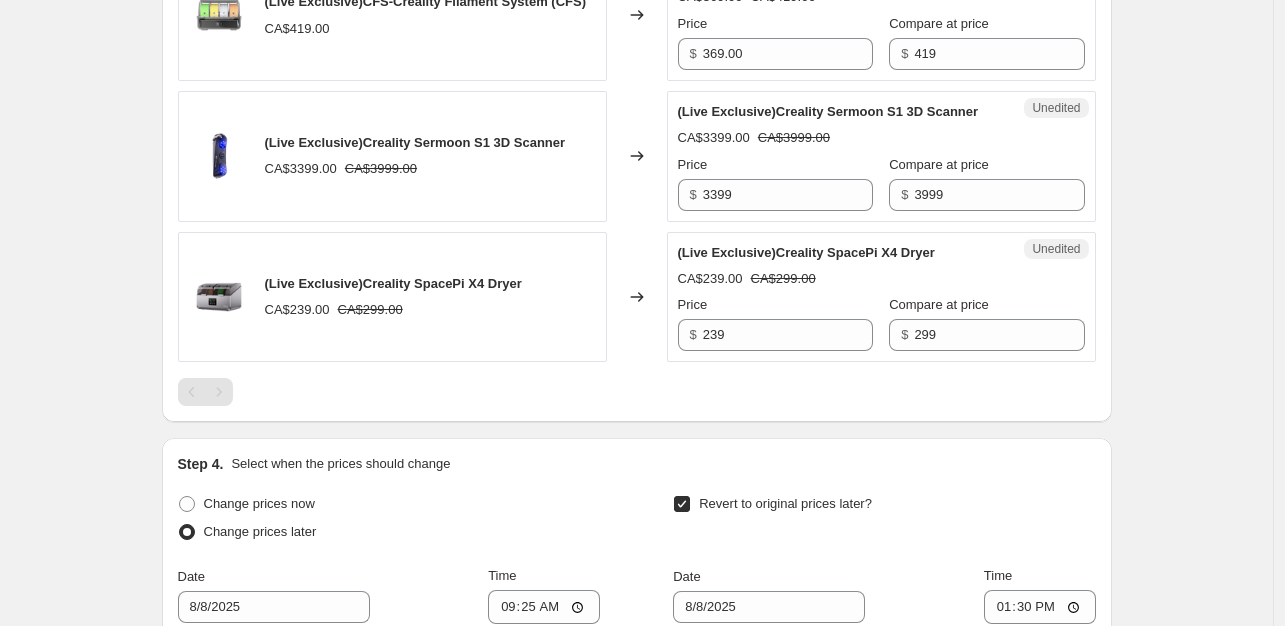 scroll, scrollTop: 2672, scrollLeft: 0, axis: vertical 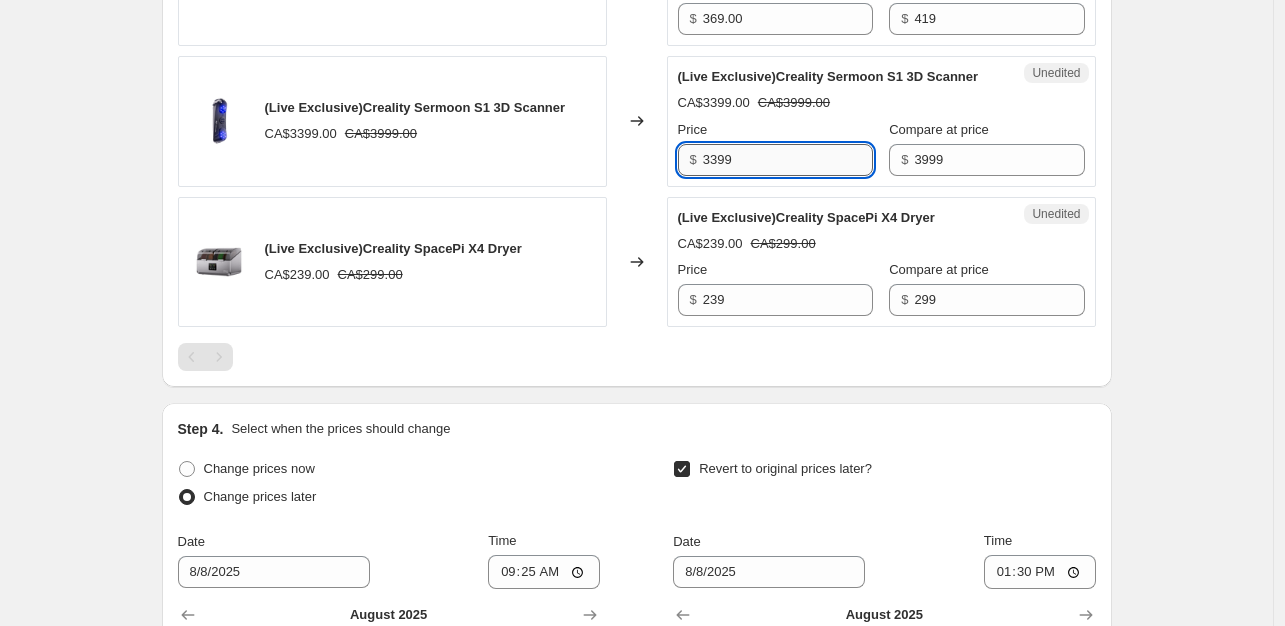 click on "3399" at bounding box center (788, 160) 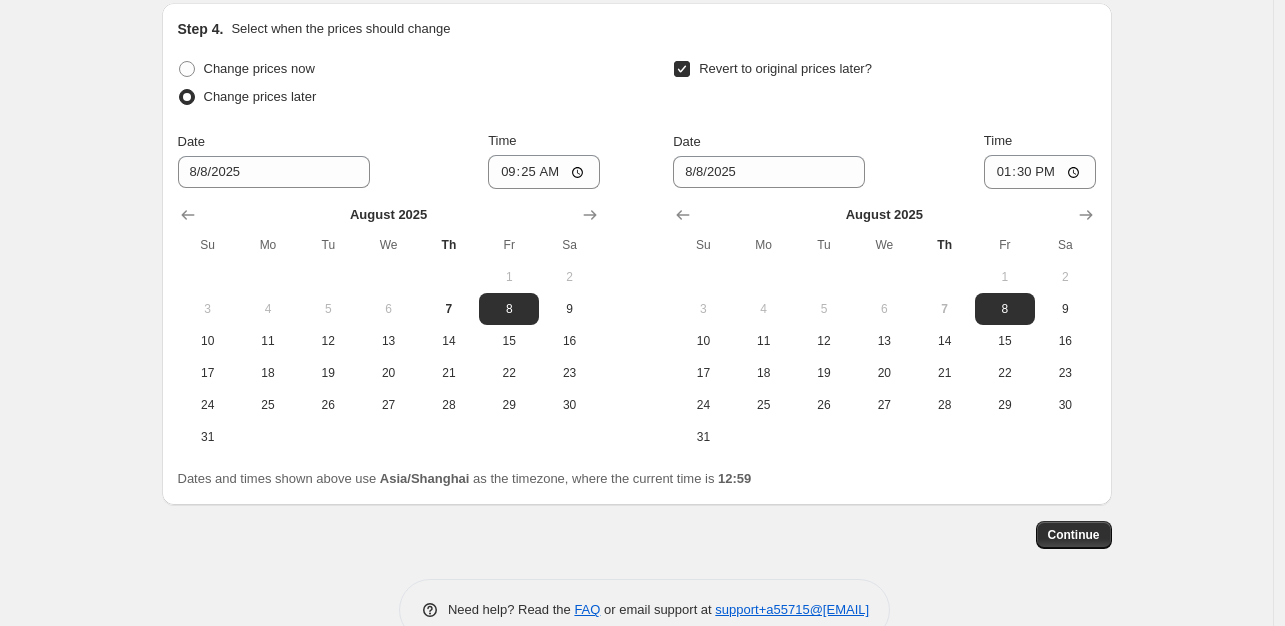 scroll, scrollTop: 3172, scrollLeft: 0, axis: vertical 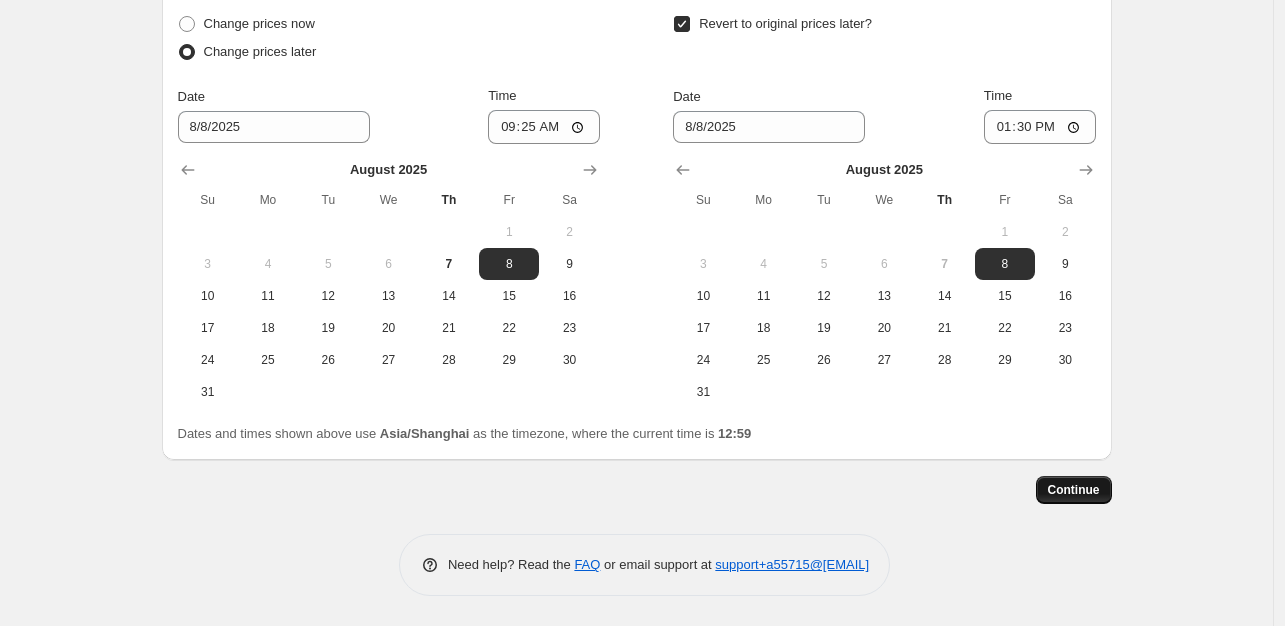 click on "Continue" at bounding box center [1074, 490] 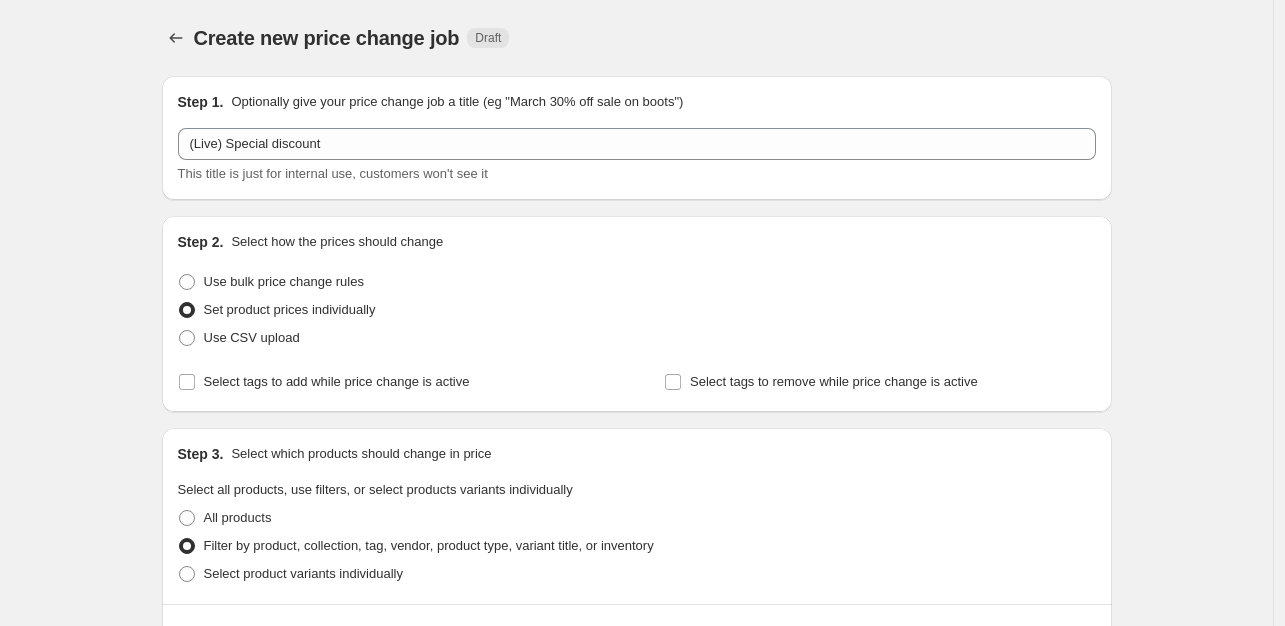scroll, scrollTop: 3172, scrollLeft: 0, axis: vertical 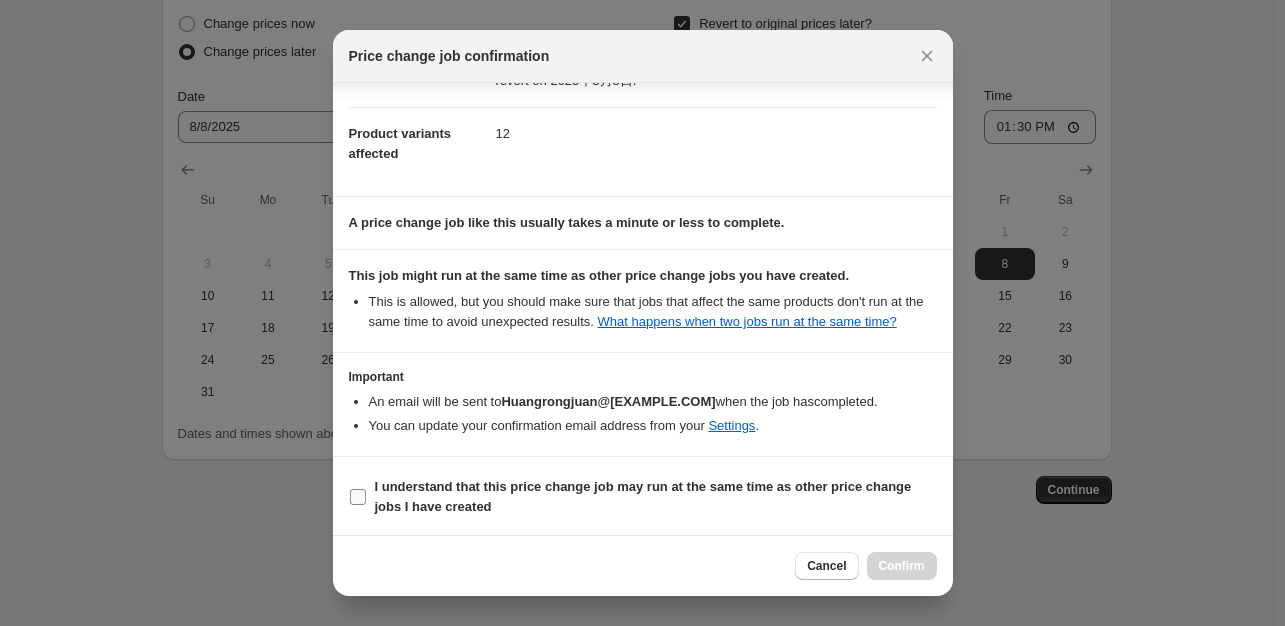 click on "I understand that this price change job may run at the same time as other price change jobs I have created" at bounding box center [643, 496] 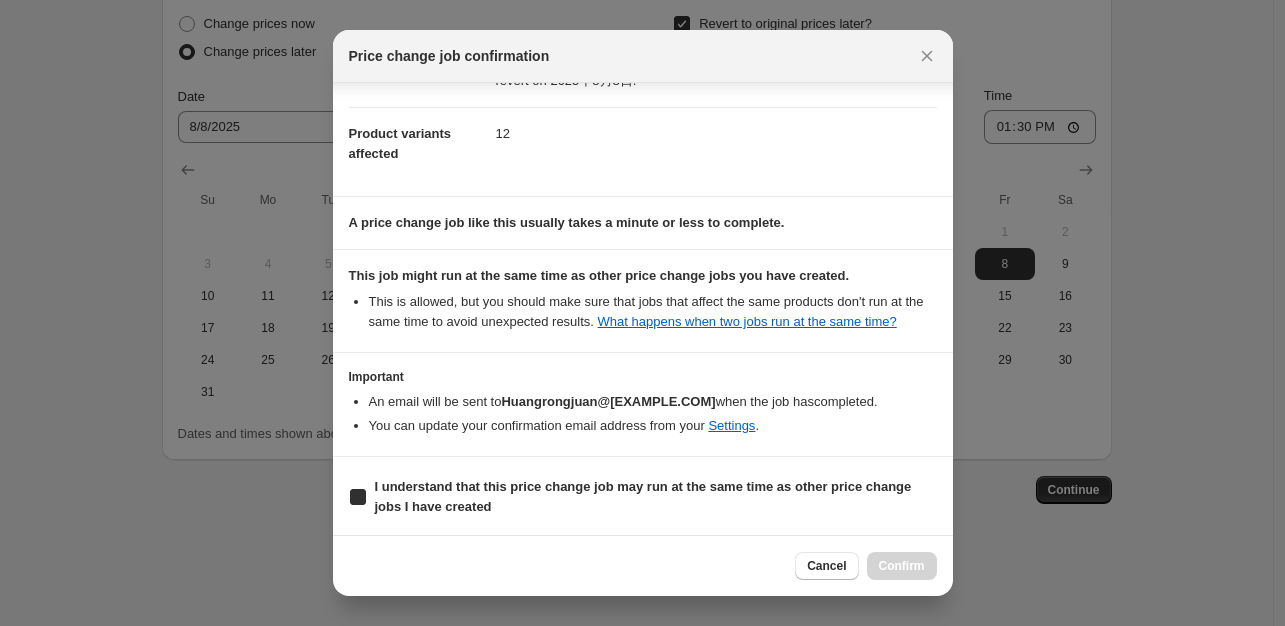 checkbox on "true" 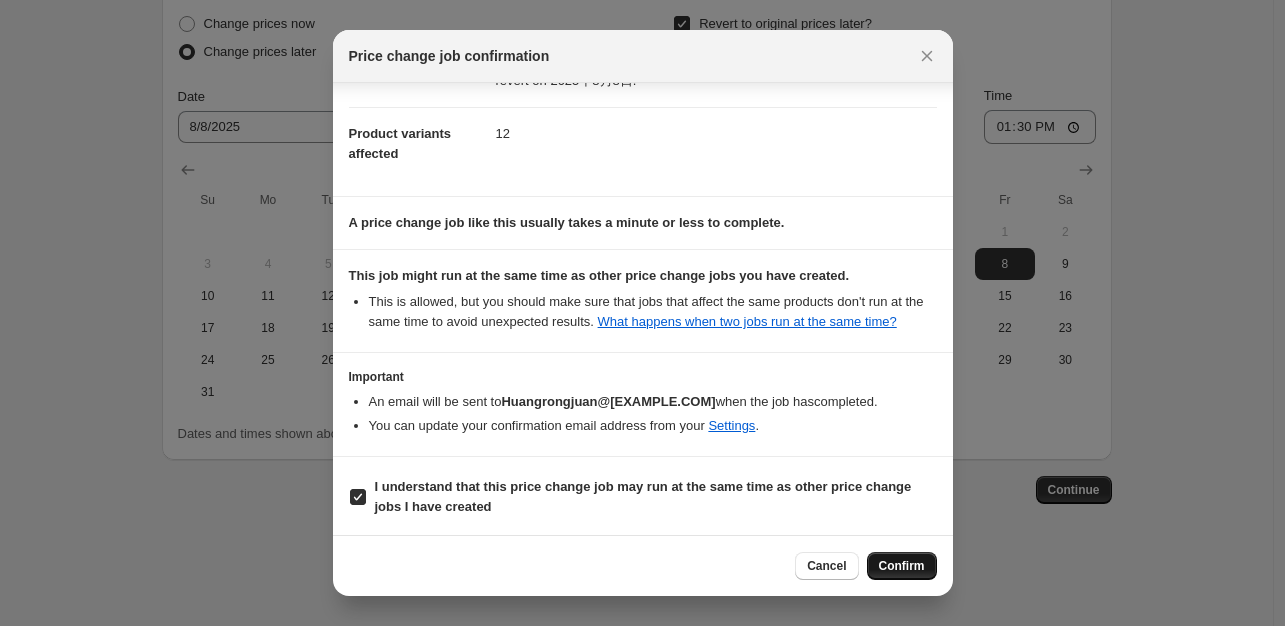 click on "Confirm" at bounding box center [902, 566] 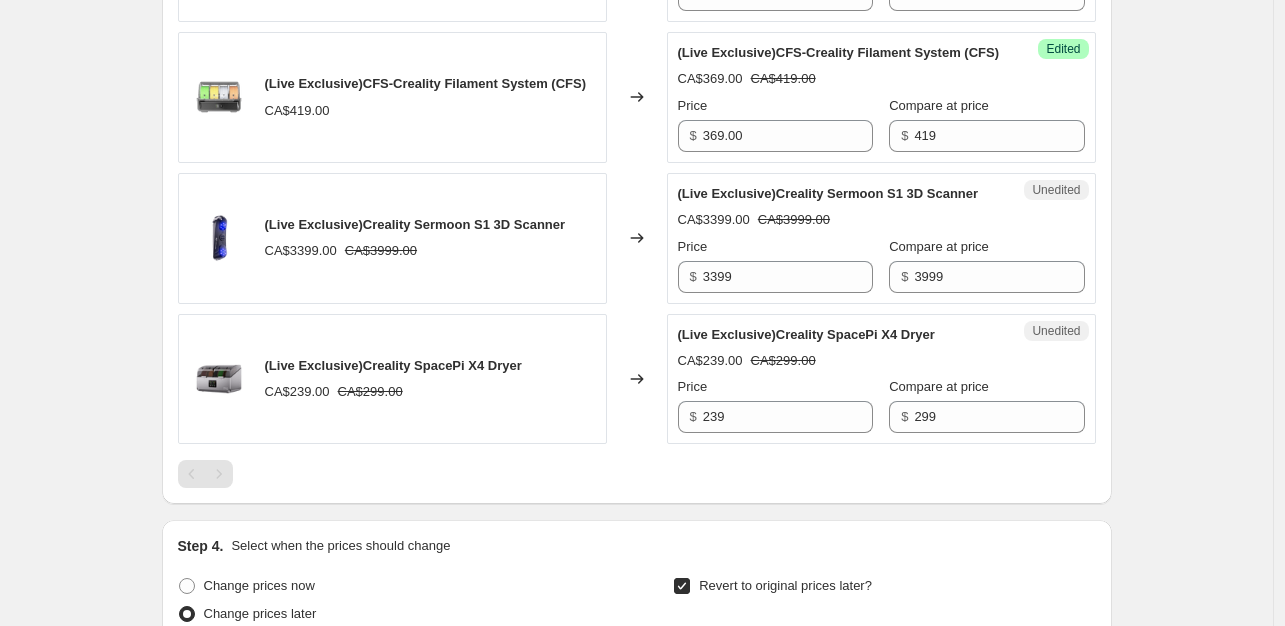 scroll, scrollTop: 2593, scrollLeft: 0, axis: vertical 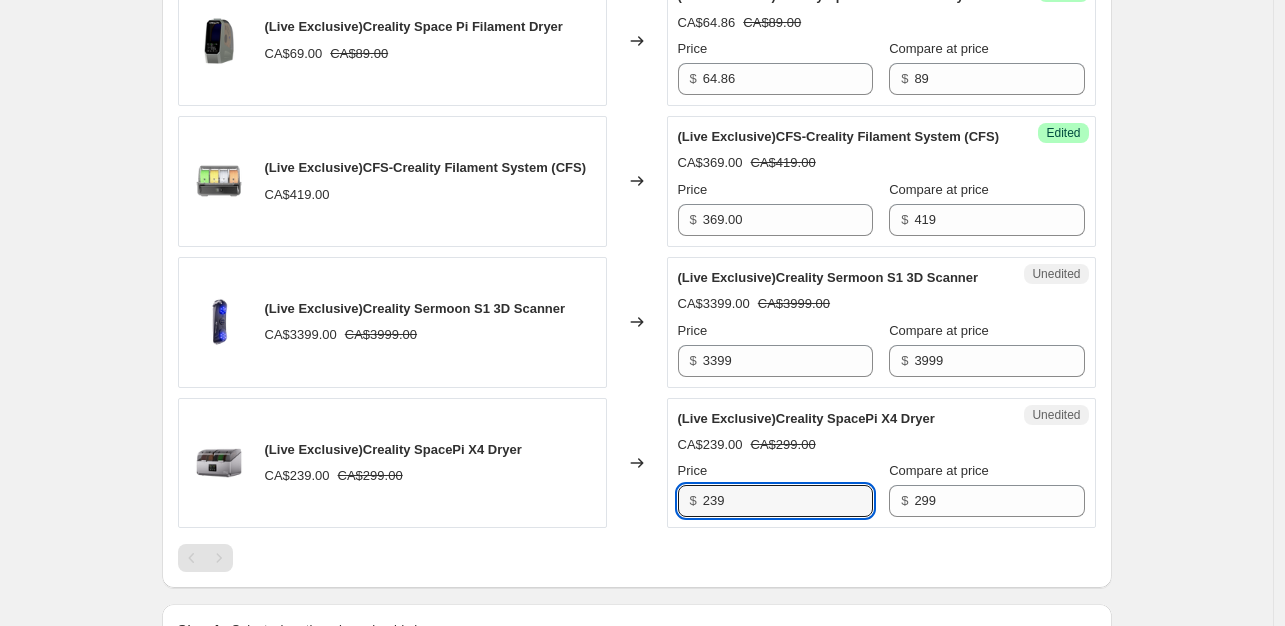 drag, startPoint x: 724, startPoint y: 547, endPoint x: 691, endPoint y: 553, distance: 33.54102 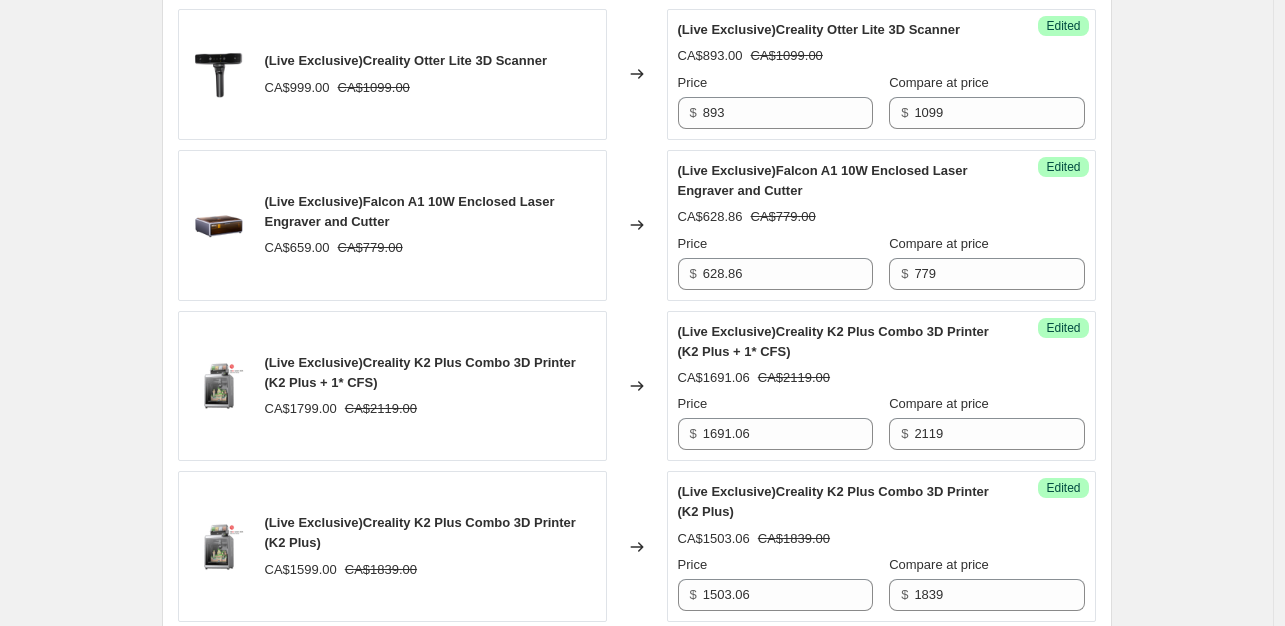 type on "224.66" 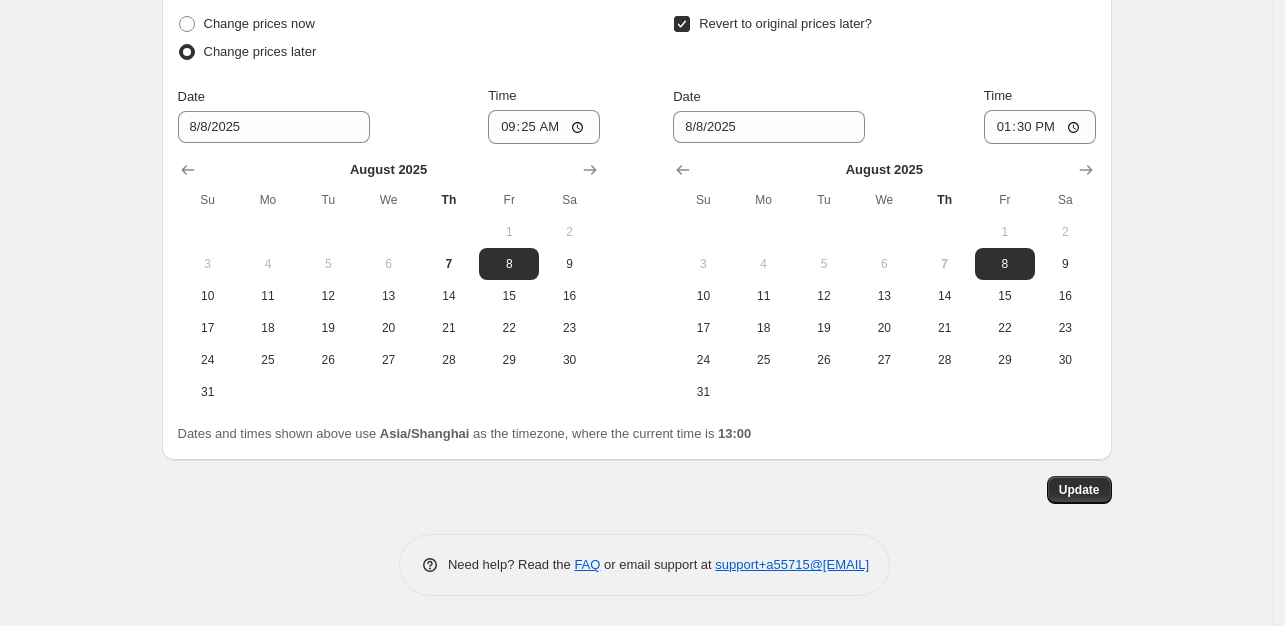 scroll, scrollTop: 3293, scrollLeft: 0, axis: vertical 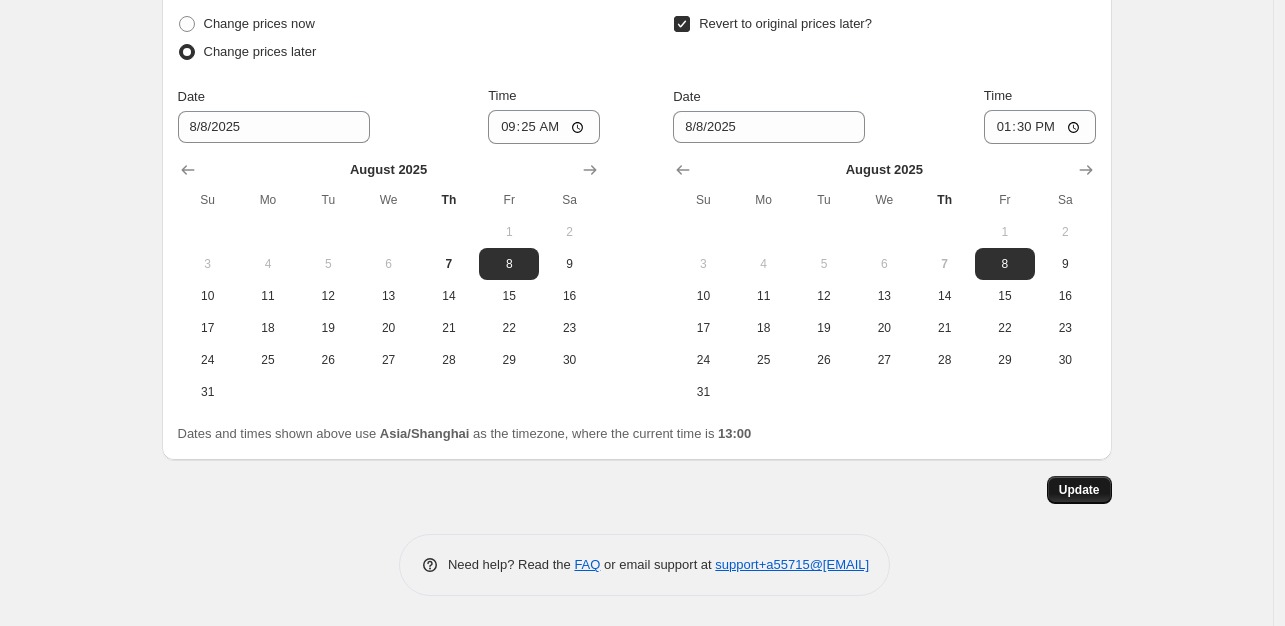 click on "Update" at bounding box center (1079, 490) 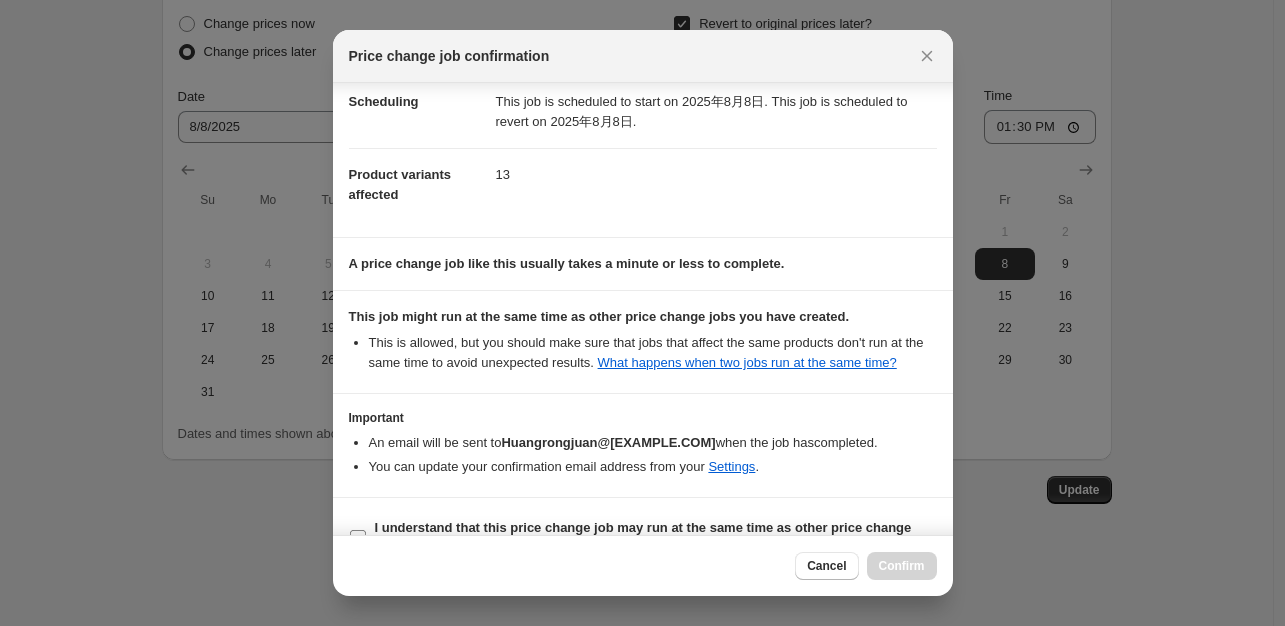 scroll, scrollTop: 84, scrollLeft: 0, axis: vertical 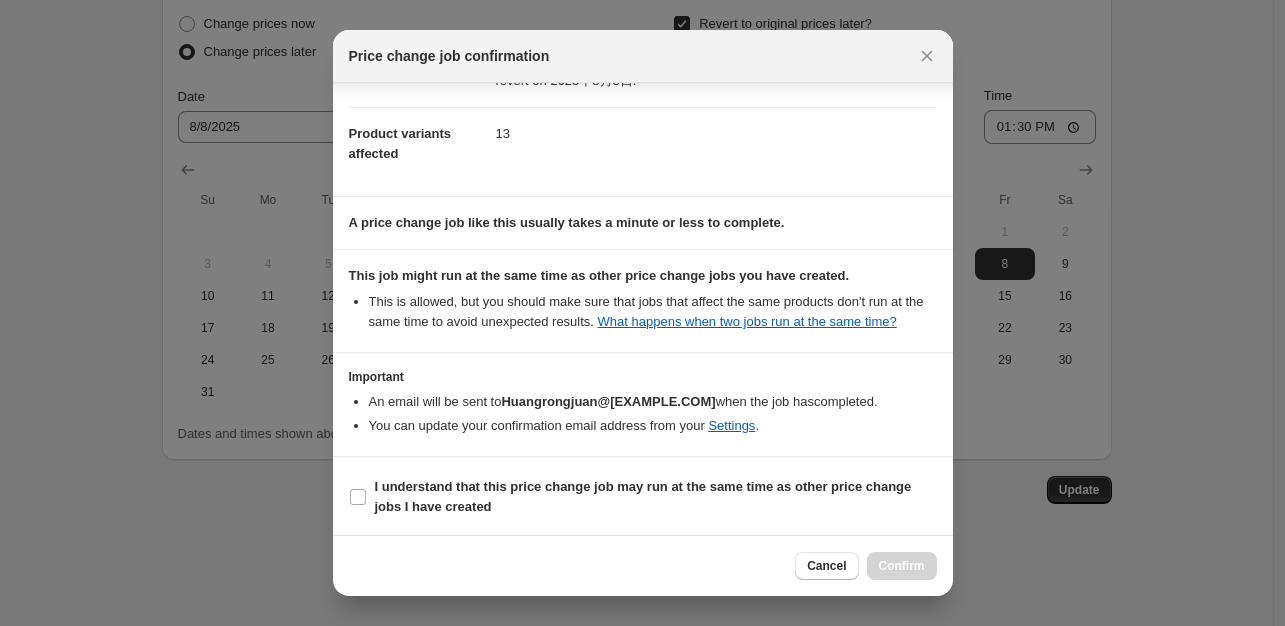 click on "I understand that this price change job may run at the same time as other price change jobs I have created" at bounding box center [643, 497] 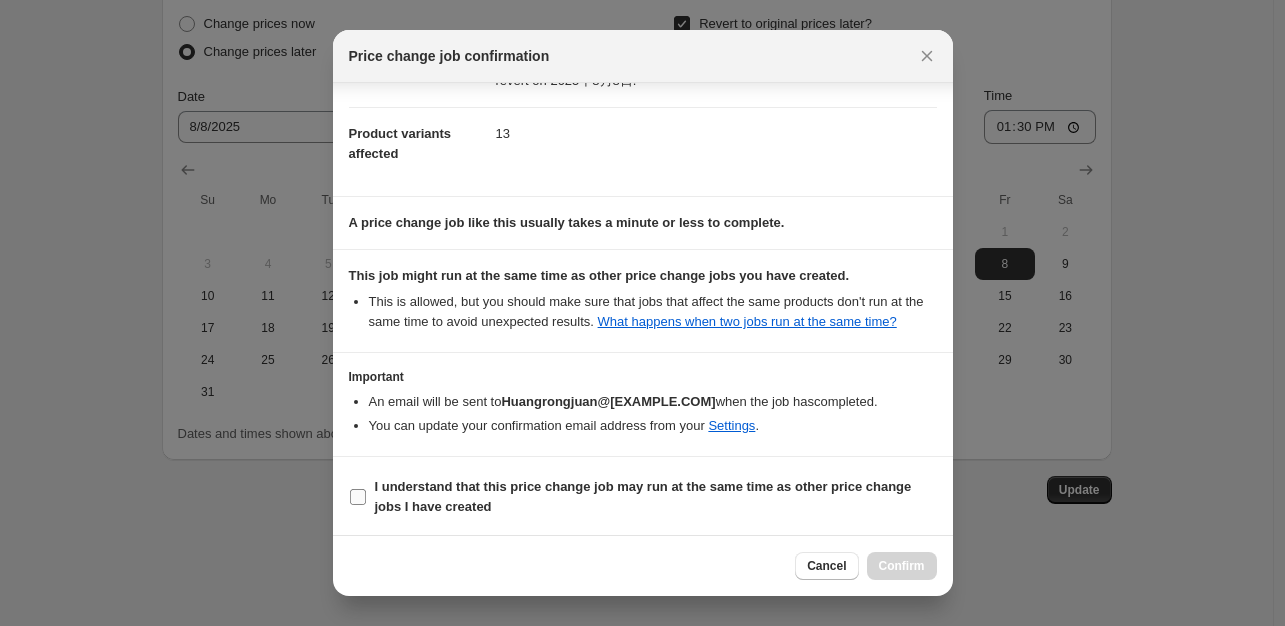 click on "I understand that this price change job may run at the same time as other price change jobs I have created" at bounding box center (656, 497) 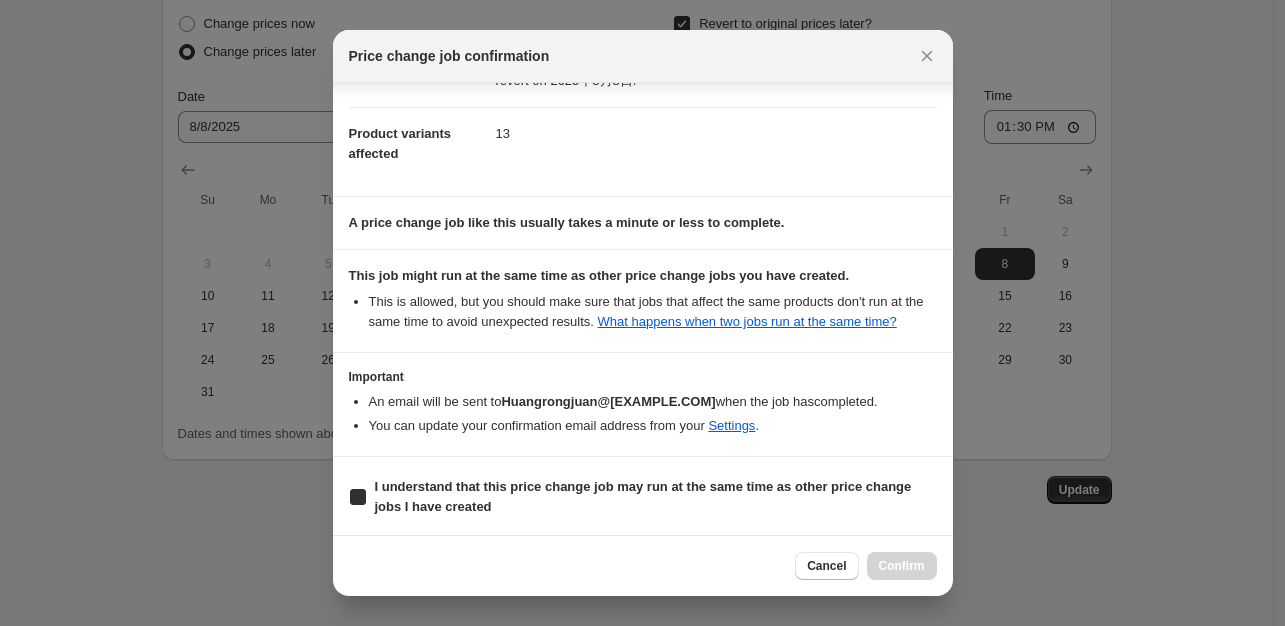 checkbox on "true" 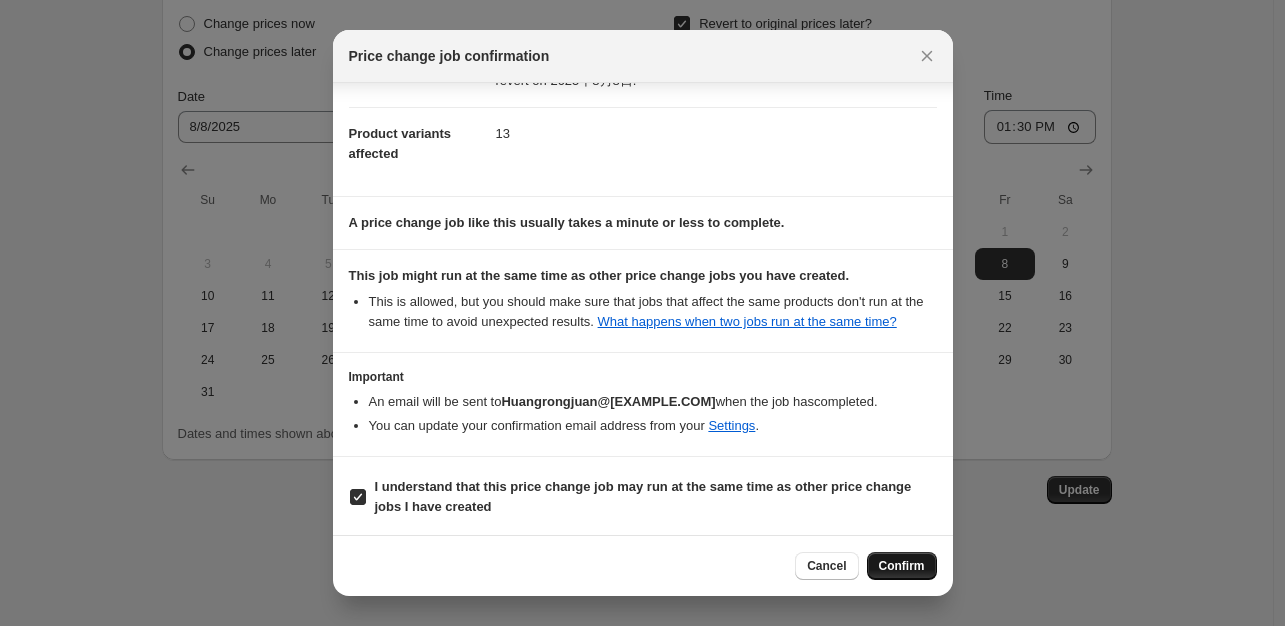 click on "Confirm" at bounding box center [902, 566] 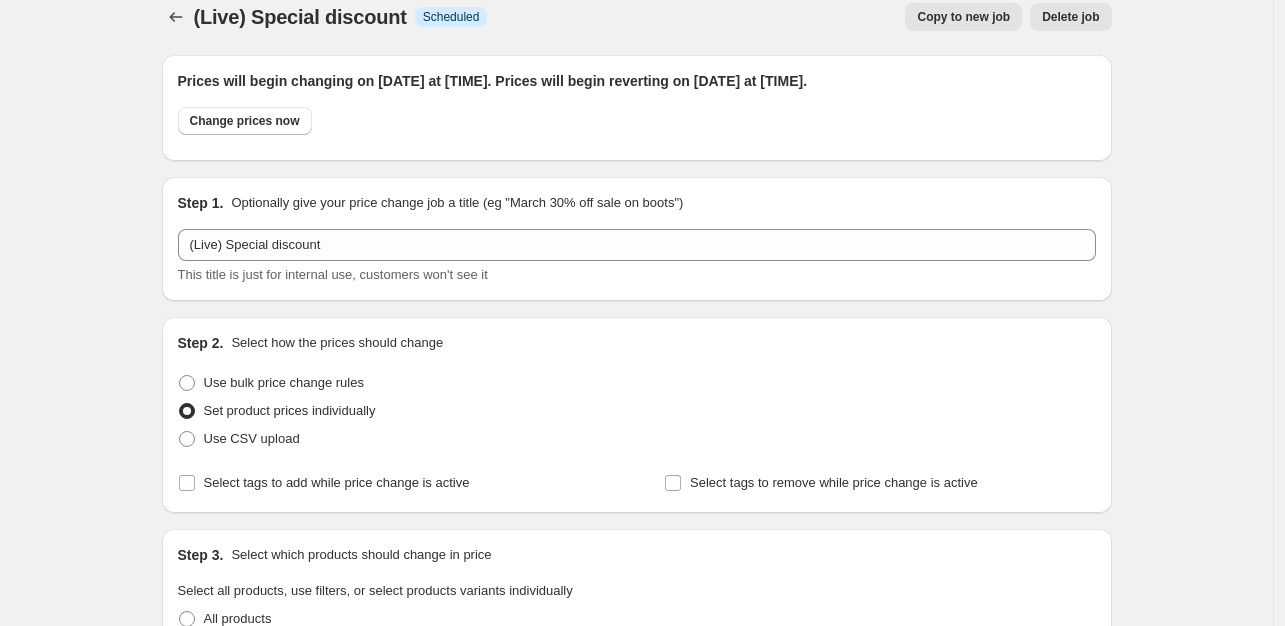 scroll, scrollTop: 0, scrollLeft: 0, axis: both 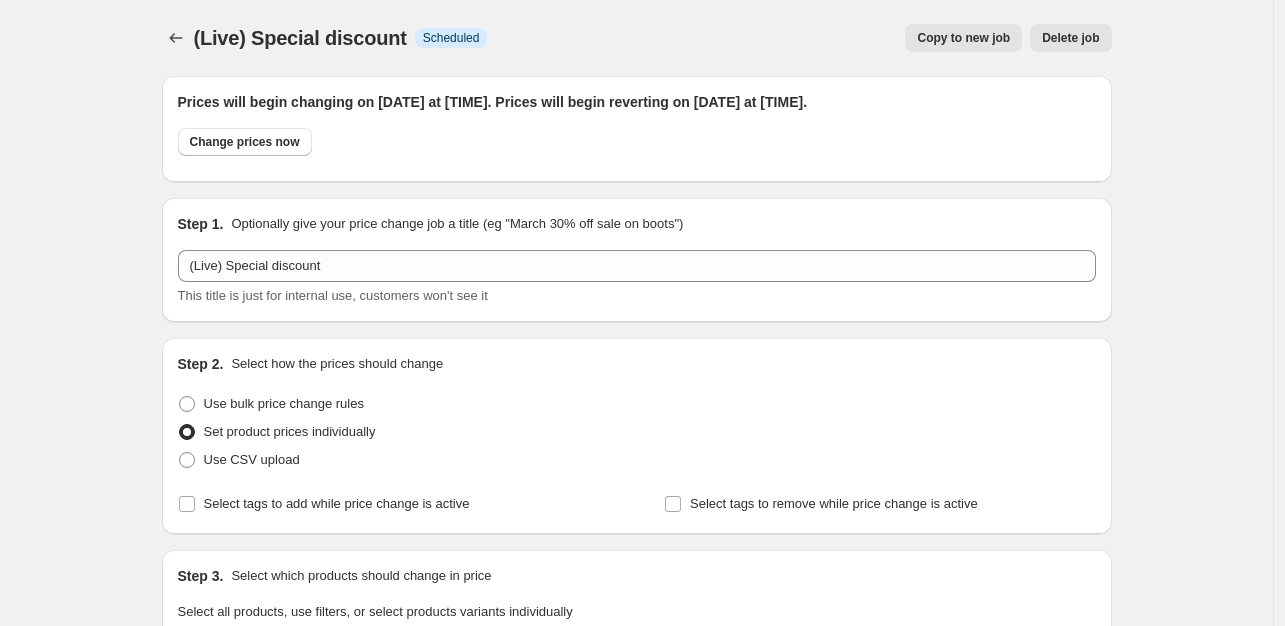 click on "(Live) Special discount. This page is ready (Live) Special discount Info Scheduled Copy to new job Delete job More actions Copy to new job Delete job" at bounding box center (637, 38) 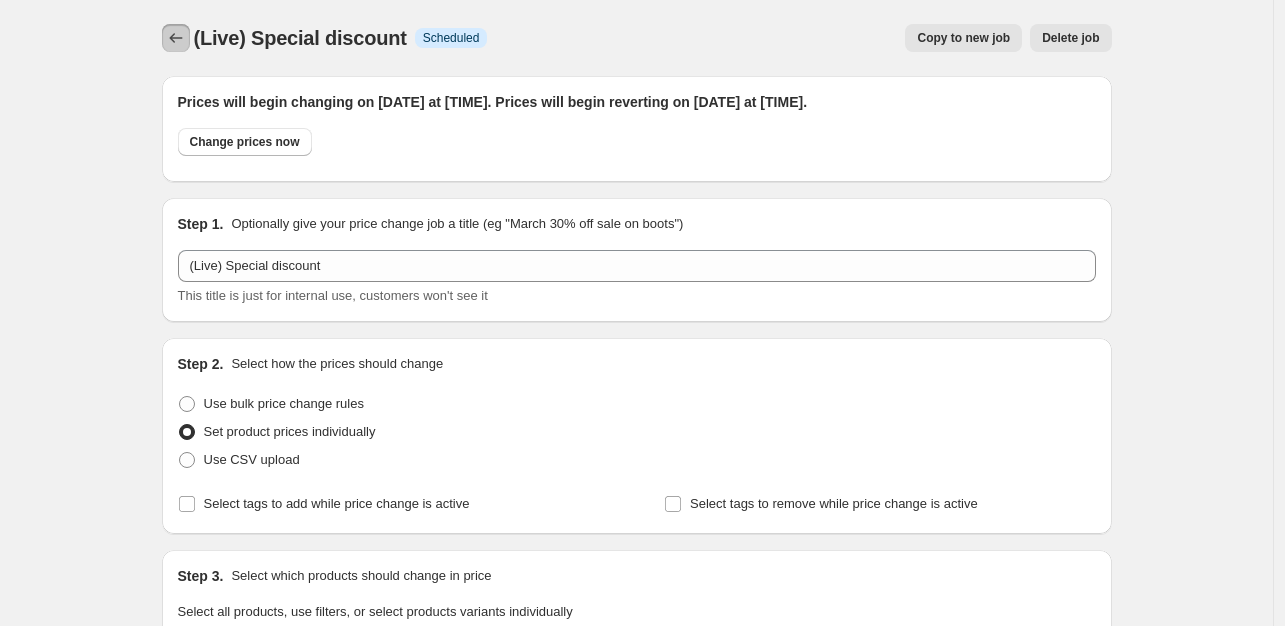 click at bounding box center (176, 38) 